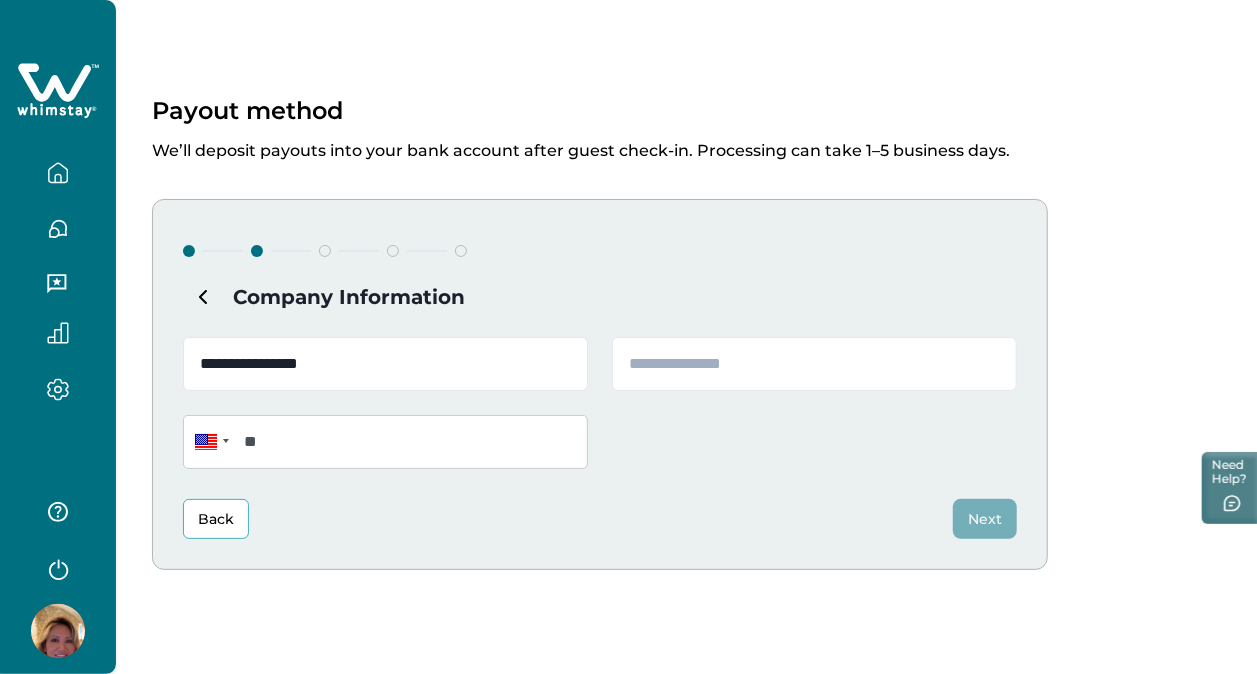 scroll, scrollTop: 0, scrollLeft: 0, axis: both 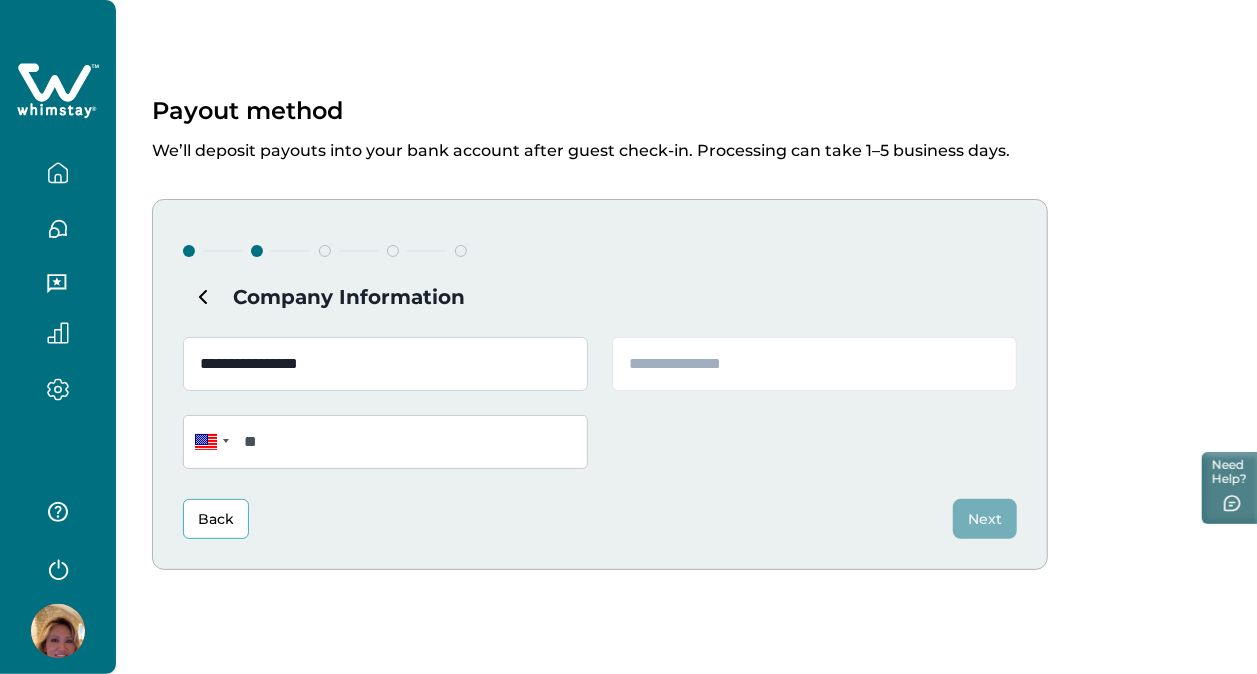 click on "**********" at bounding box center (385, 364) 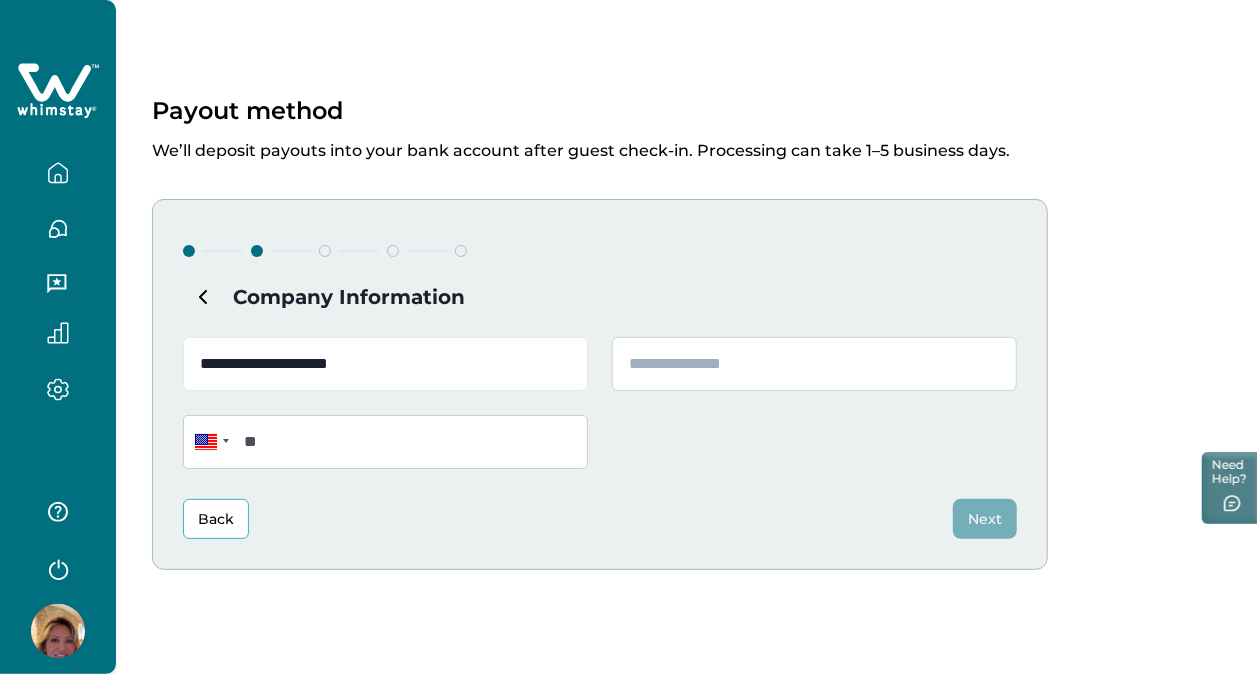 type on "**********" 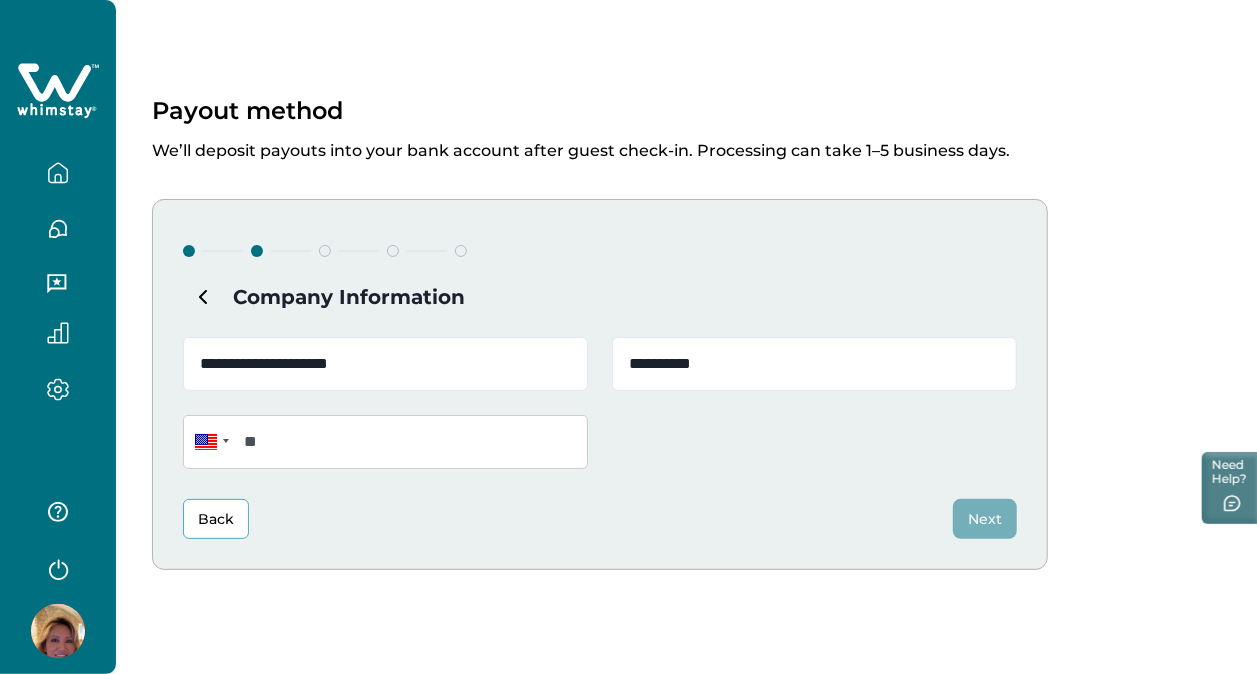 type on "**********" 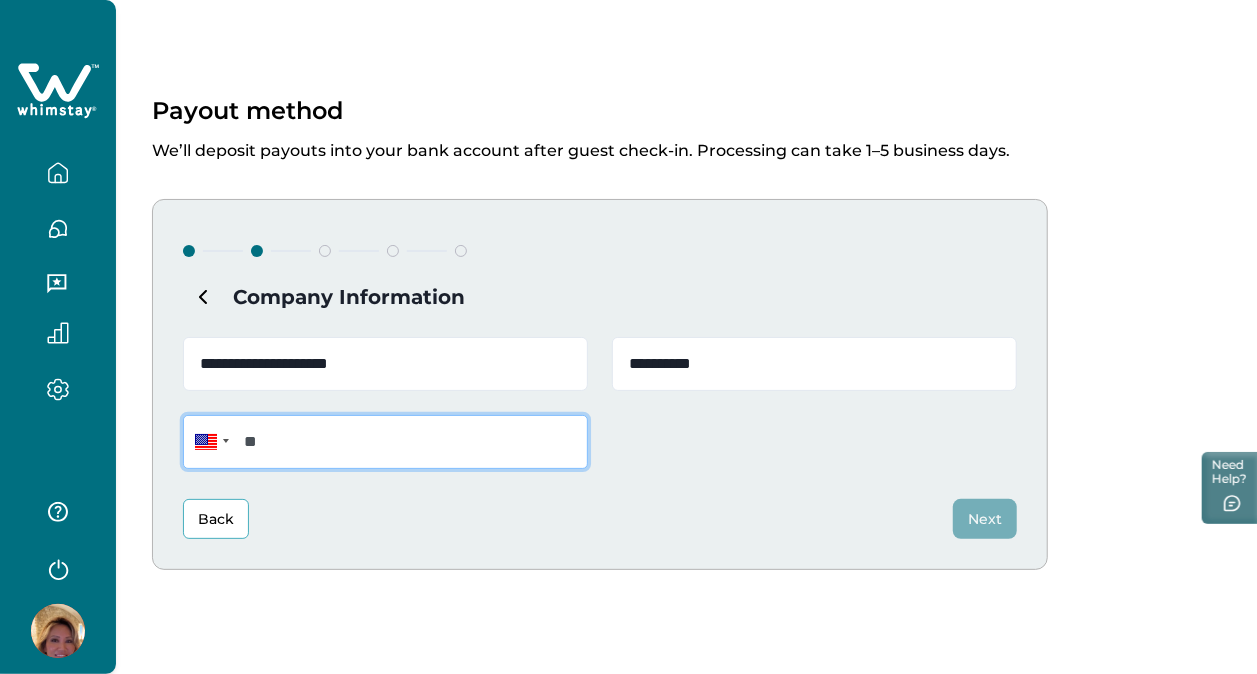 click on "**" at bounding box center (385, 442) 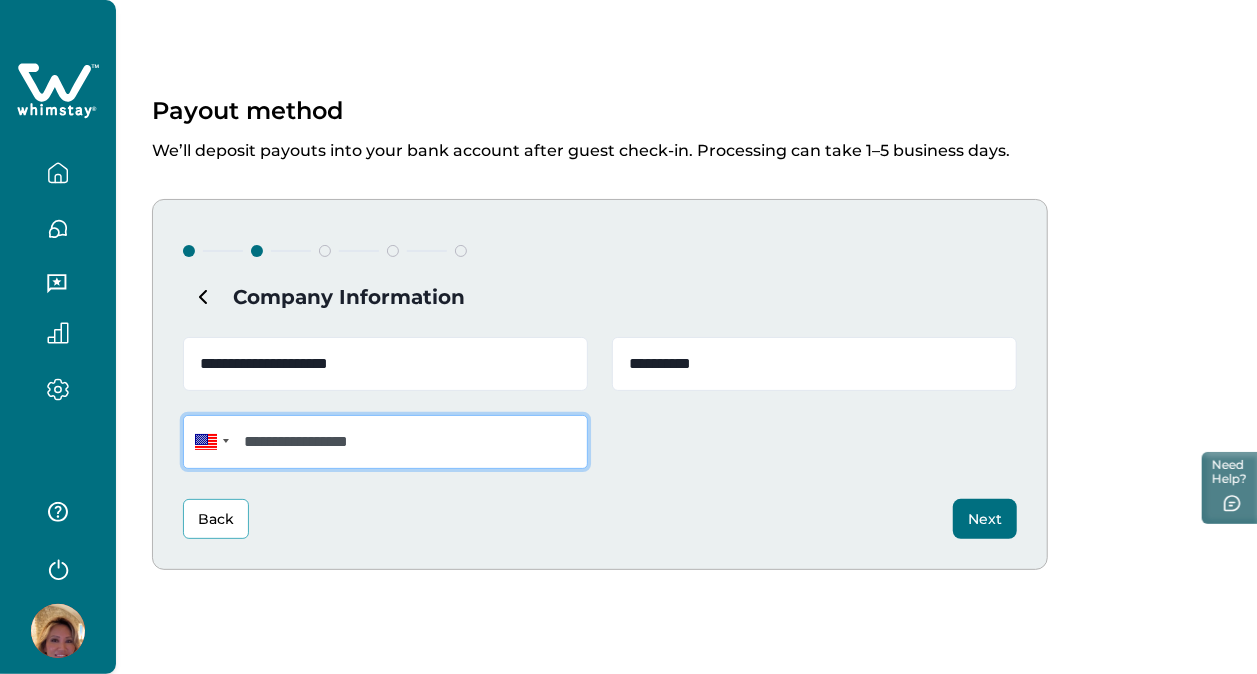 type on "**********" 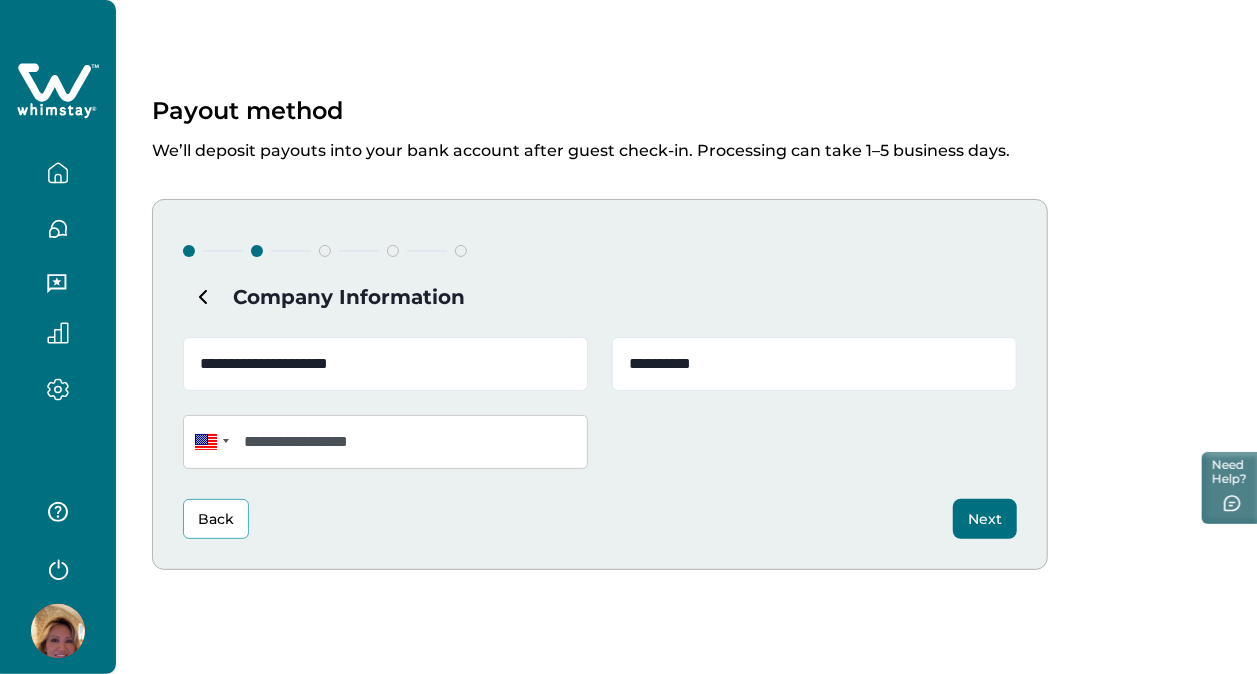 click on "Next" at bounding box center [985, 519] 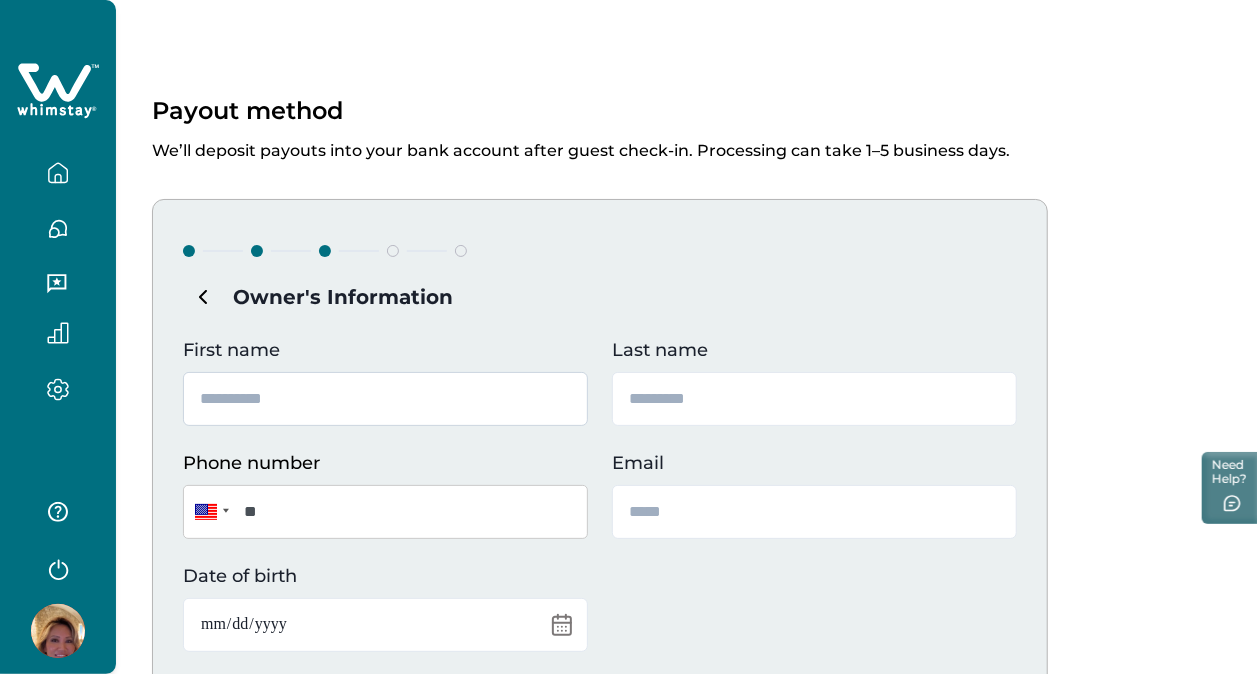 click on "First name" at bounding box center [385, 399] 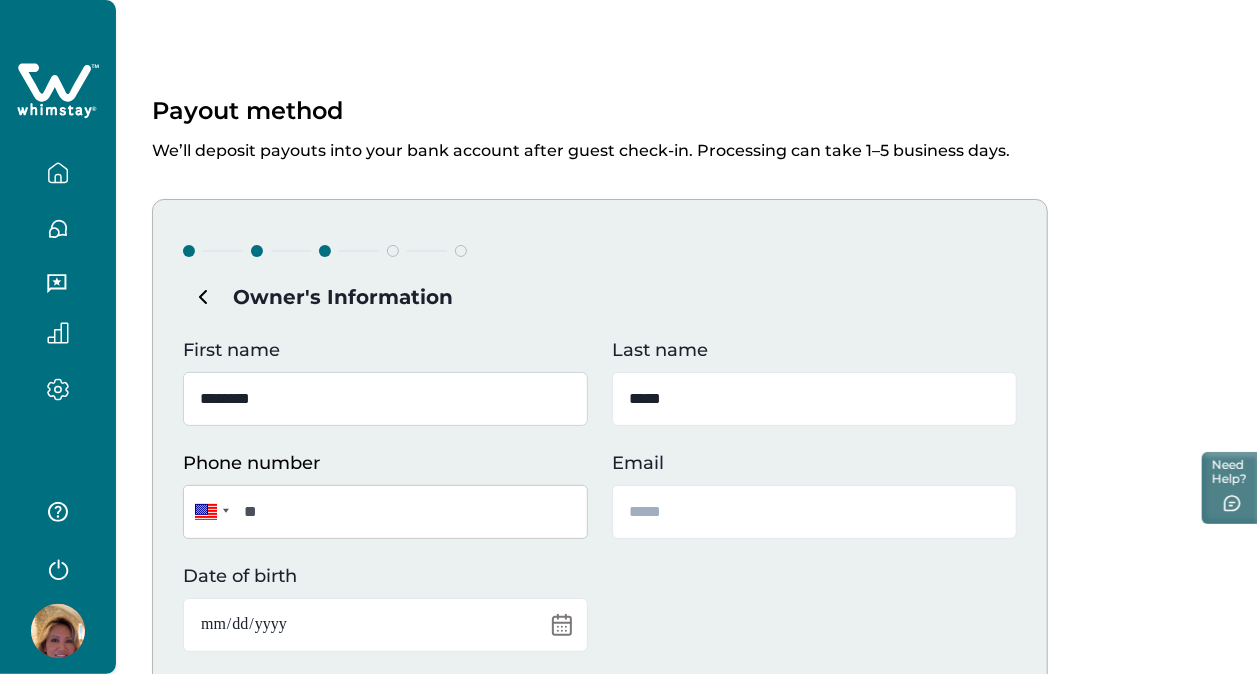type on "**********" 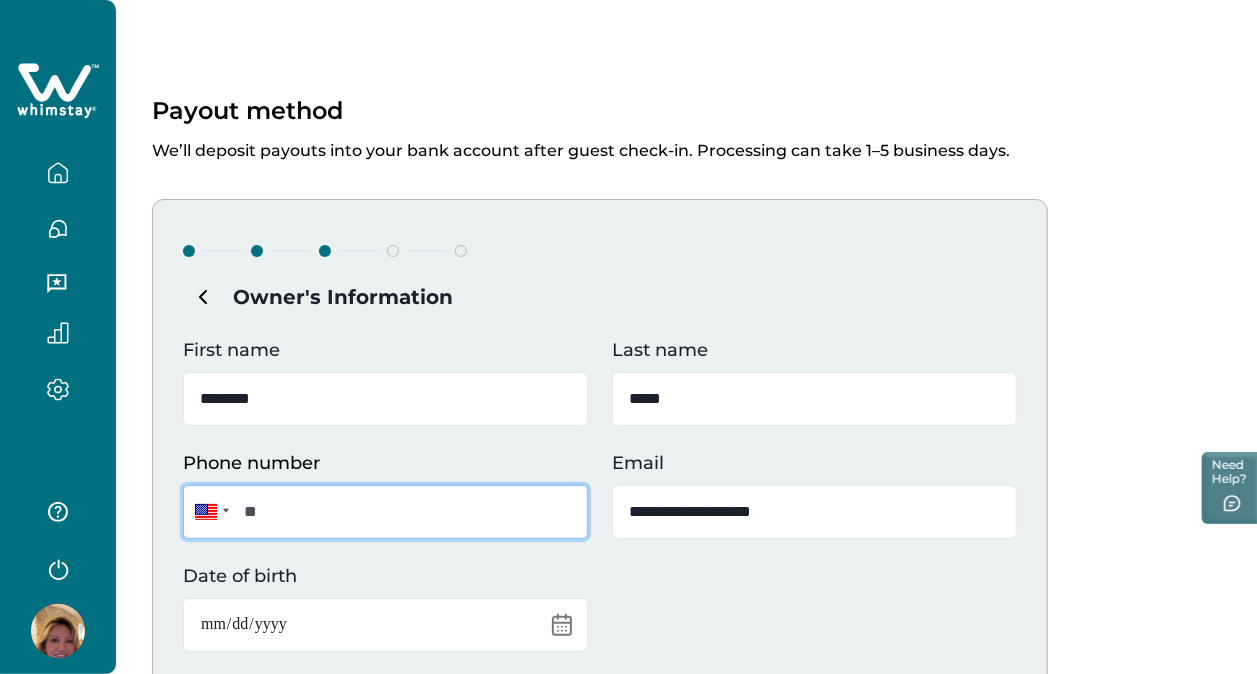 click on "**" at bounding box center [385, 512] 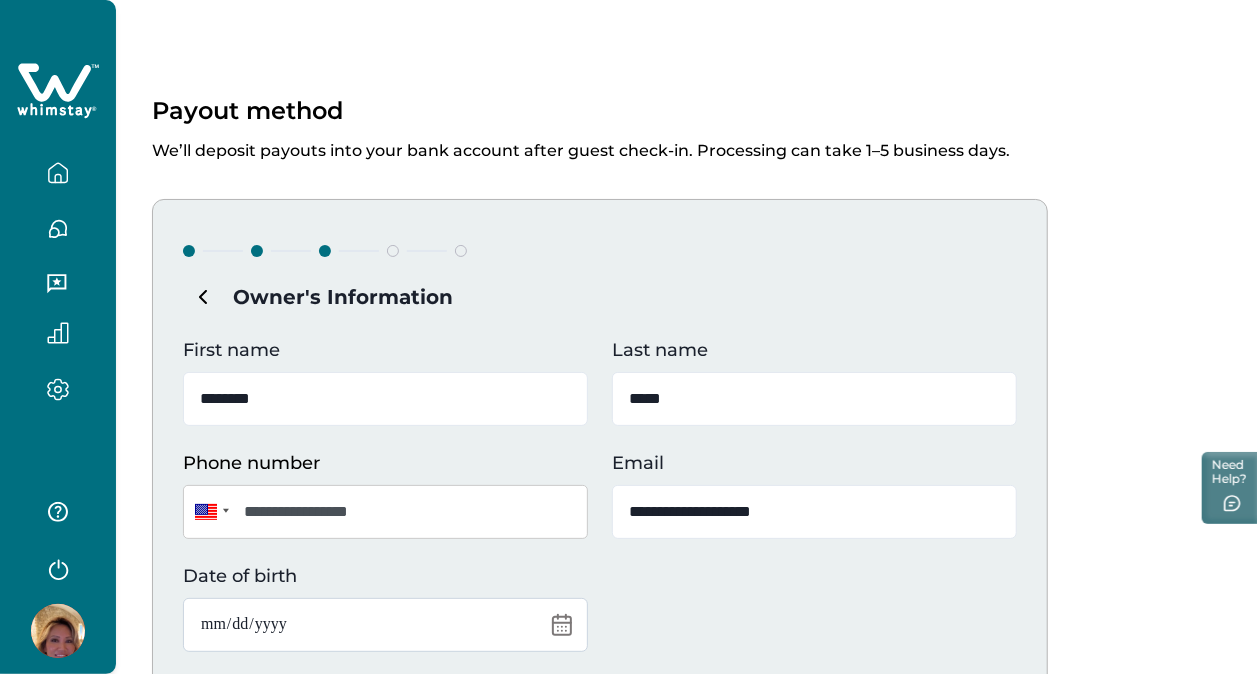 click on "Date of birth" at bounding box center [385, 625] 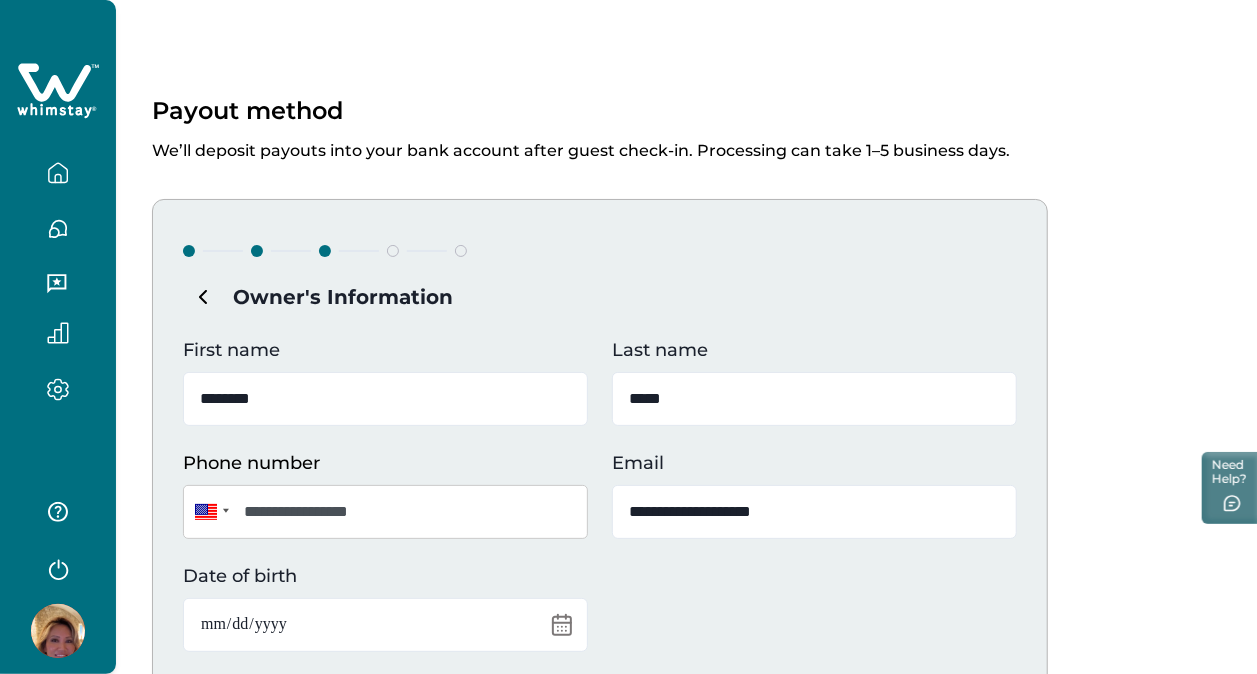 scroll, scrollTop: 228, scrollLeft: 0, axis: vertical 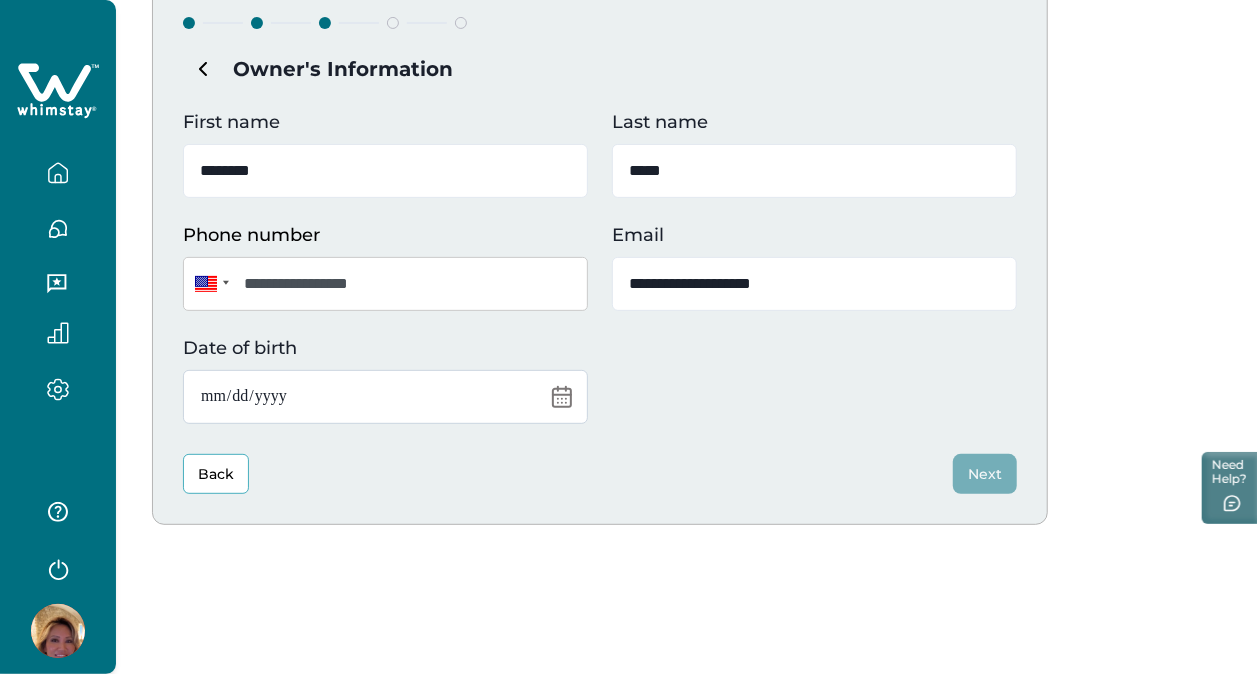 click on "Date of birth" at bounding box center (385, 397) 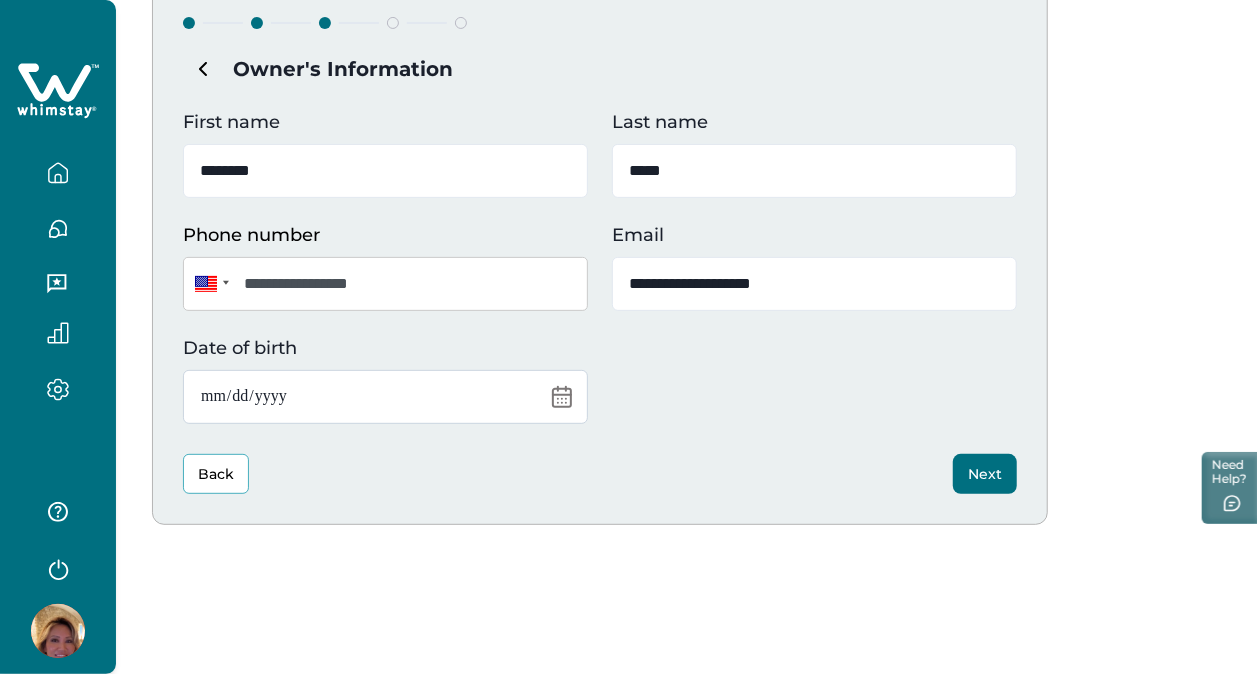 type on "**********" 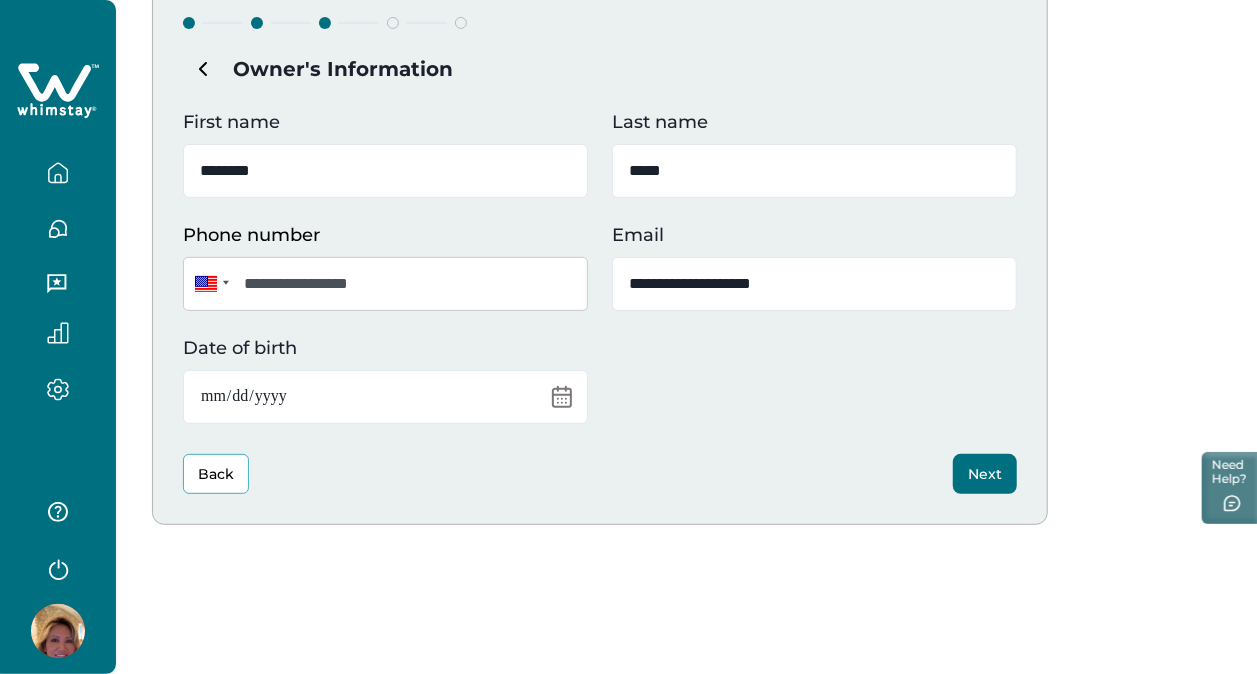 click on "Next" at bounding box center [985, 474] 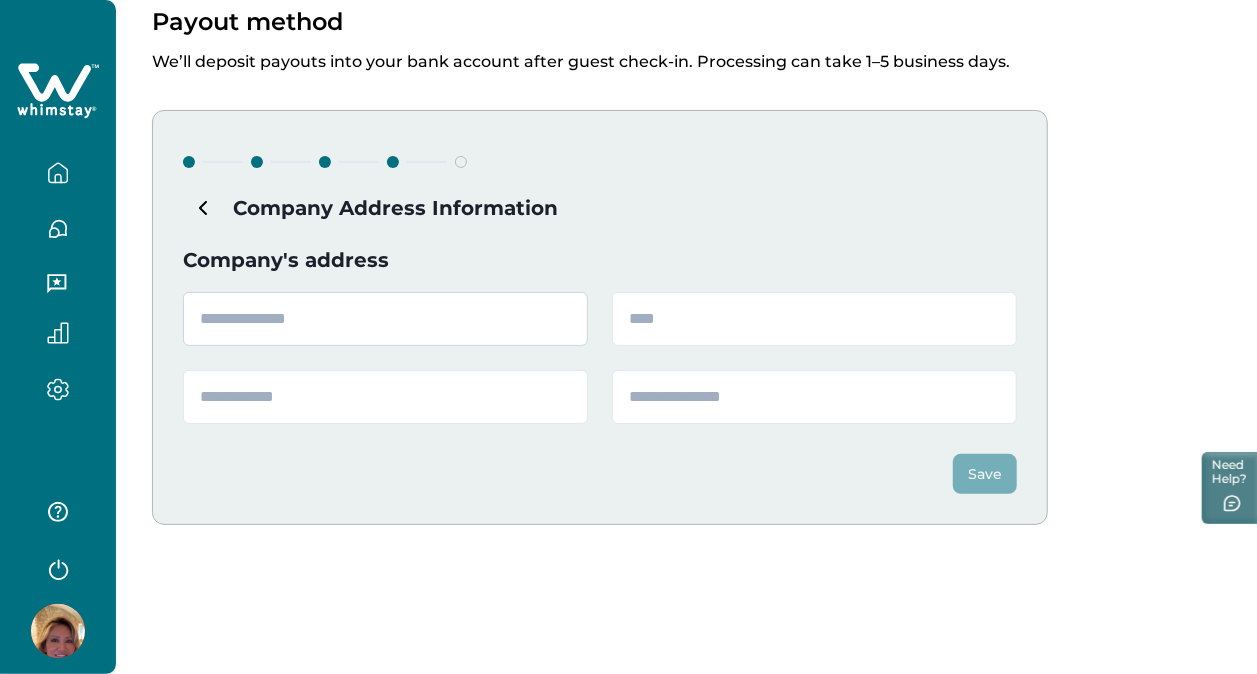 click at bounding box center [385, 319] 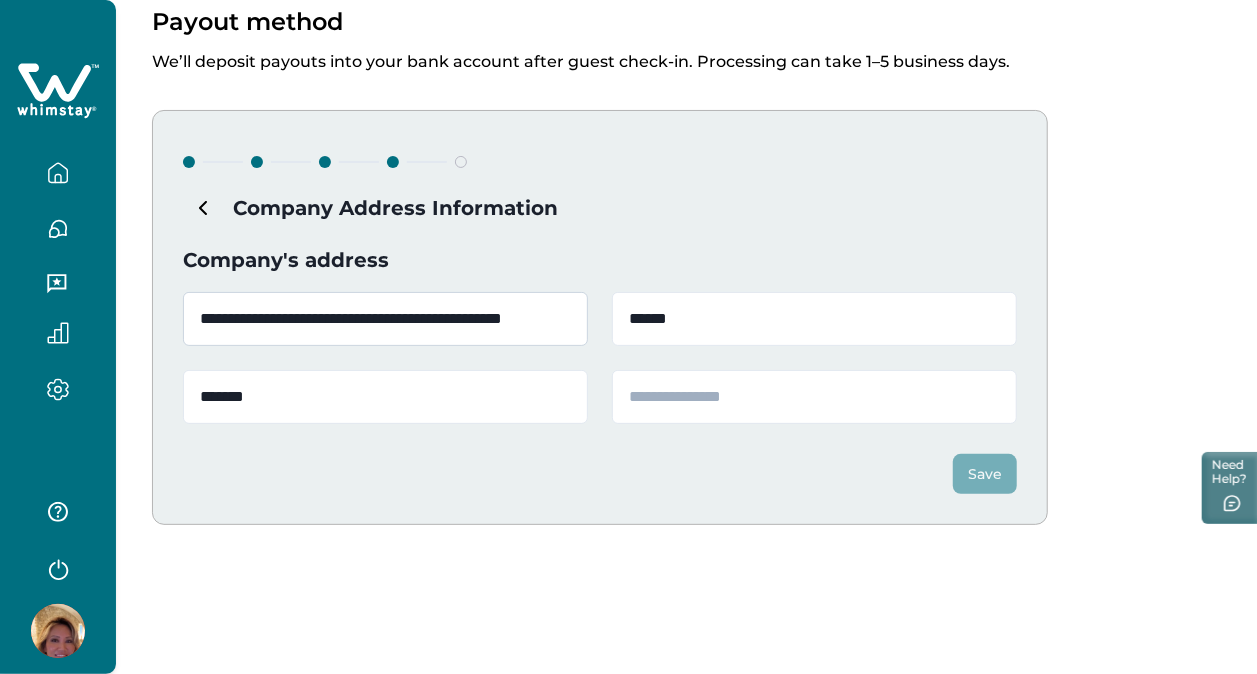 click on "**********" at bounding box center [385, 319] 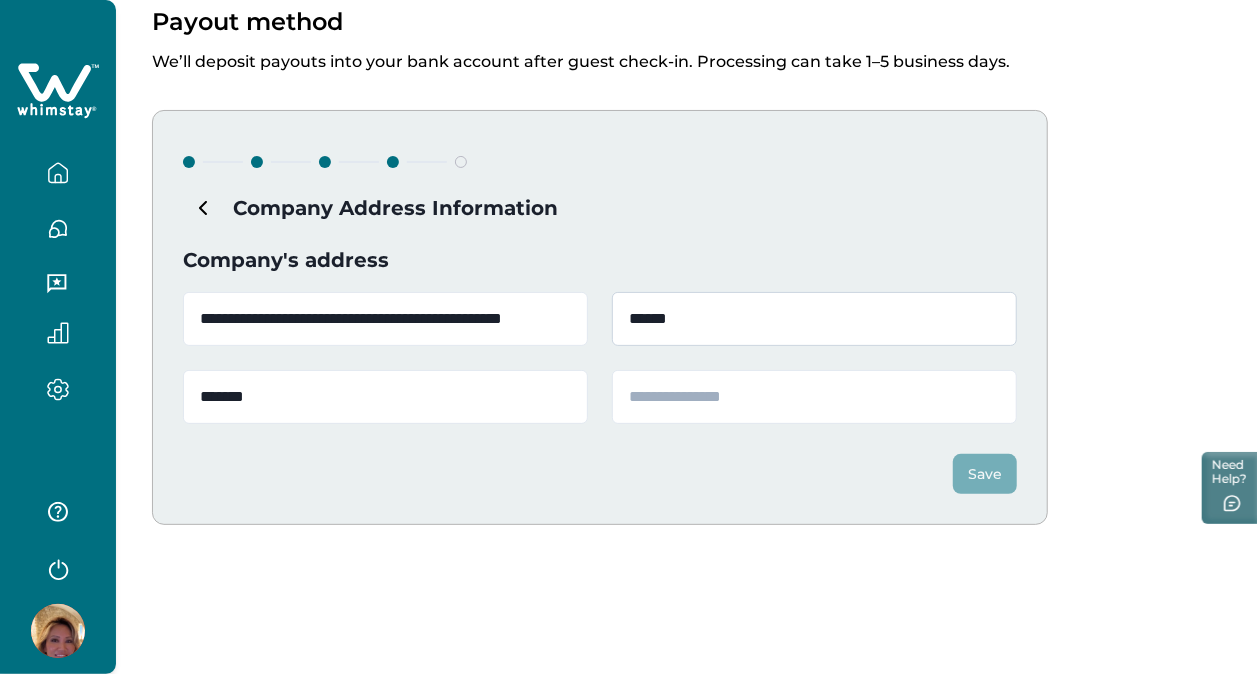 type on "**********" 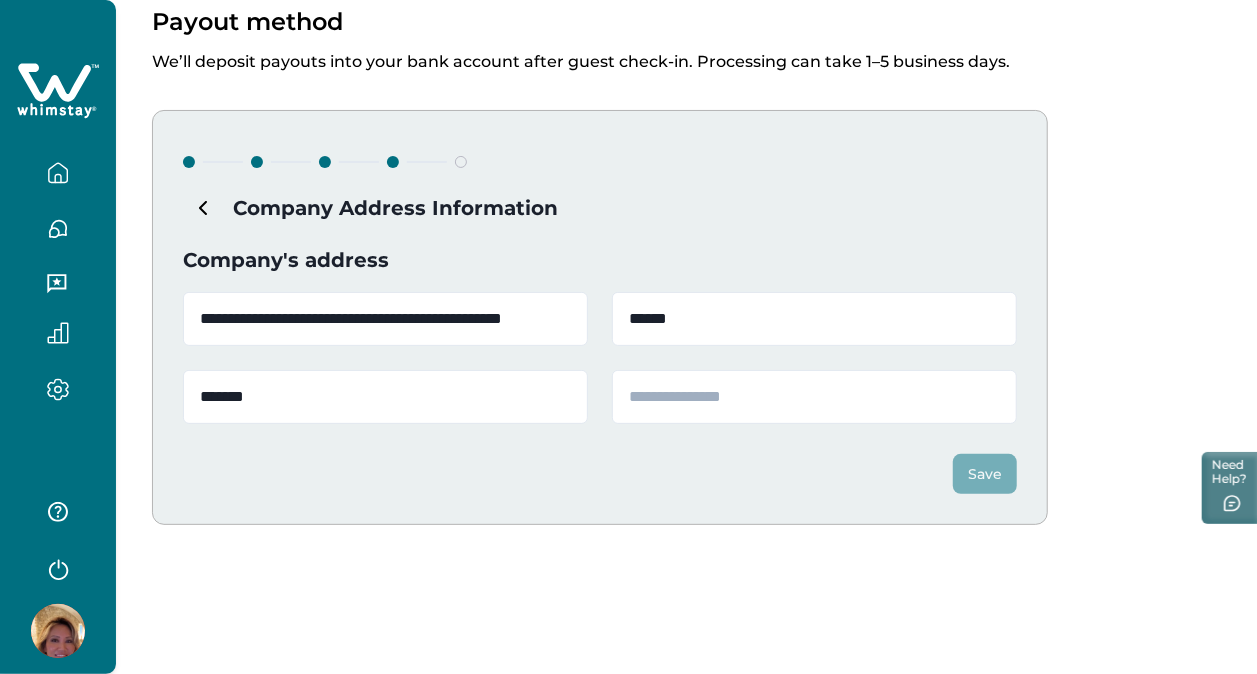 click on "Company's address" at bounding box center [600, 260] 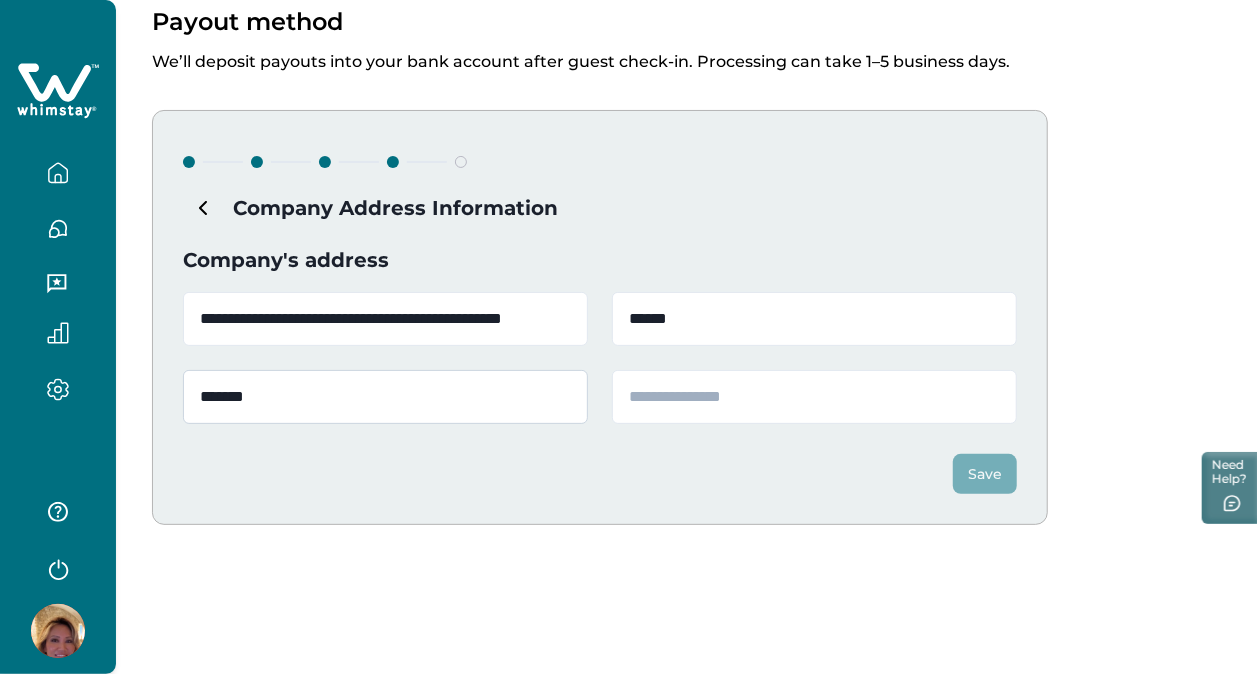 click on "*******" at bounding box center [385, 397] 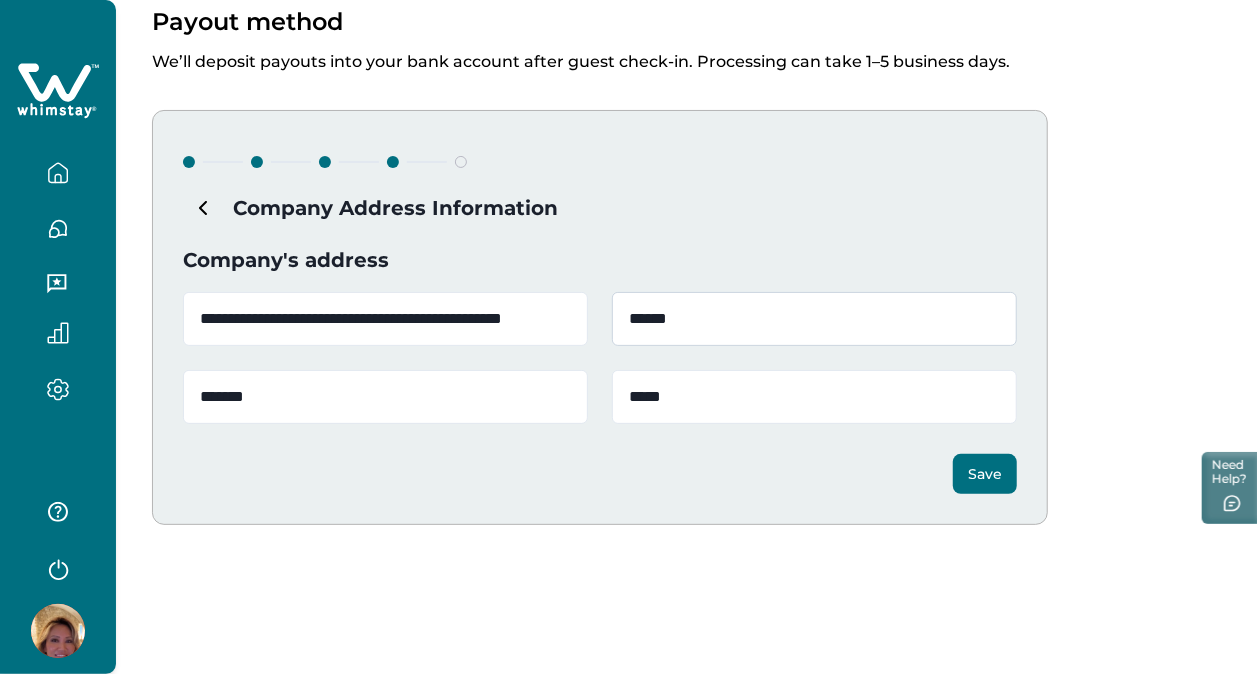 click on "******" at bounding box center (814, 319) 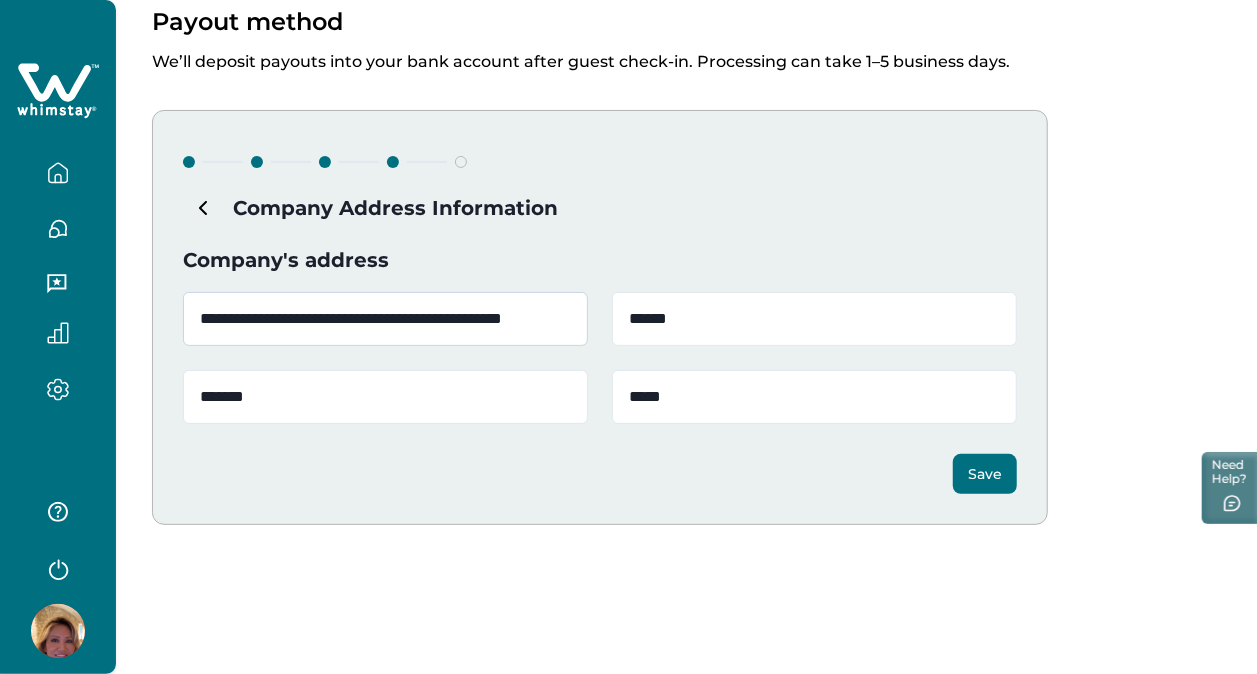 click on "**********" at bounding box center [385, 319] 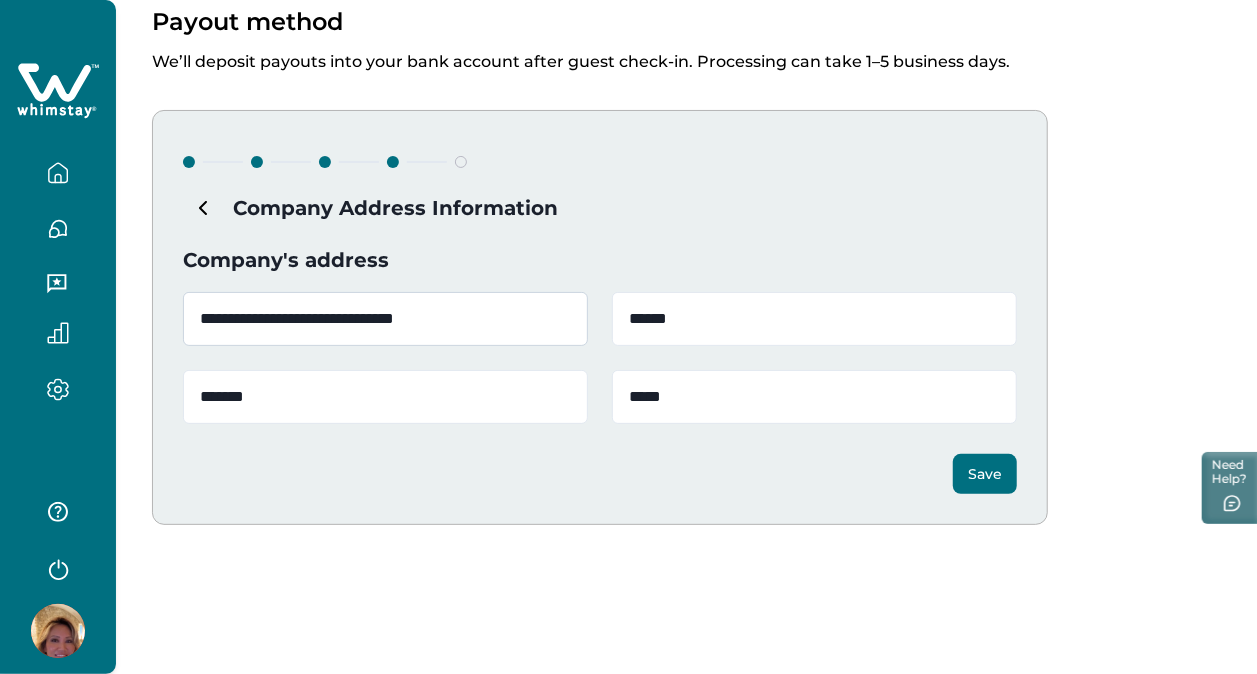 click on "**********" at bounding box center (385, 319) 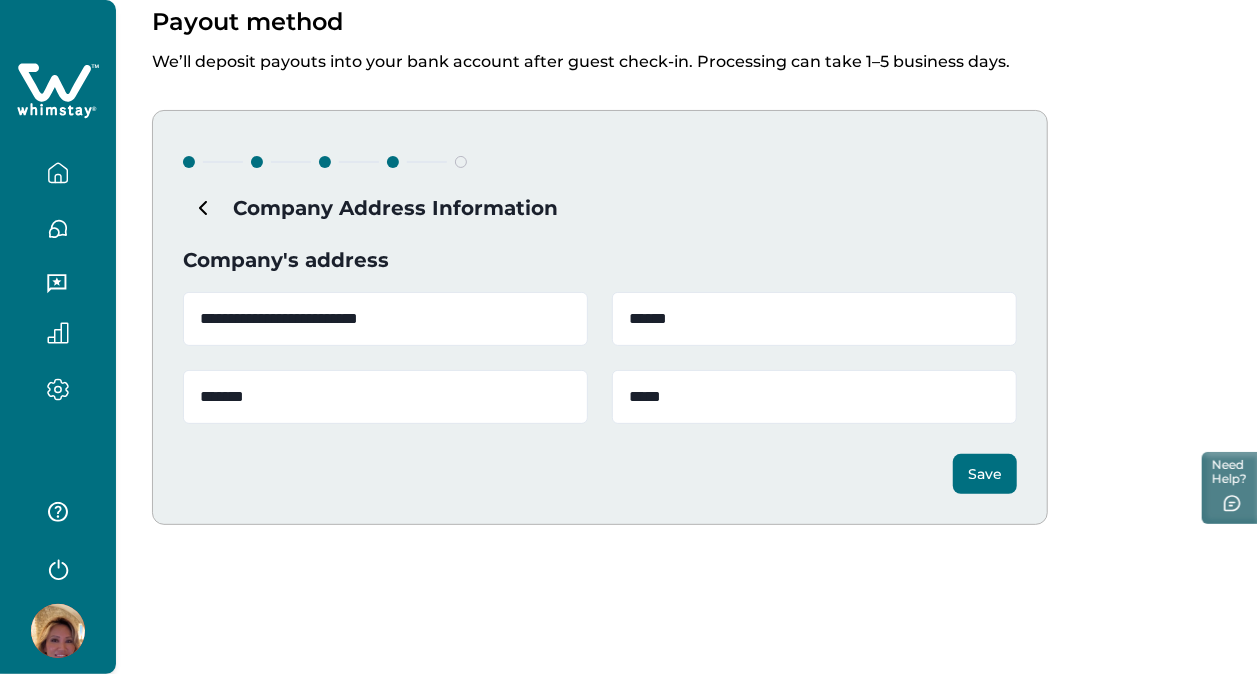 type on "**********" 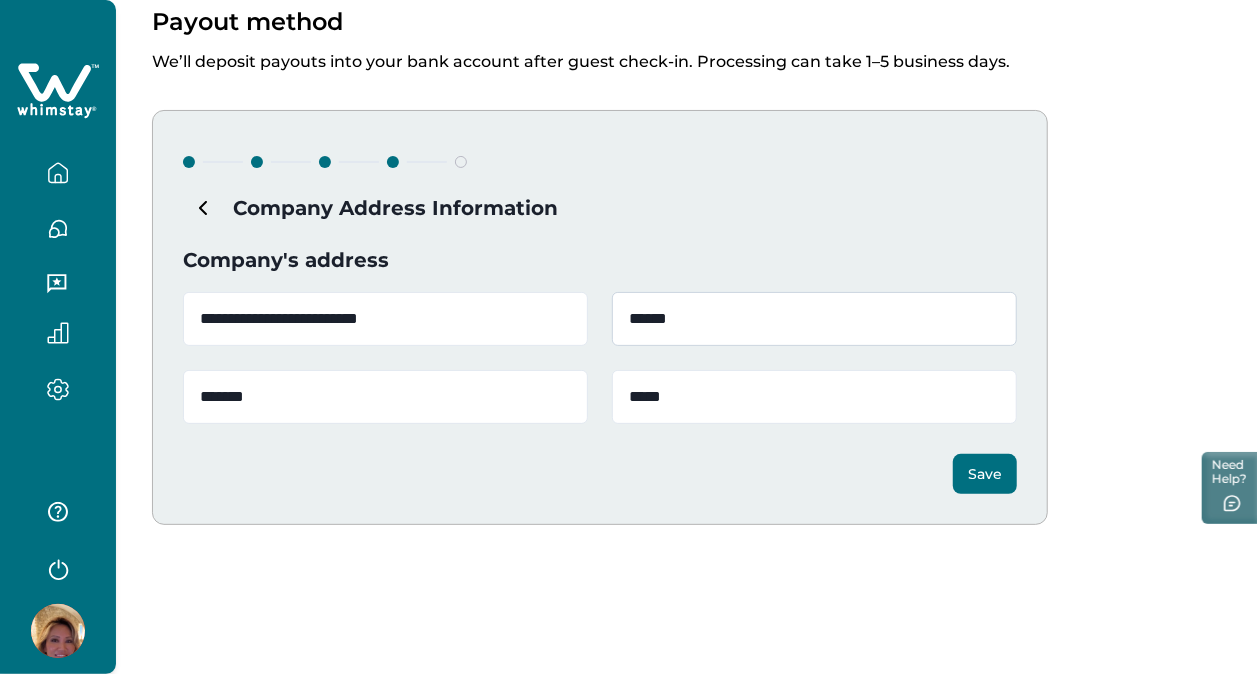 click on "******" at bounding box center (814, 319) 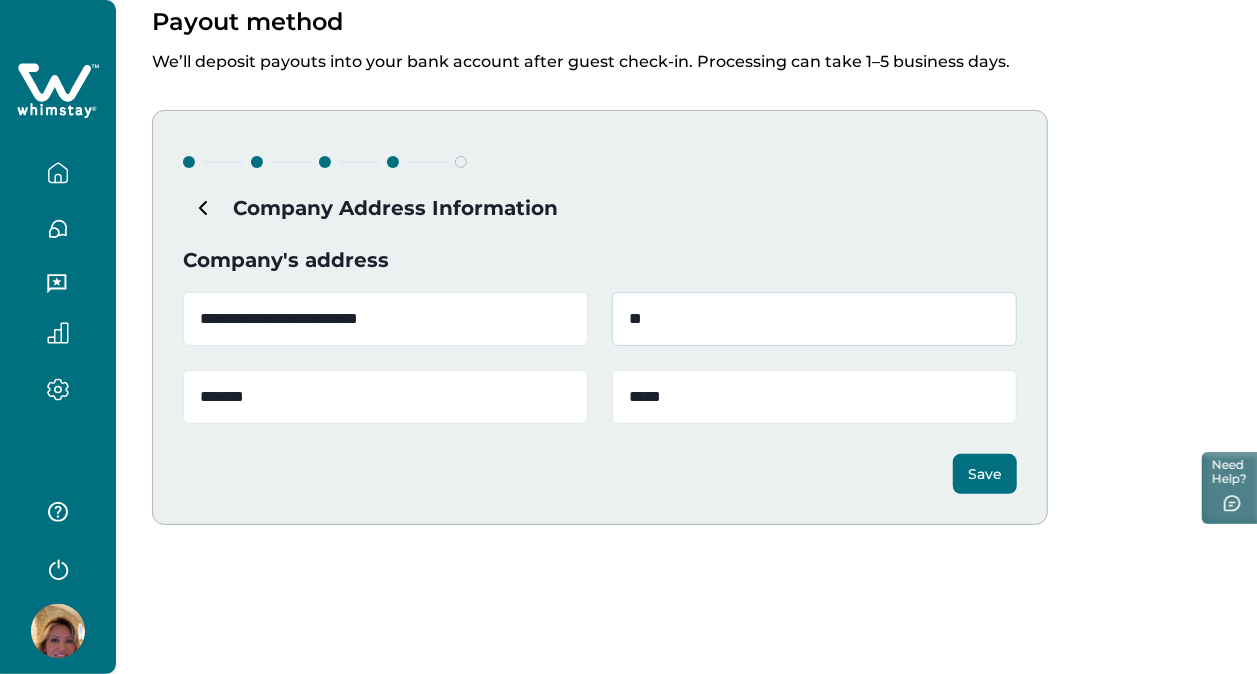 type on "*" 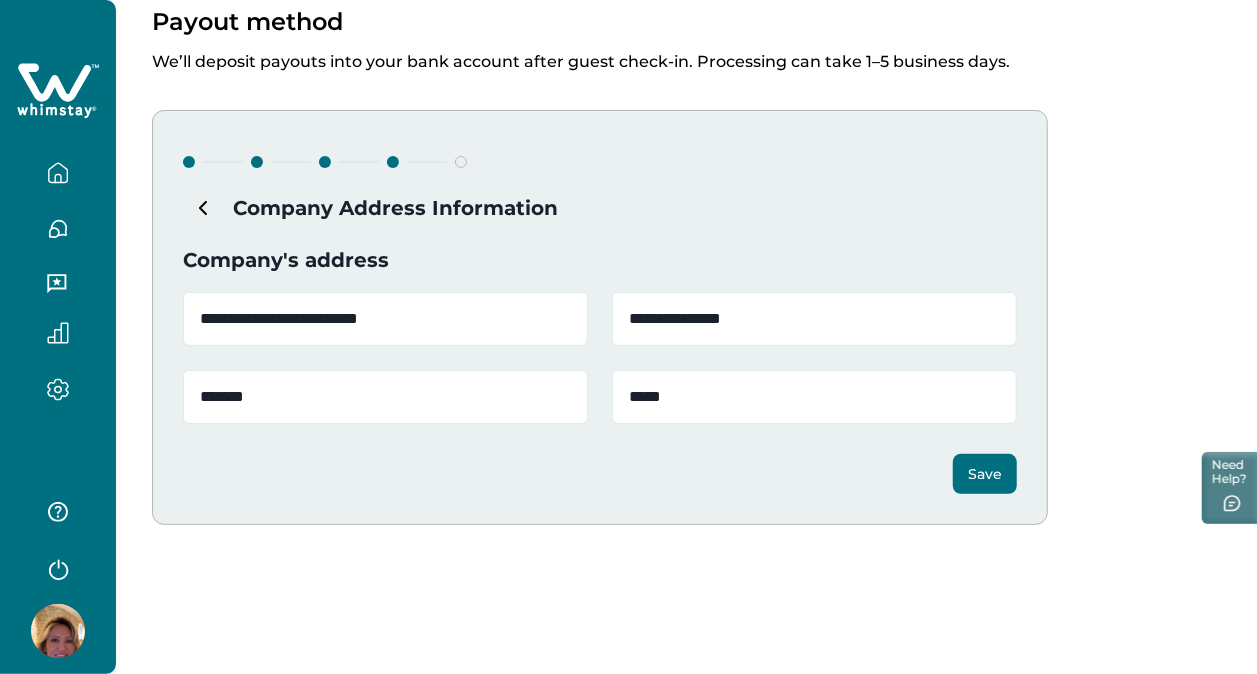 type on "**********" 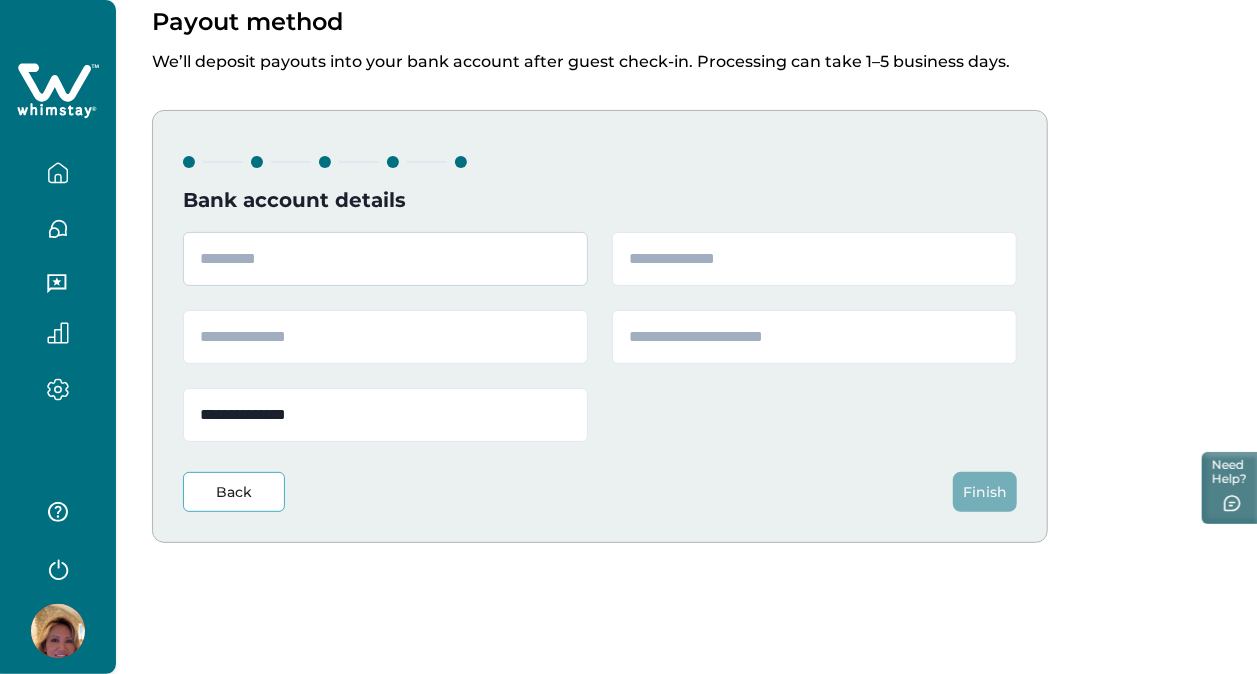 click at bounding box center [385, 259] 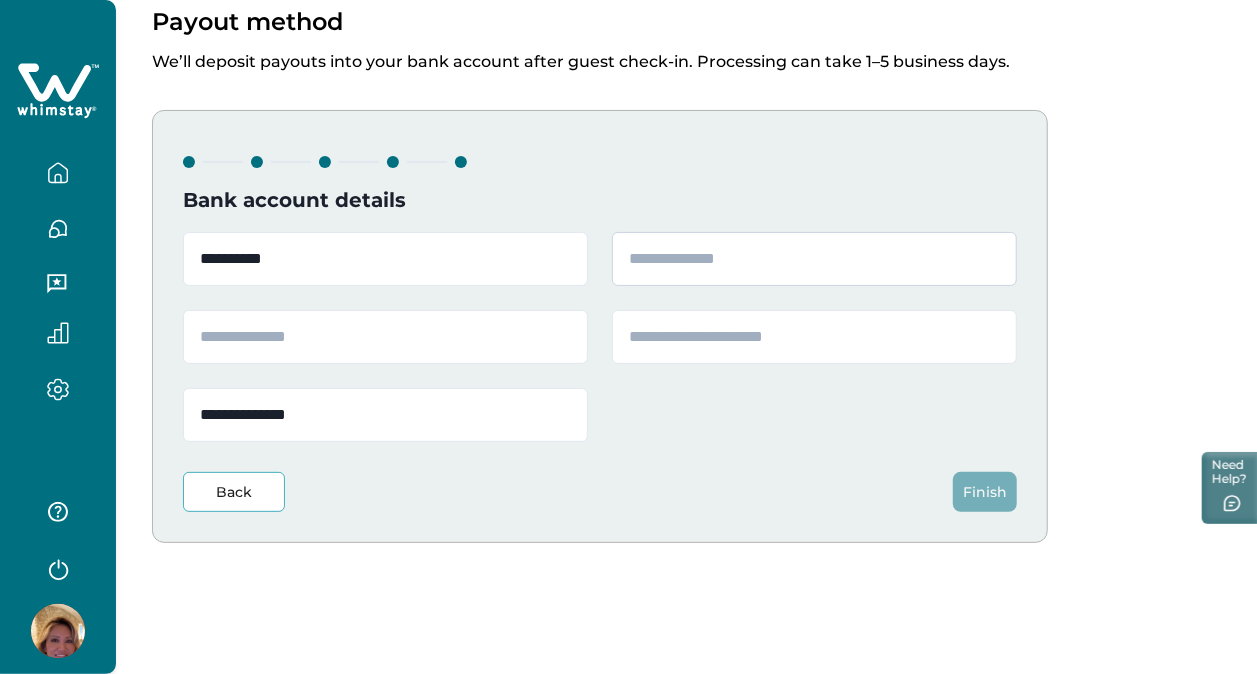 type on "**********" 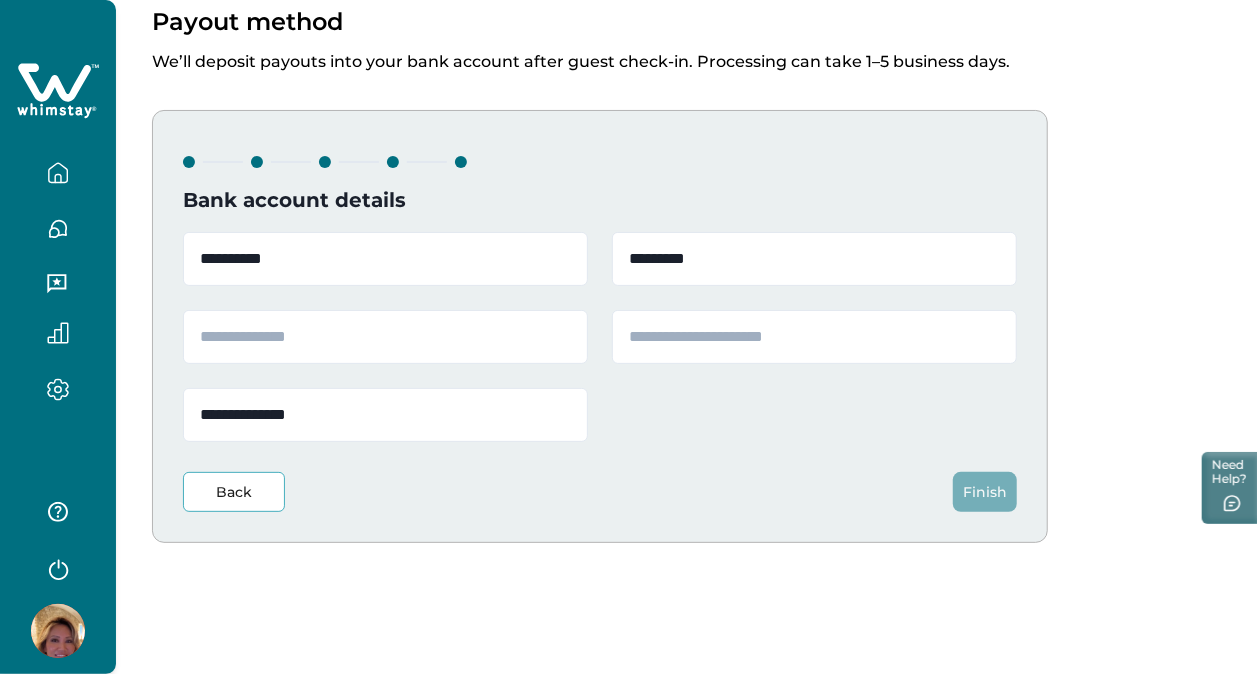 type on "*********" 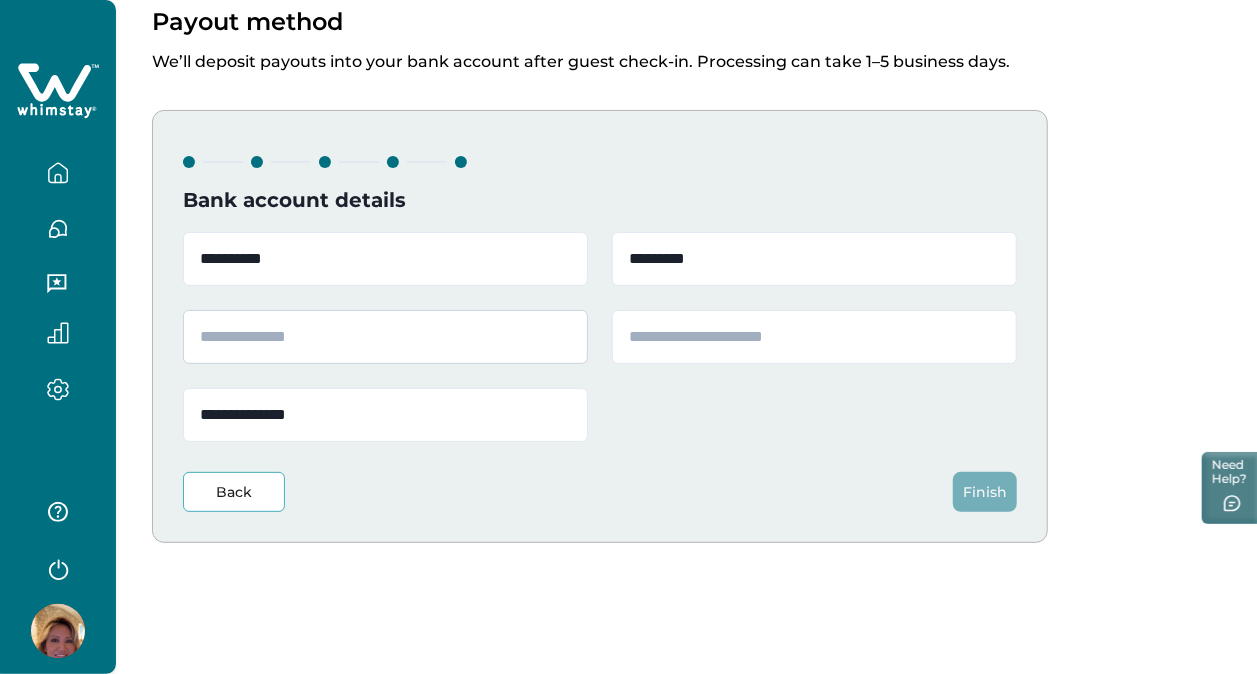 click at bounding box center (385, 337) 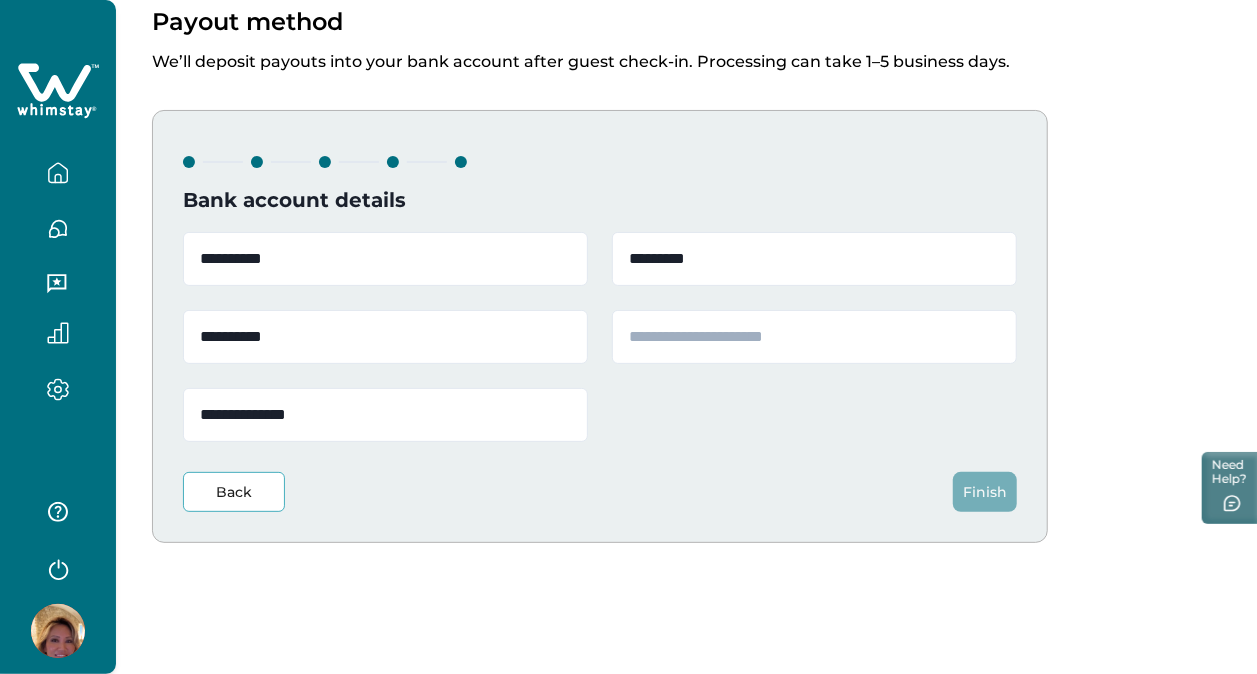 type on "**********" 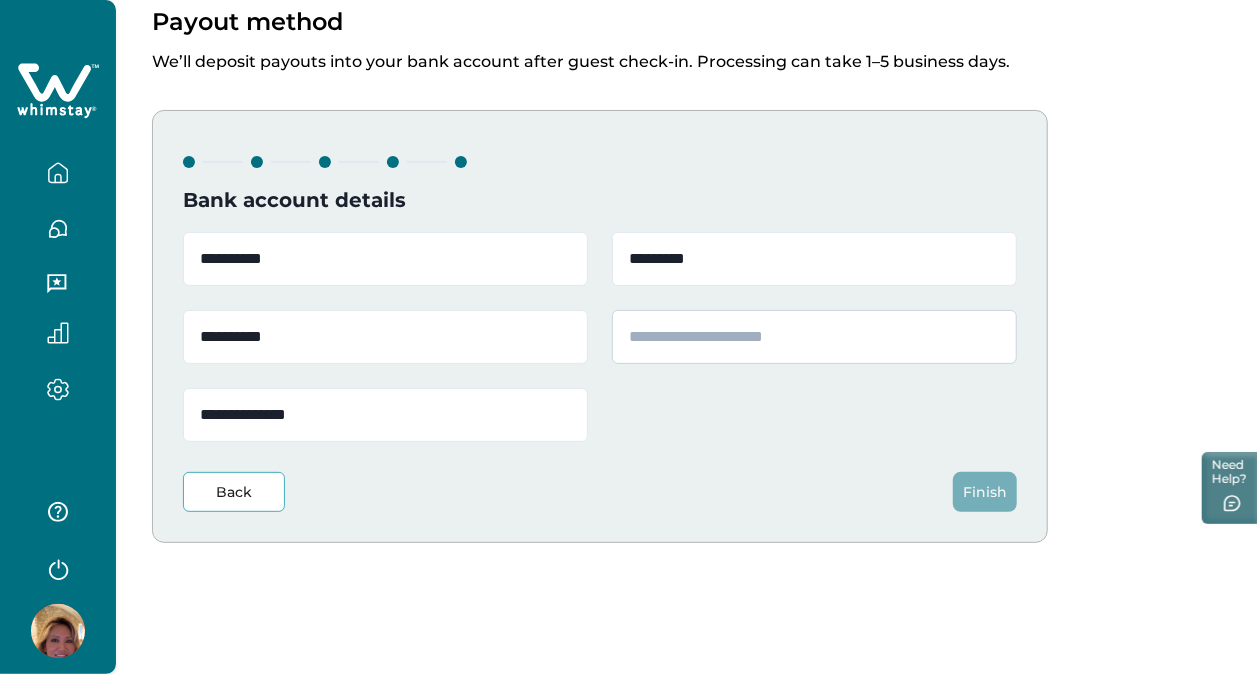 click at bounding box center [814, 337] 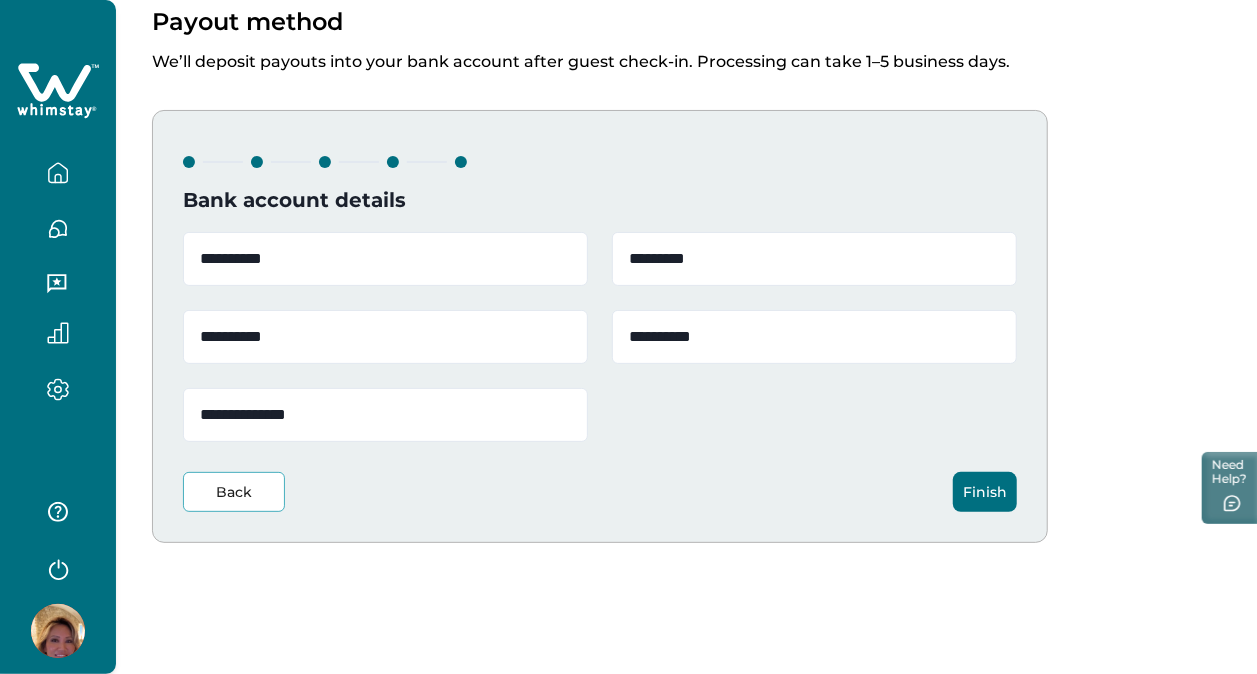 type on "**********" 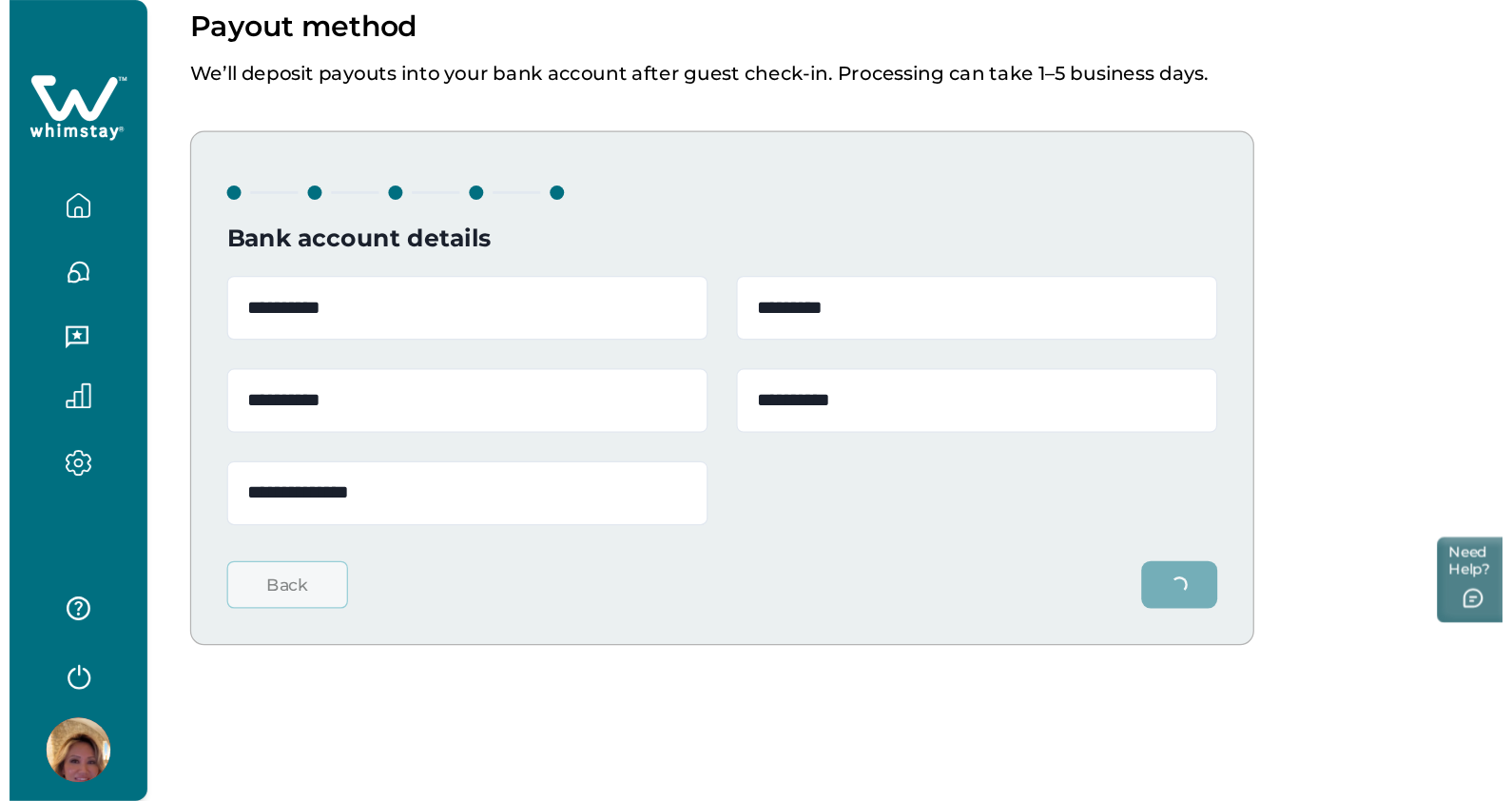 scroll, scrollTop: 0, scrollLeft: 0, axis: both 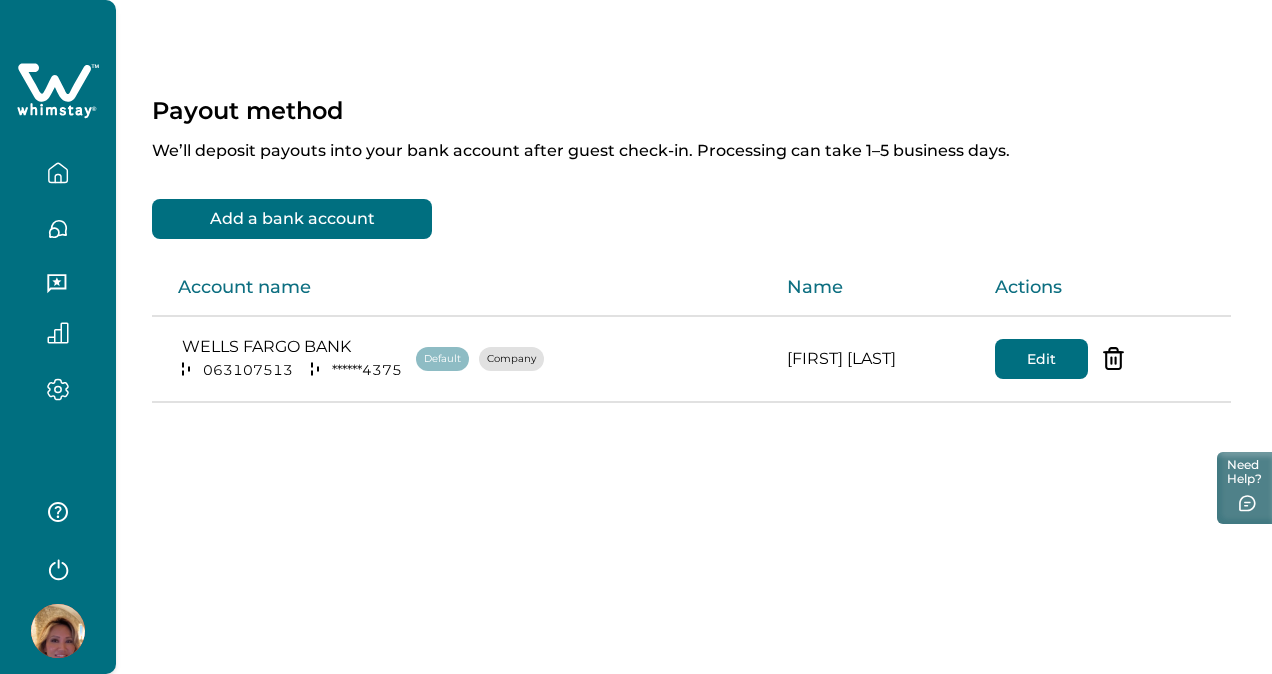 click on "Payout method We’ll deposit payouts into your bank account after guest check-in. Processing can take 1–5 business days. Add a bank account Account name Name Actions   WELLS FARGO BANK     063107513       ****** 4375   Default Company [LAST] [LAST] Edit" at bounding box center (694, 276) 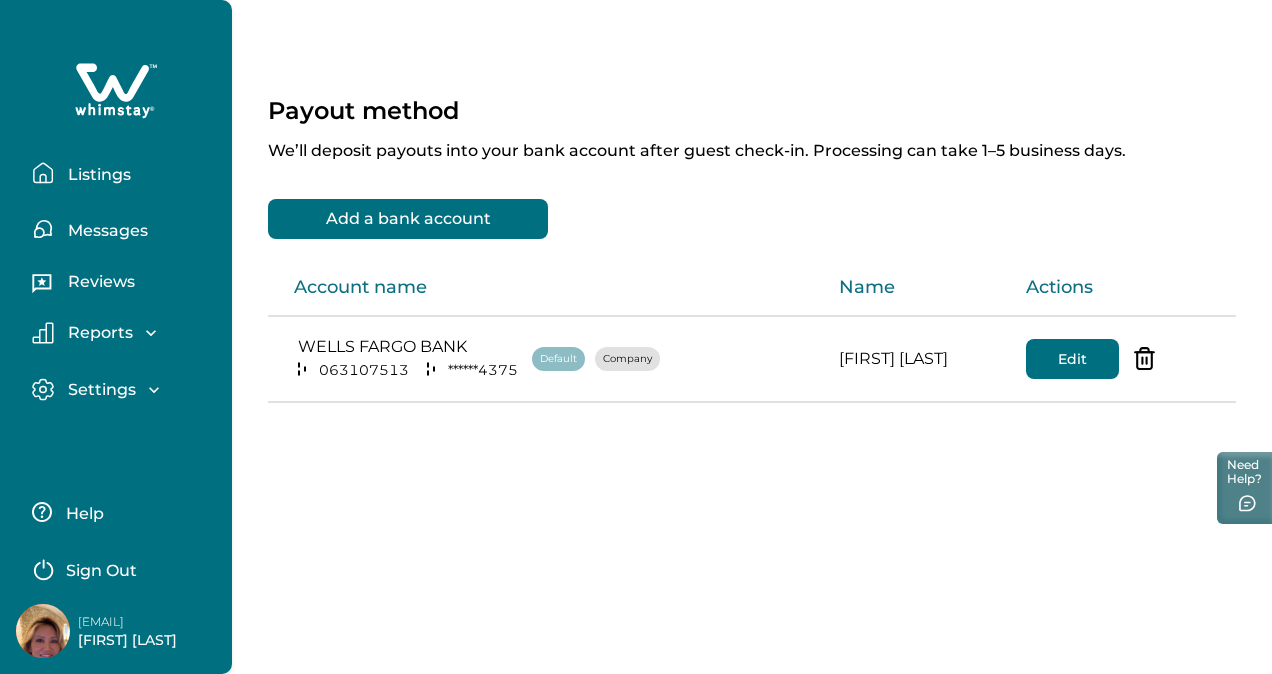 click on "Messages" at bounding box center (105, 231) 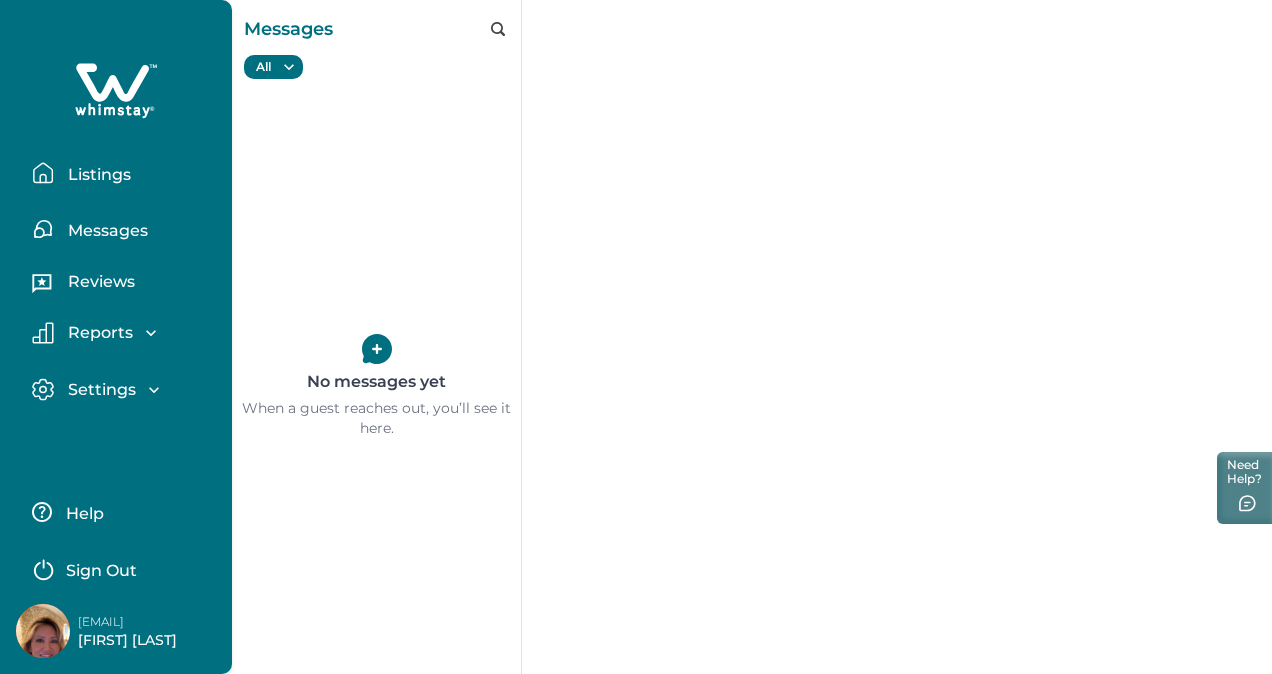 click on "Listings" at bounding box center [96, 175] 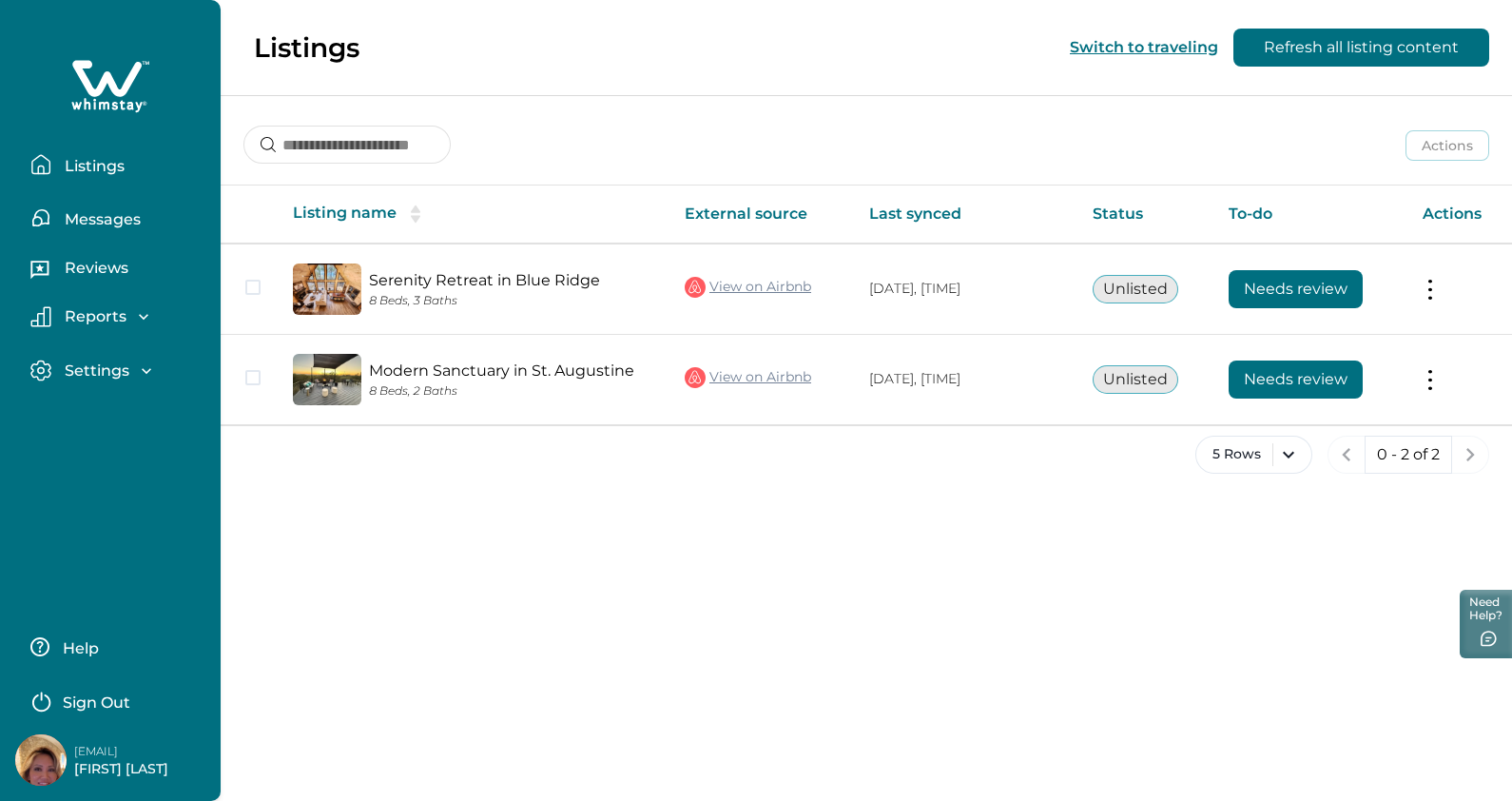 drag, startPoint x: 1173, startPoint y: 0, endPoint x: 810, endPoint y: 528, distance: 640.7441 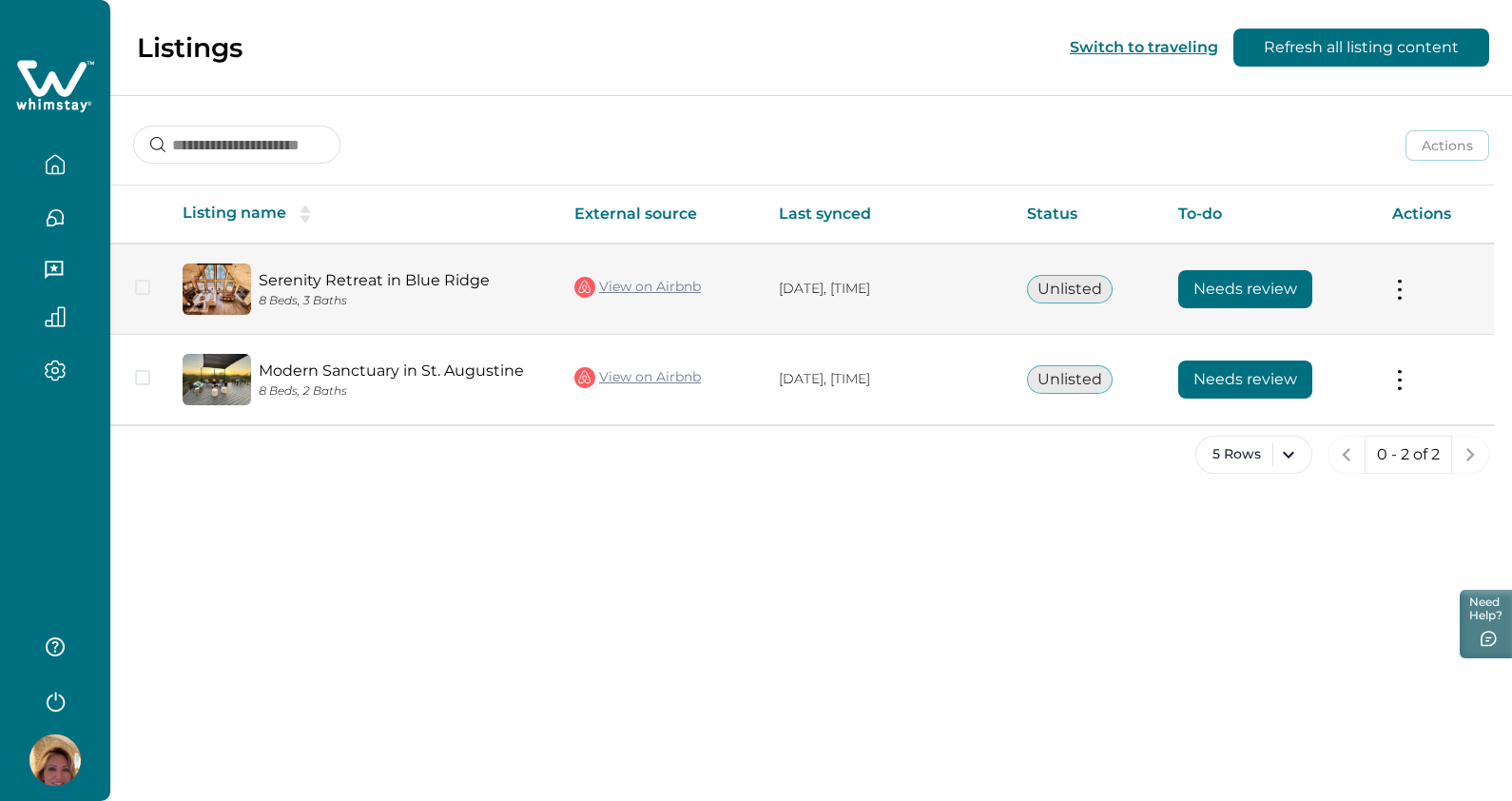 click on "Needs review" at bounding box center [1245, 289] 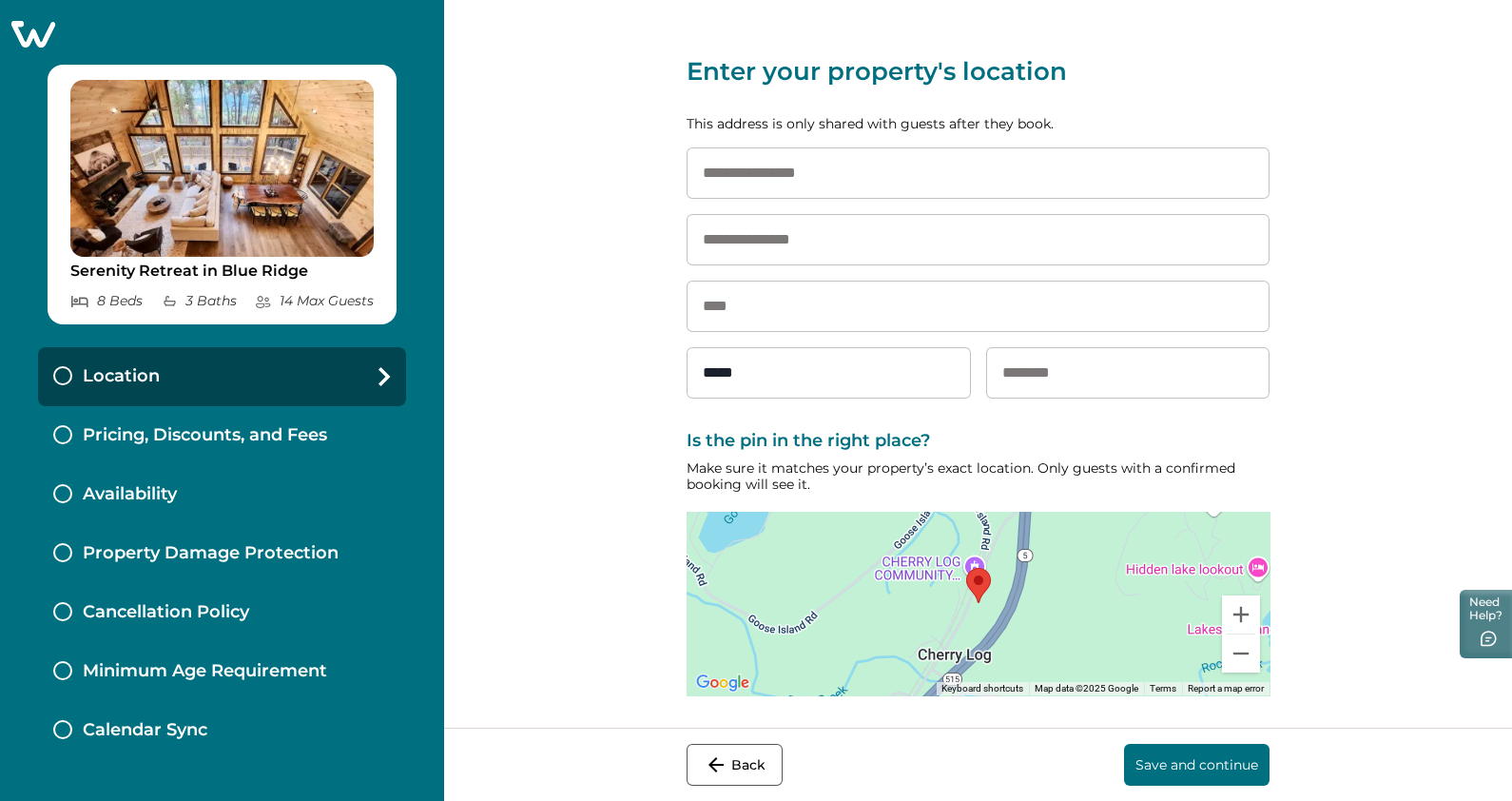 click at bounding box center (978, 173) 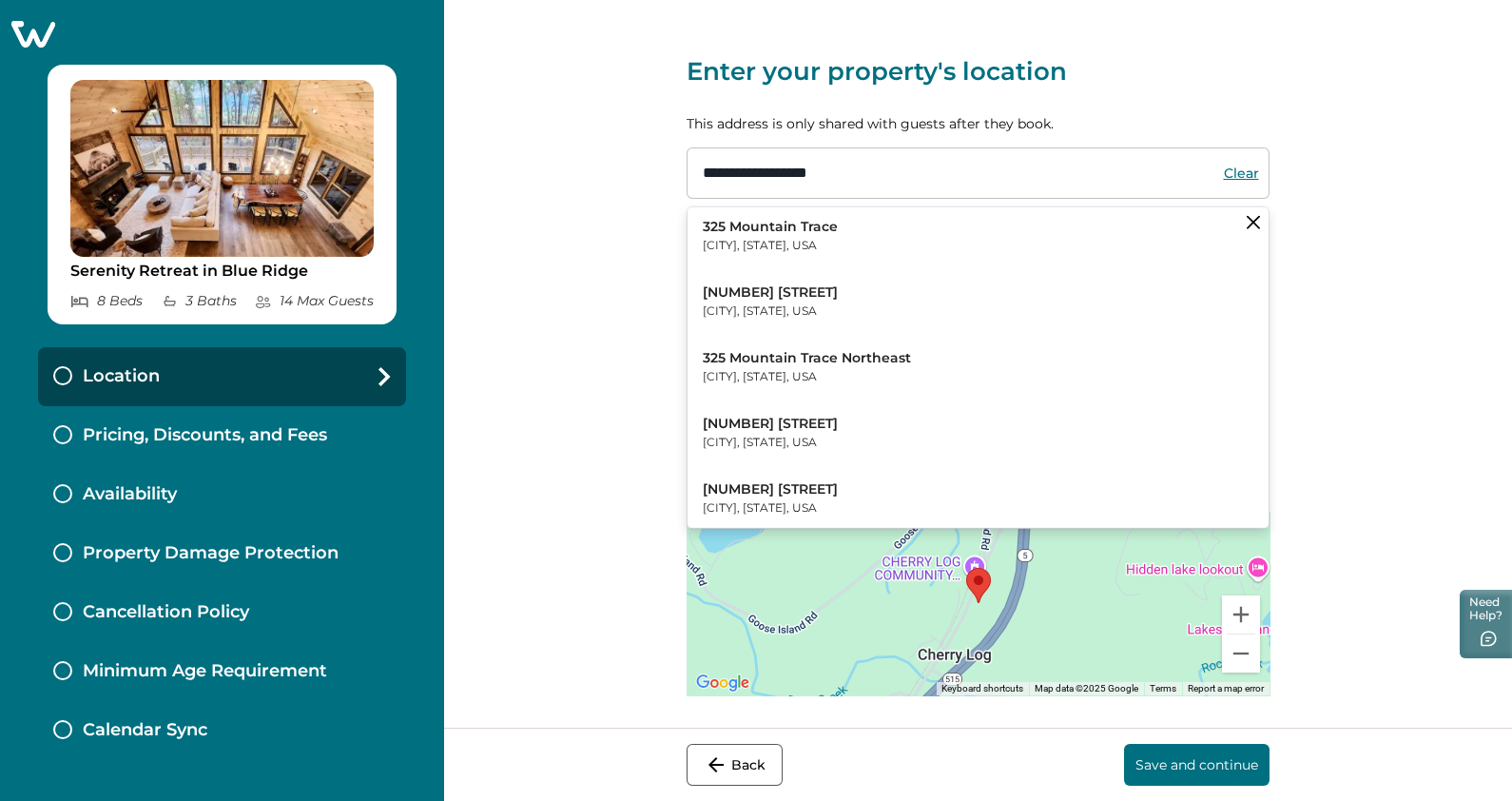 click on "[NUMBER] [STREET] [CITY], [STATE], USA" at bounding box center (978, 235) 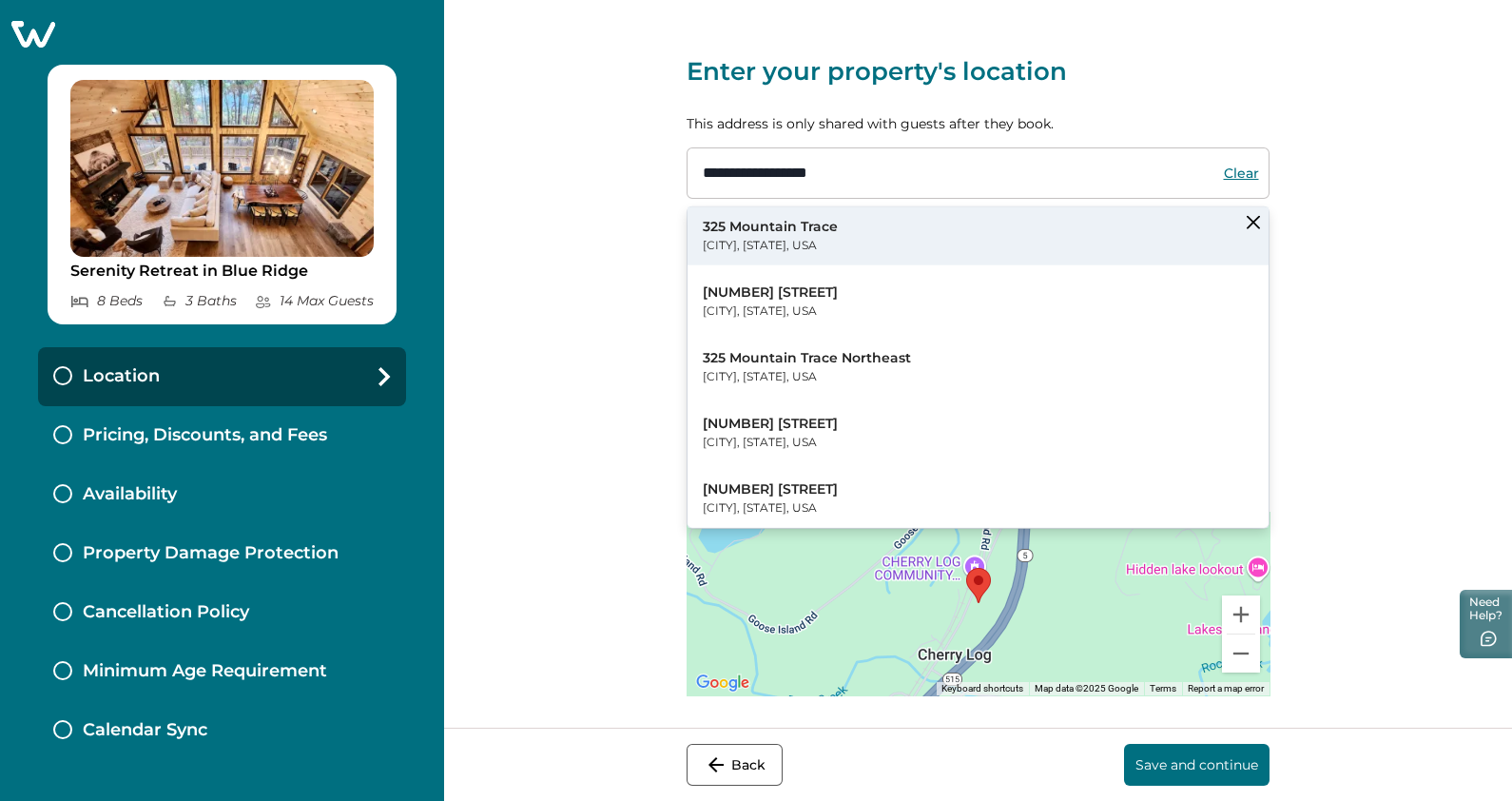 type on "**********" 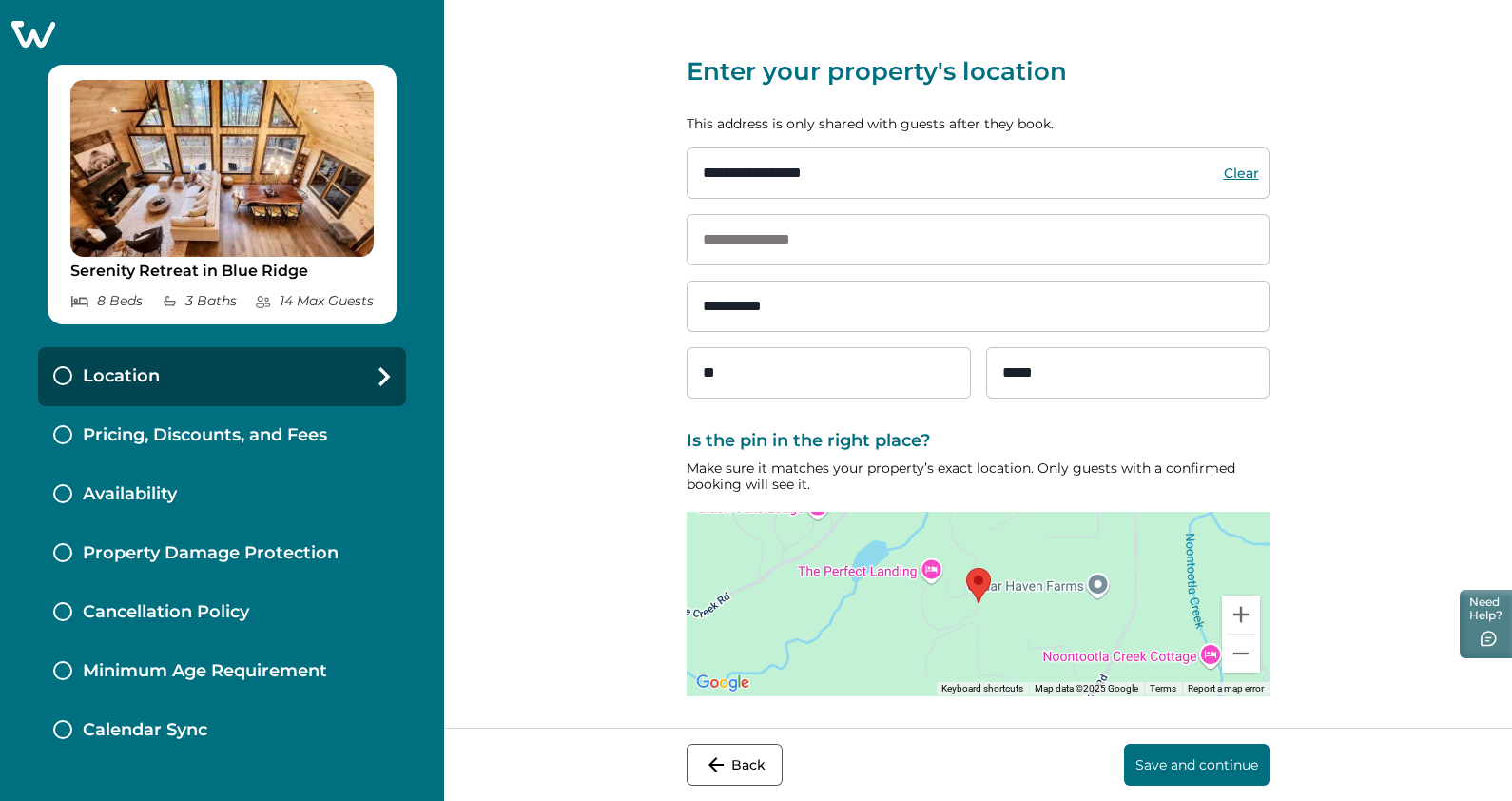 click on "Save and continue" at bounding box center [1196, 765] 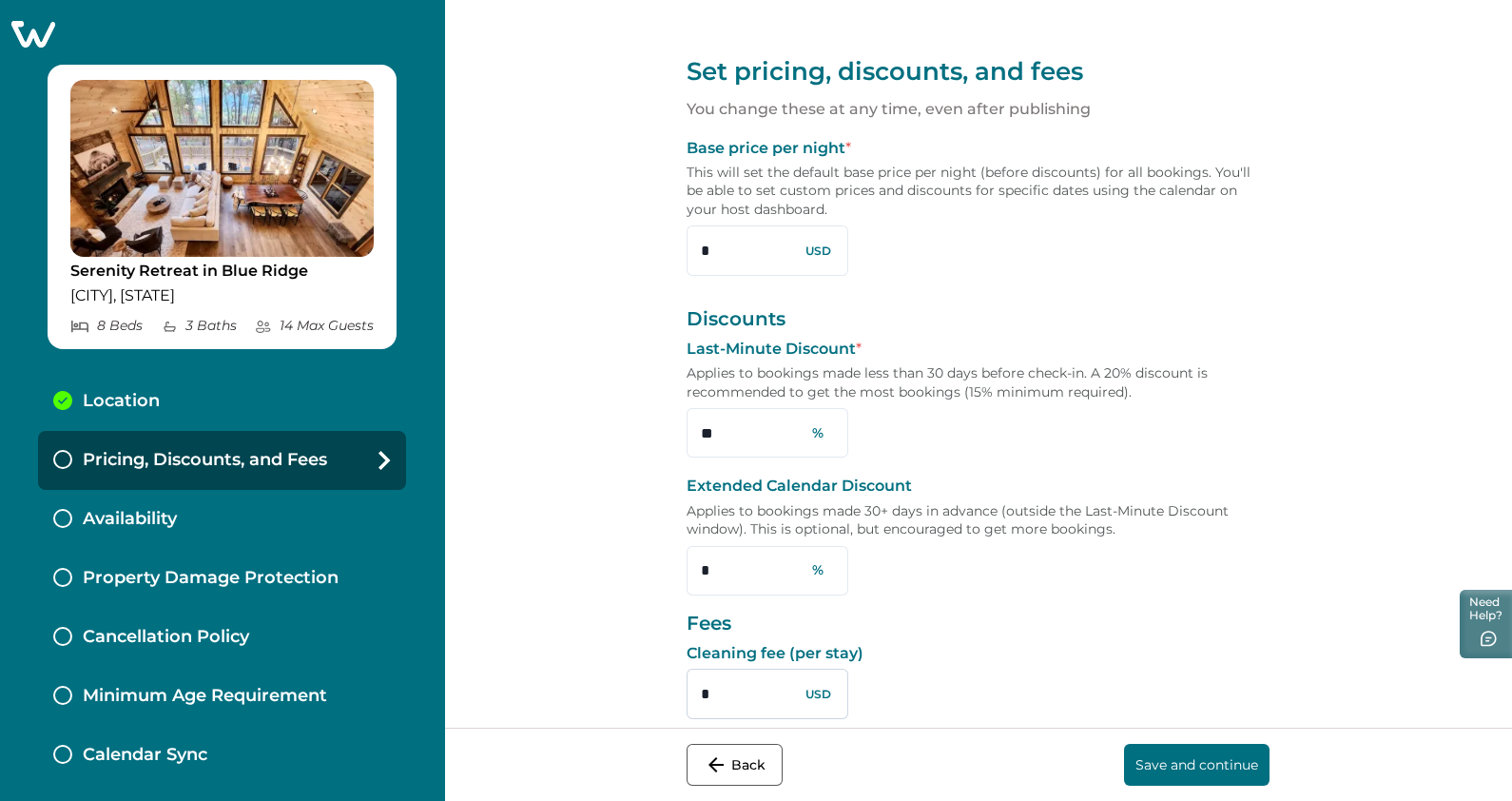 click on "*" at bounding box center [767, 694] 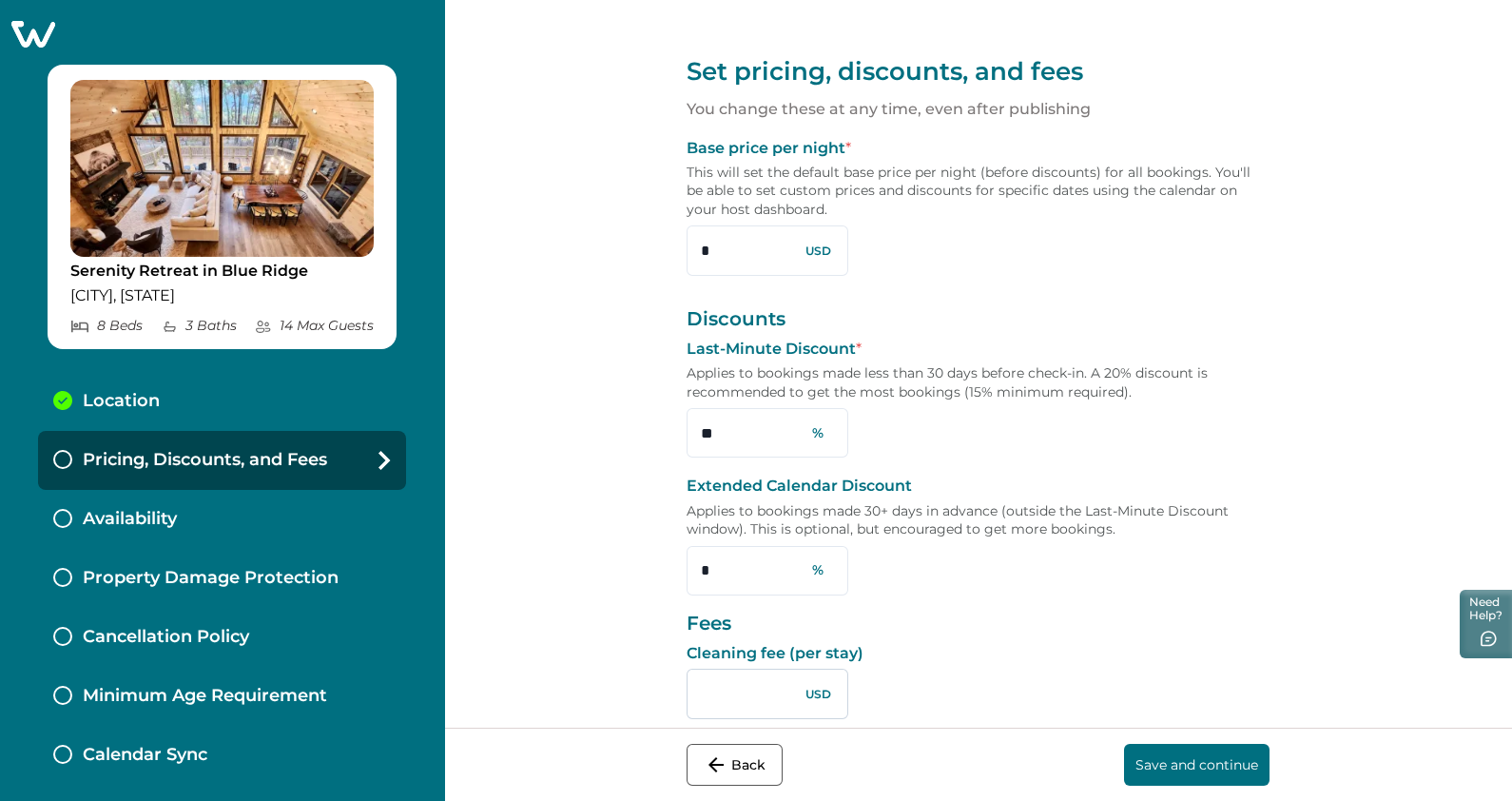 type on "*" 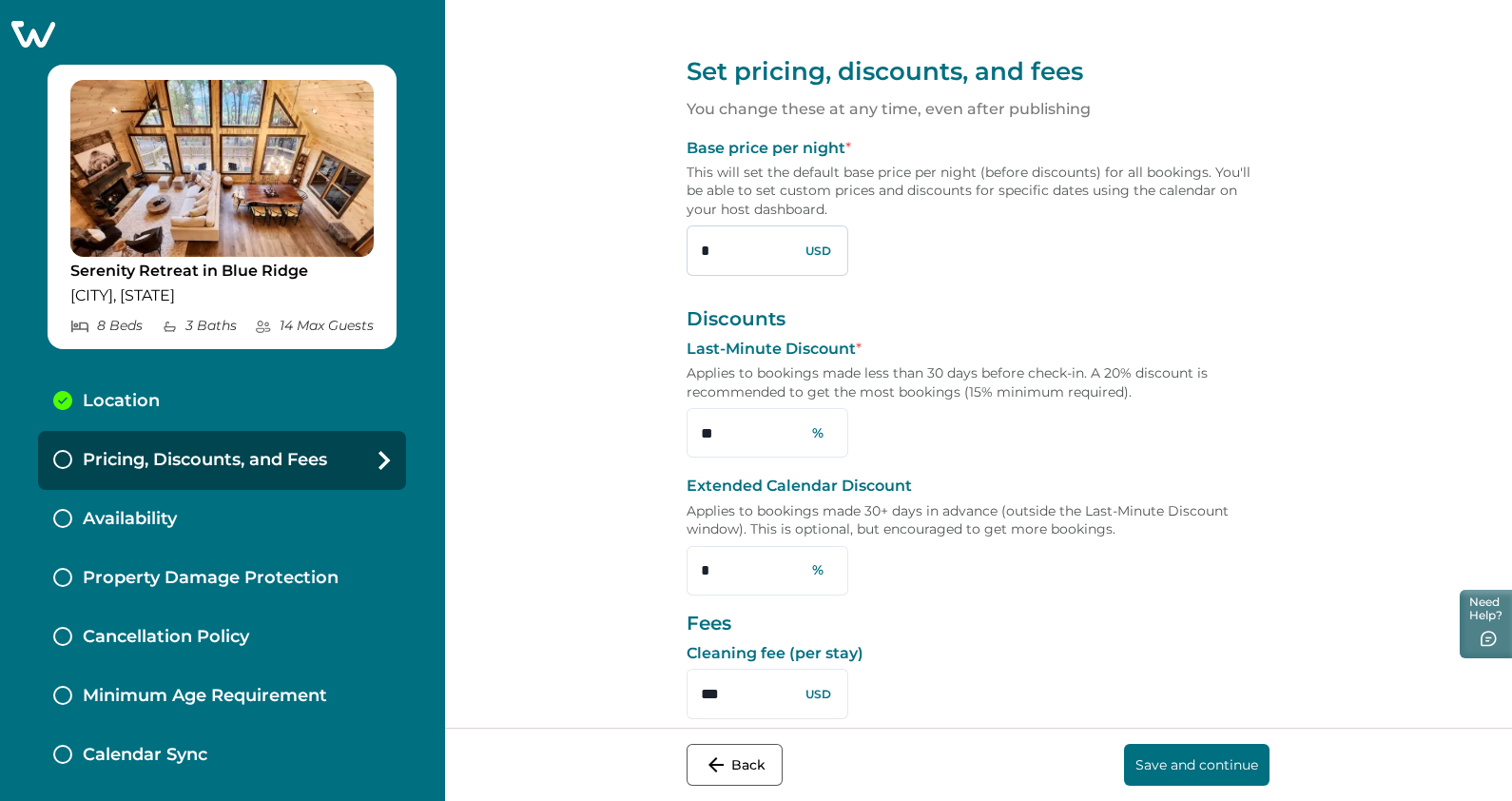 type on "***" 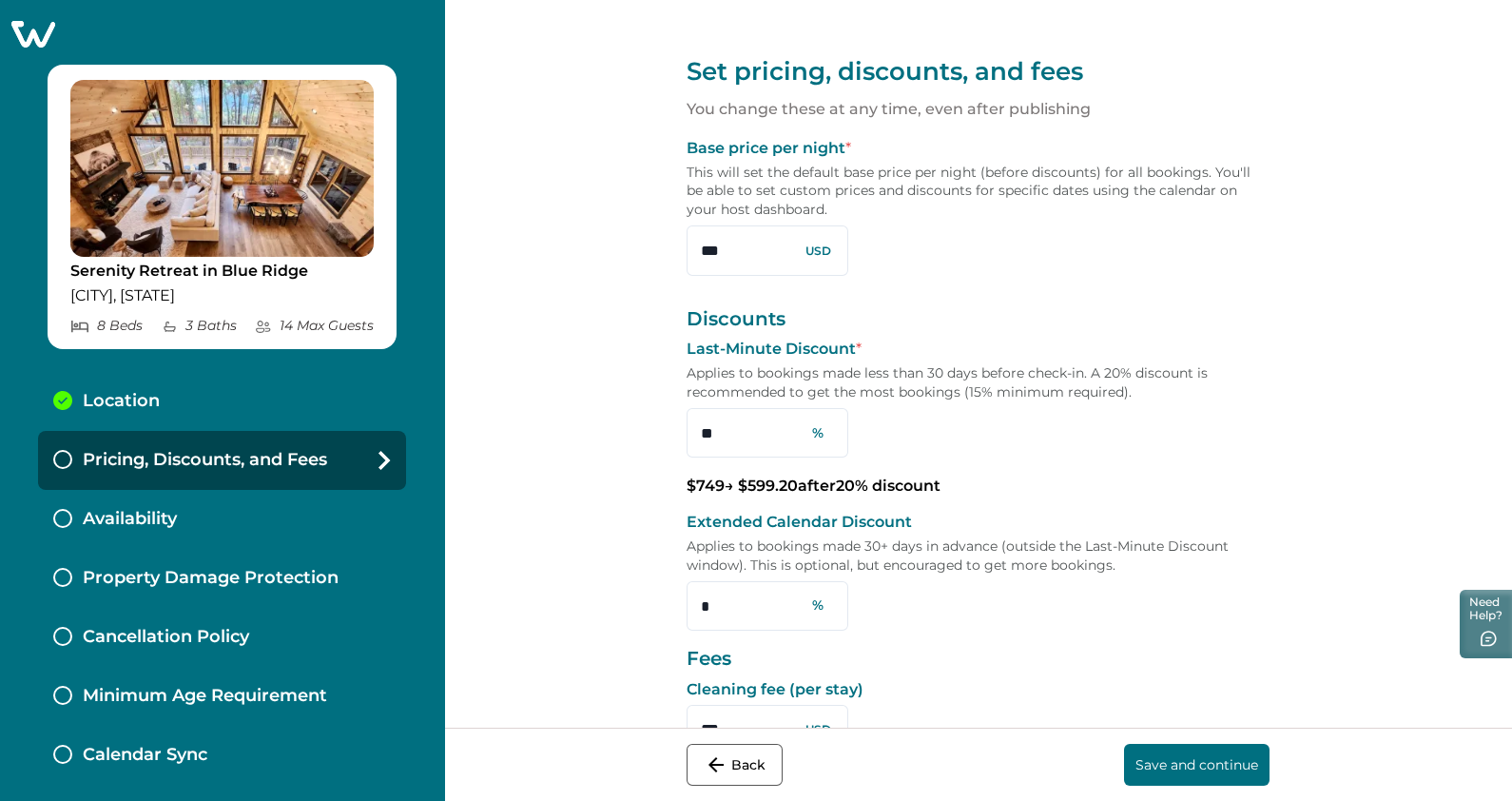type on "***" 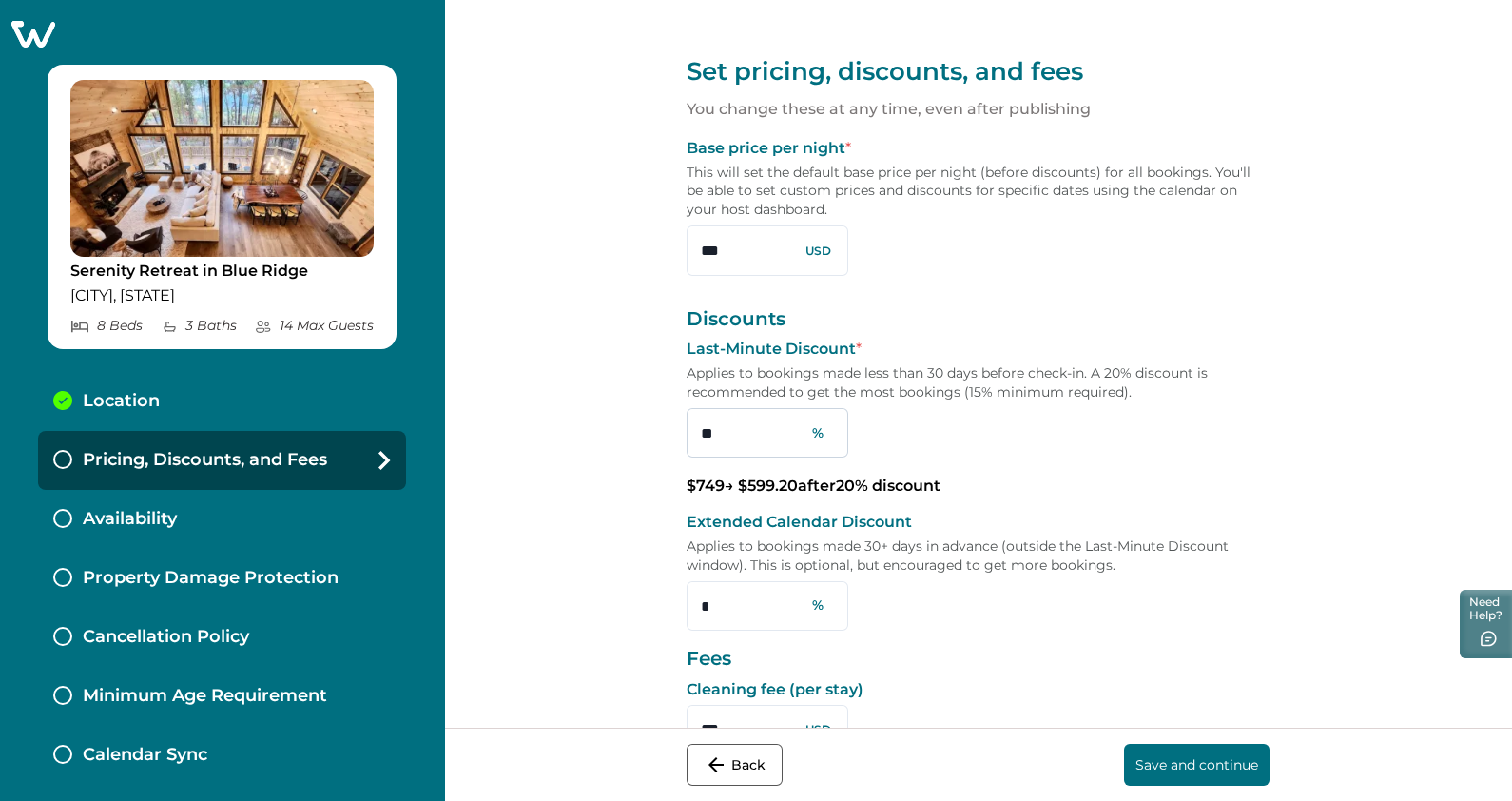 click on "**" at bounding box center (767, 433) 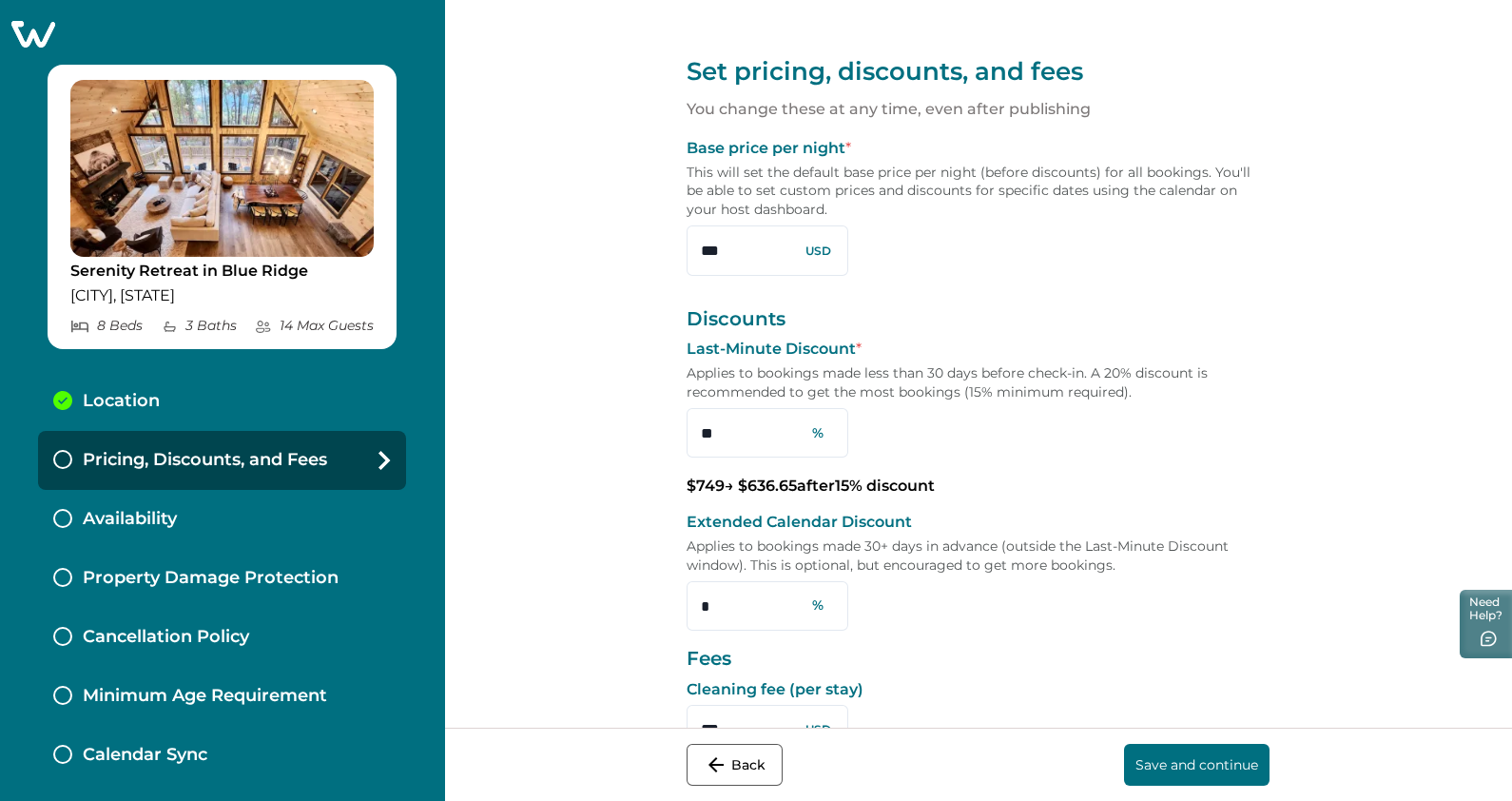 scroll, scrollTop: 101, scrollLeft: 0, axis: vertical 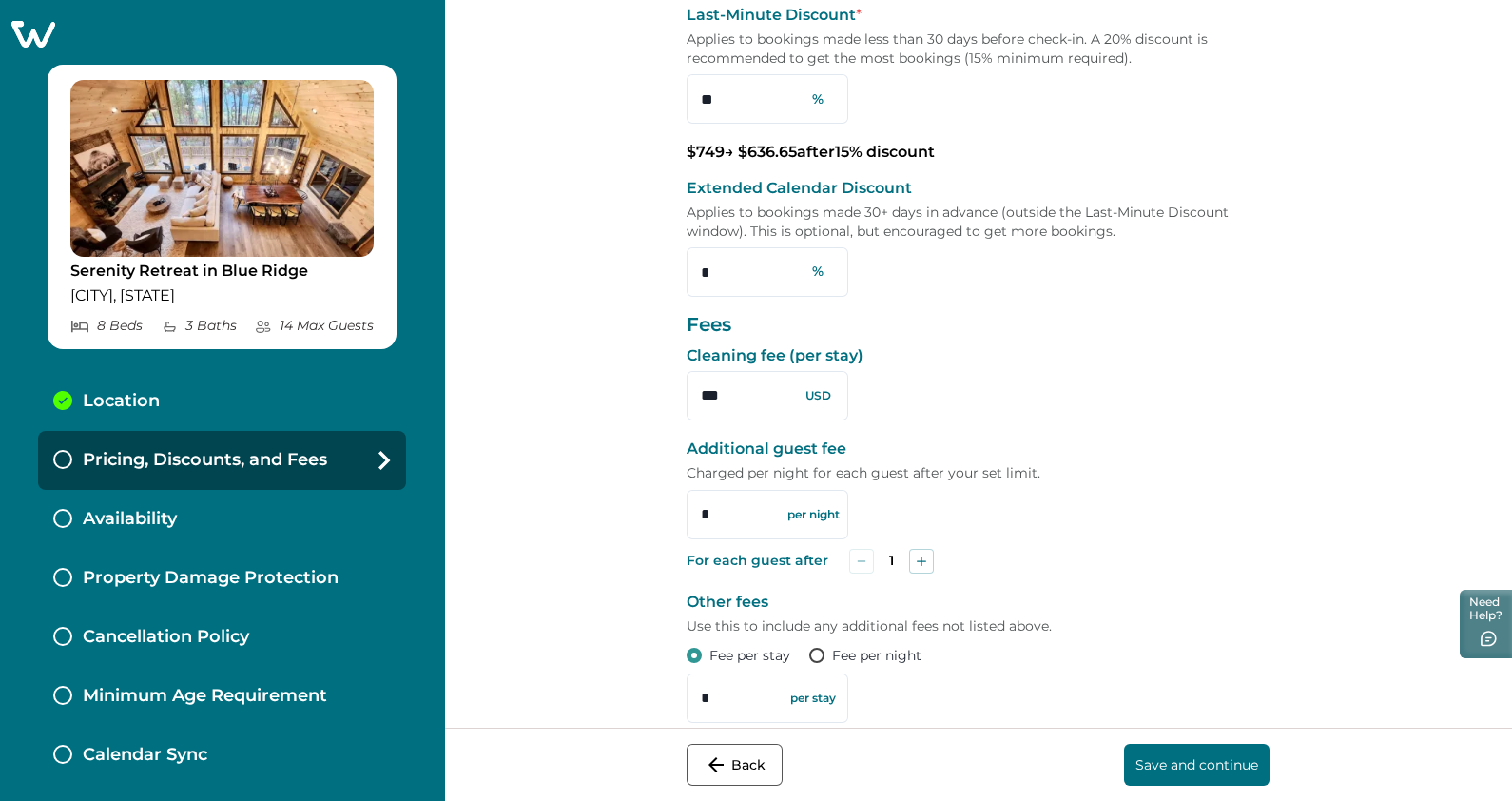 type on "*" 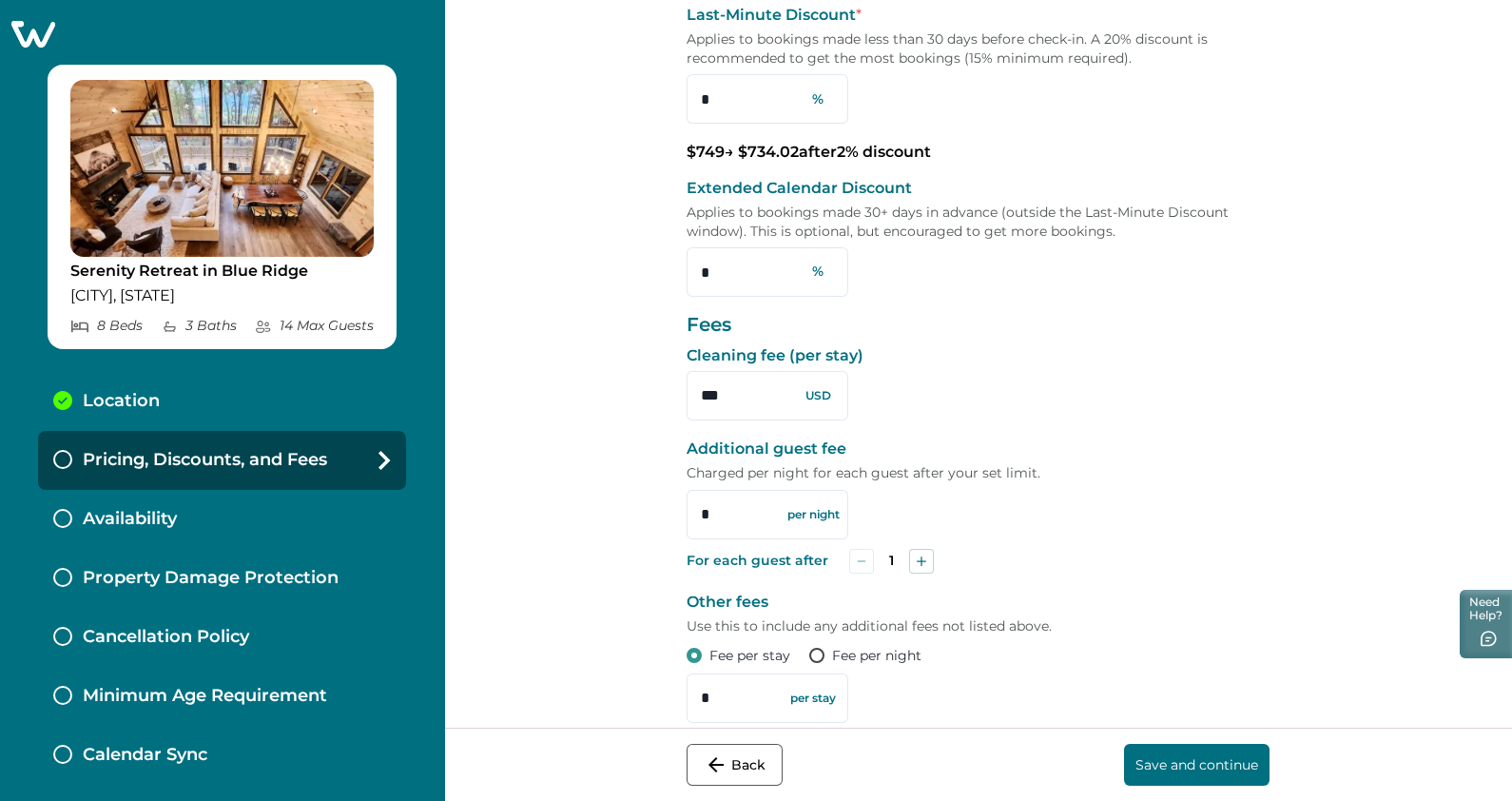 type on "**" 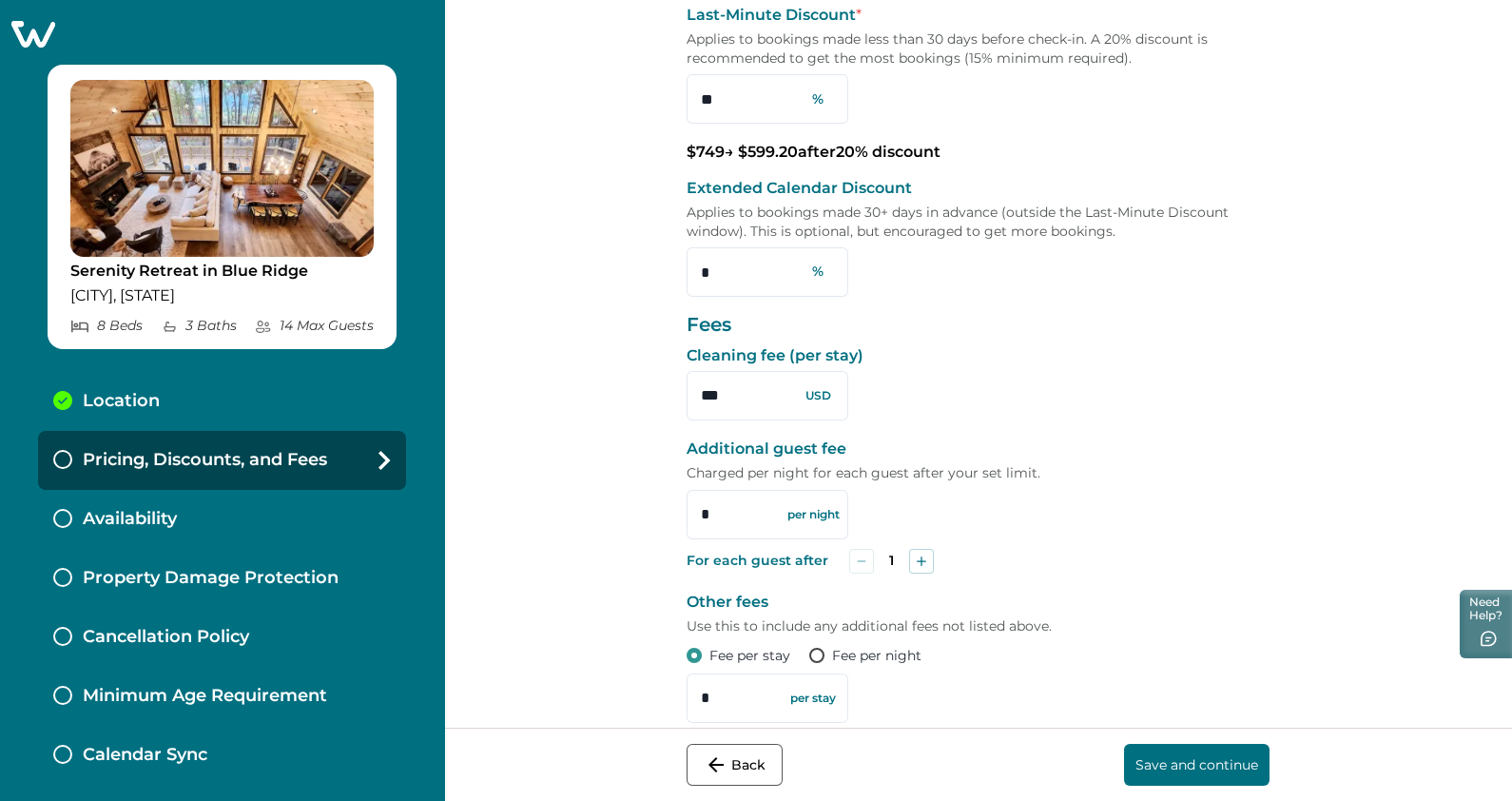 scroll, scrollTop: 547, scrollLeft: 0, axis: vertical 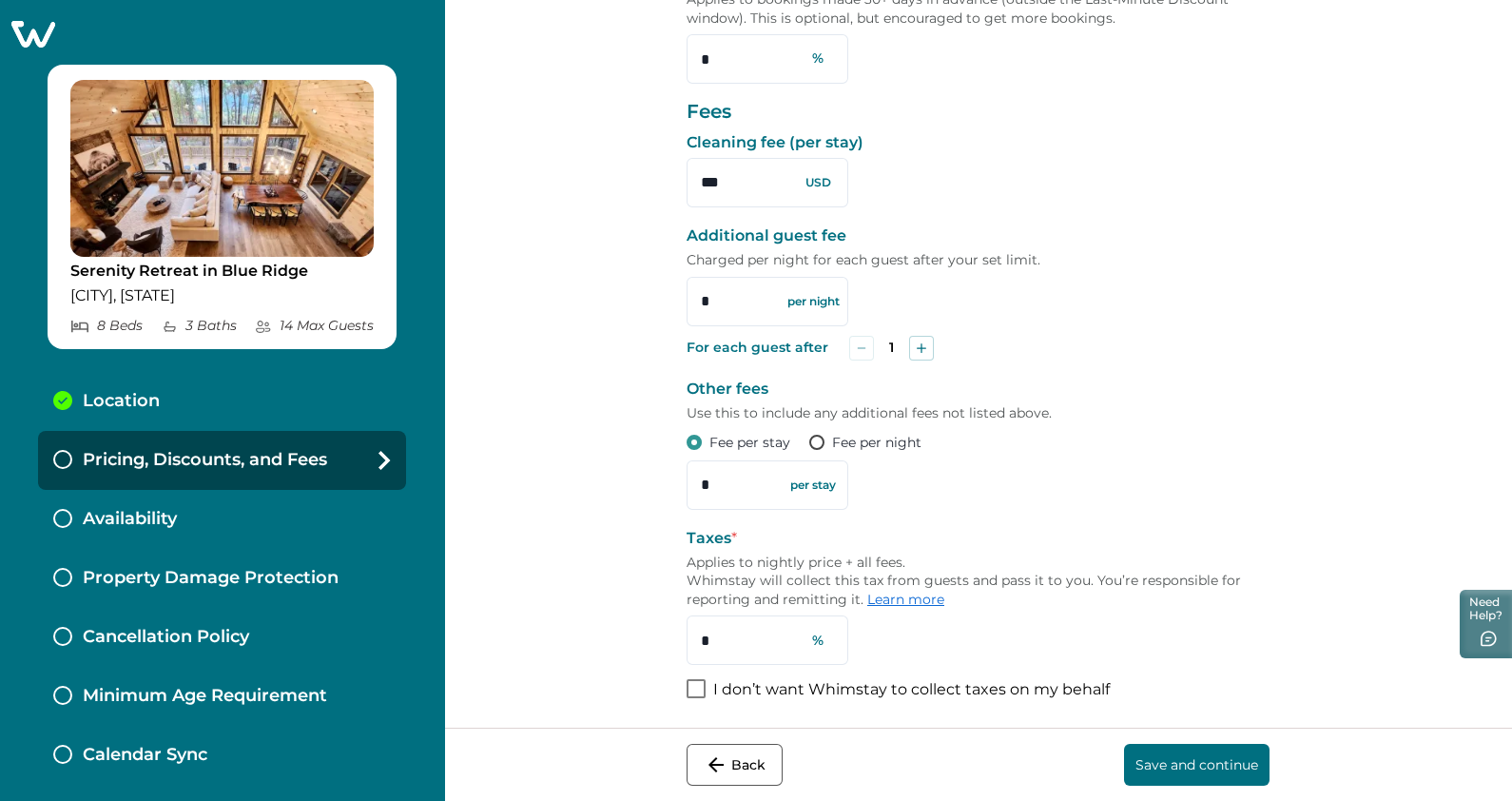 click on "Save and continue" at bounding box center [1196, 765] 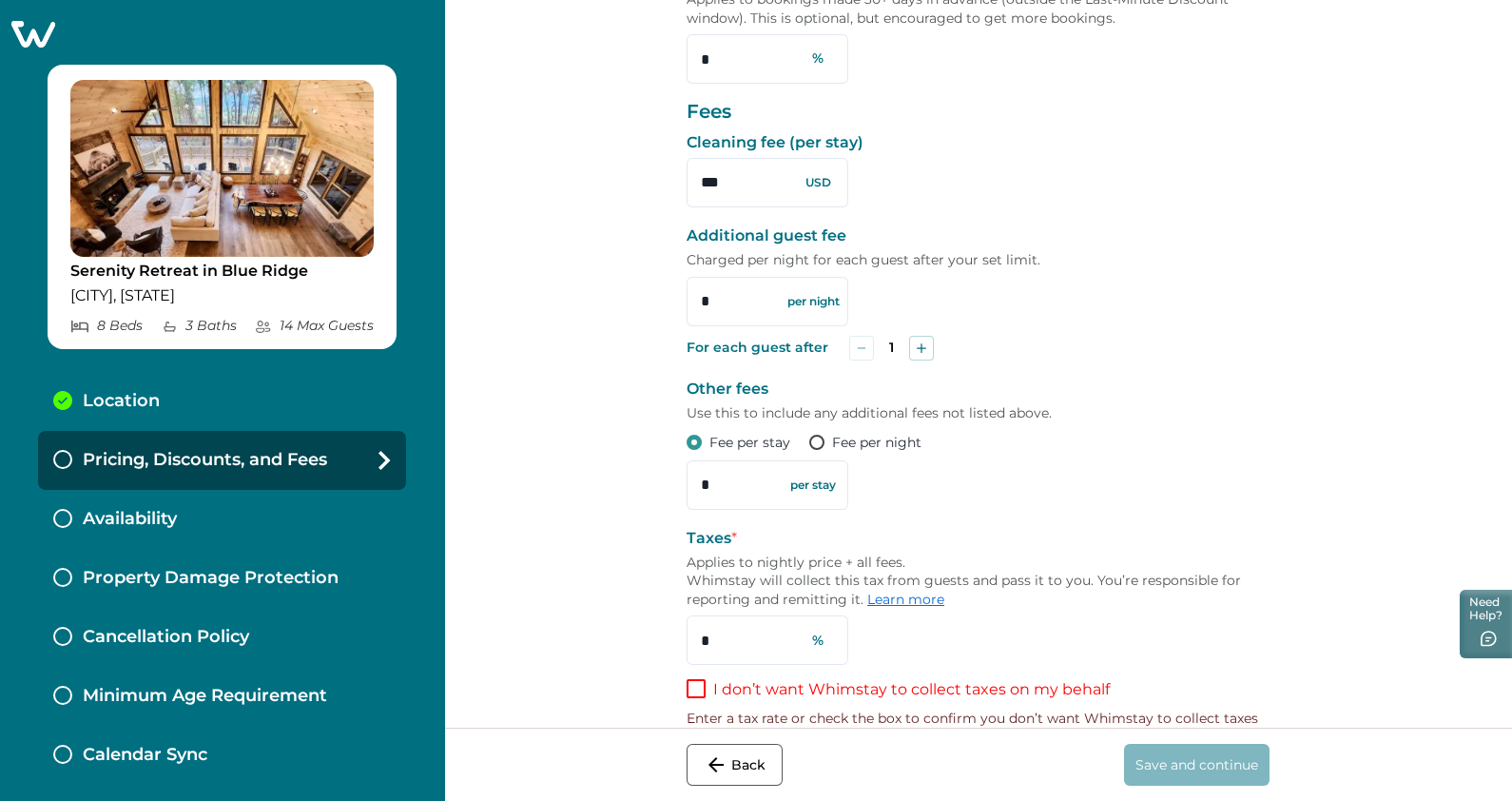 scroll, scrollTop: 592, scrollLeft: 0, axis: vertical 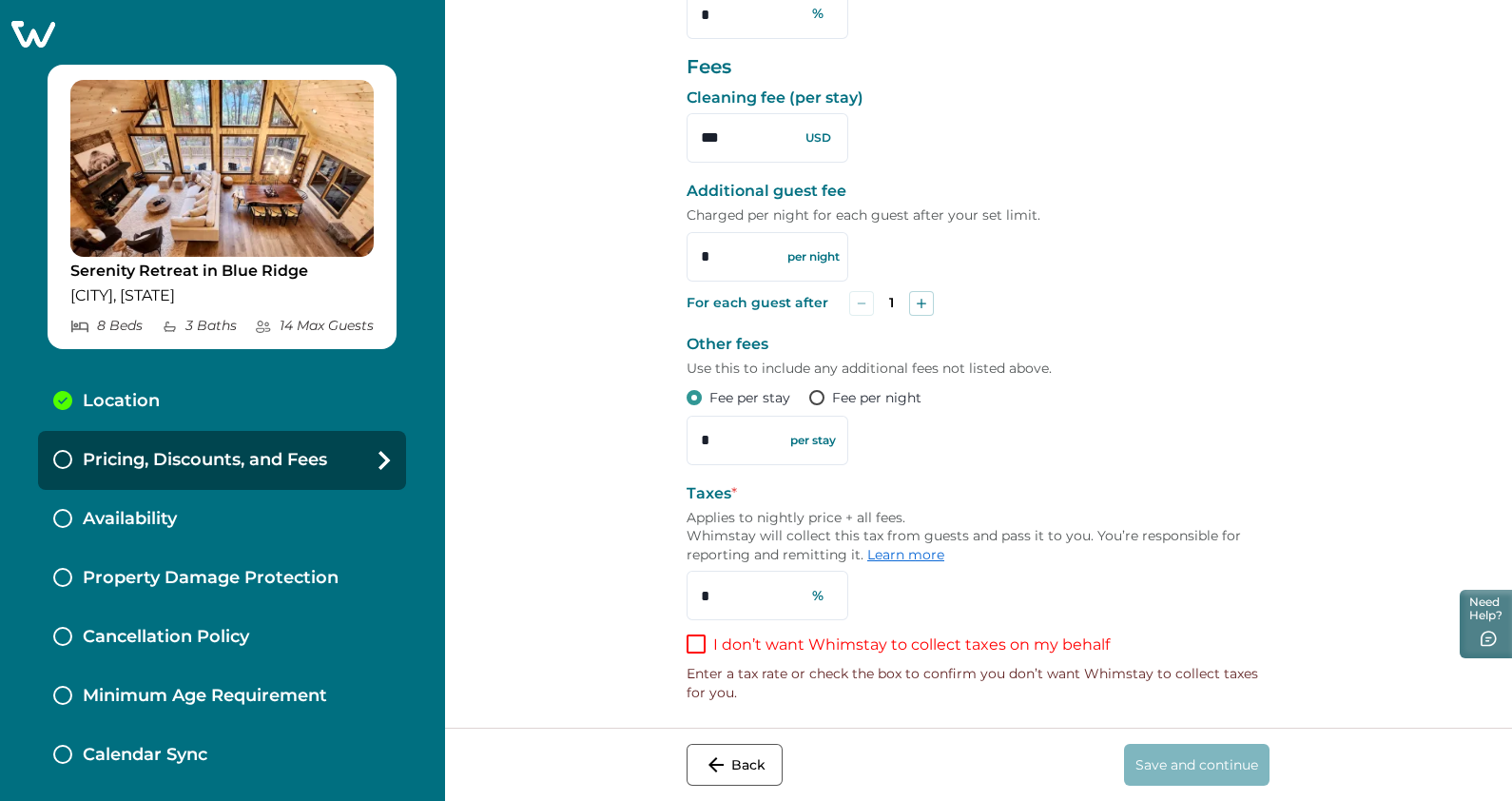 click on "Learn more" at bounding box center [905, 555] 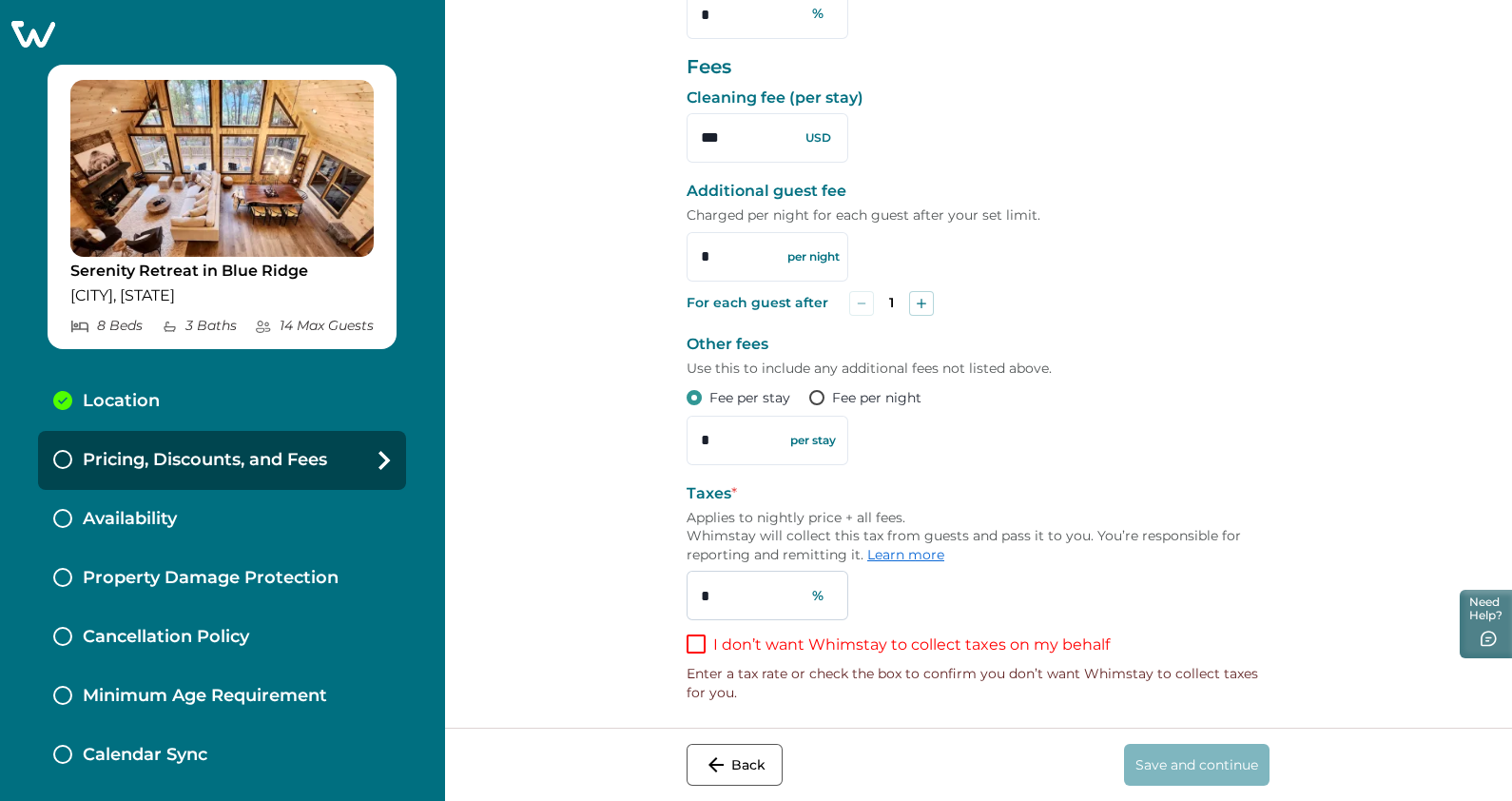 click on "*" at bounding box center (767, 596) 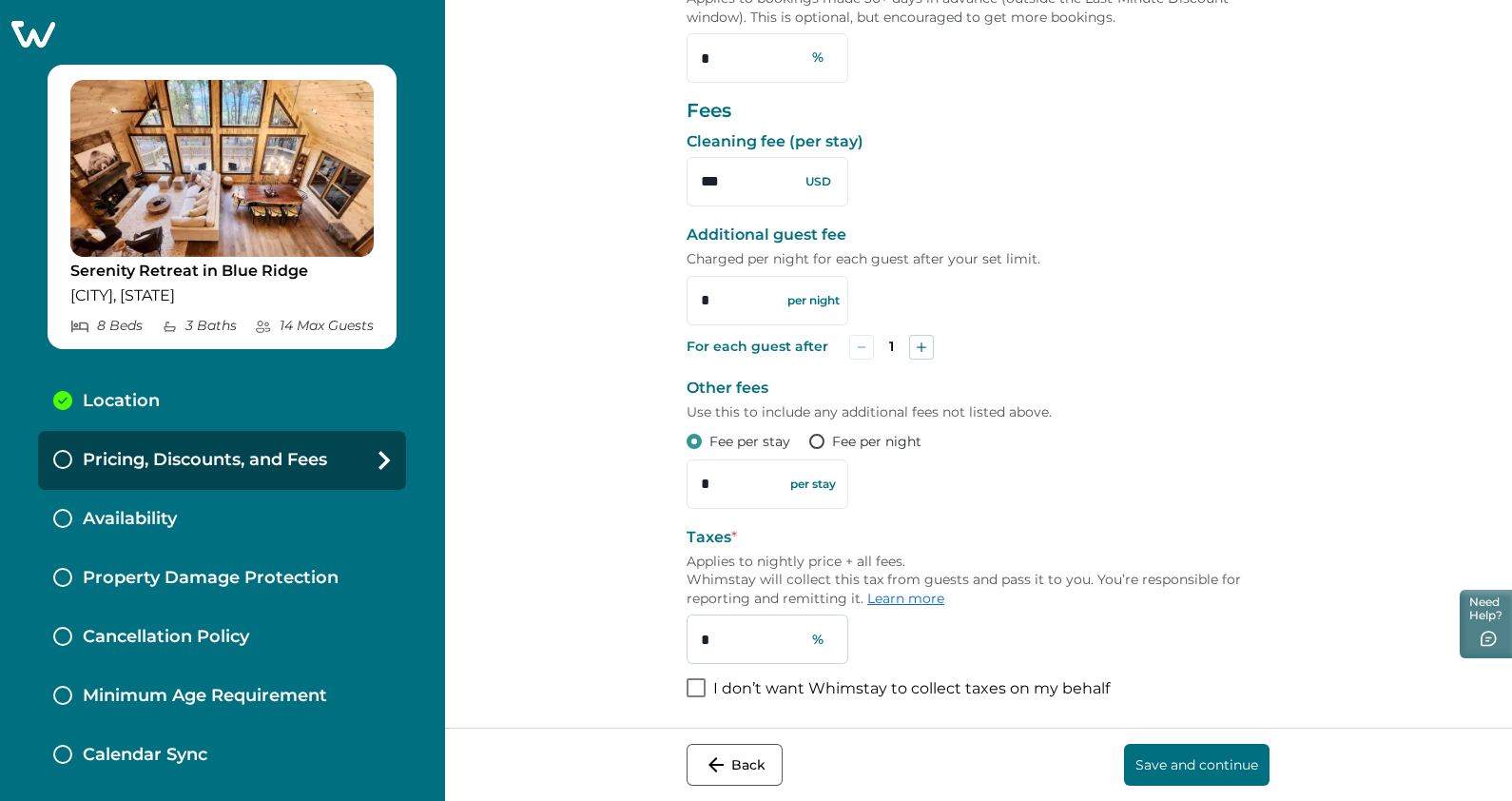 scroll, scrollTop: 547, scrollLeft: 0, axis: vertical 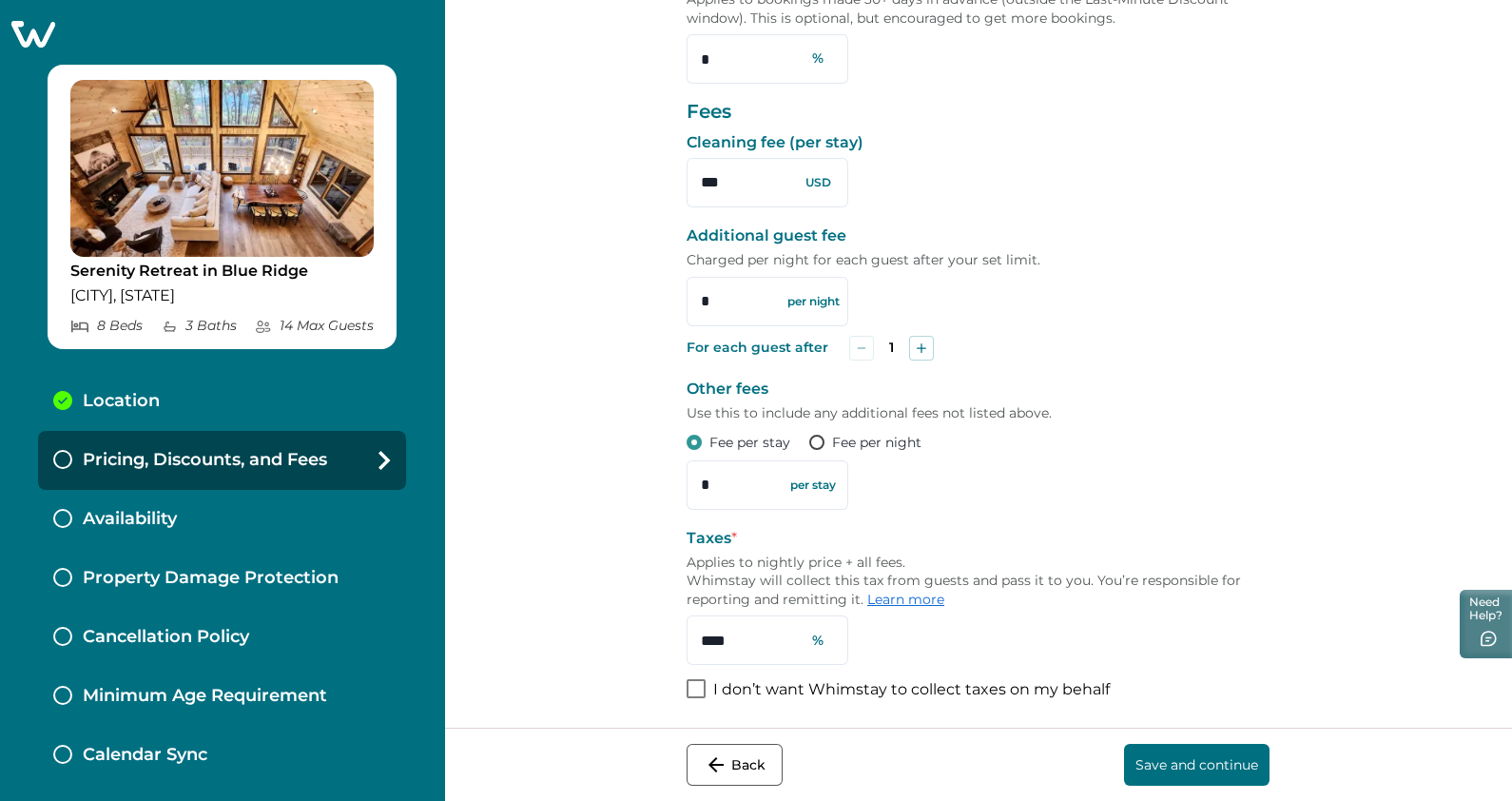 type on "****" 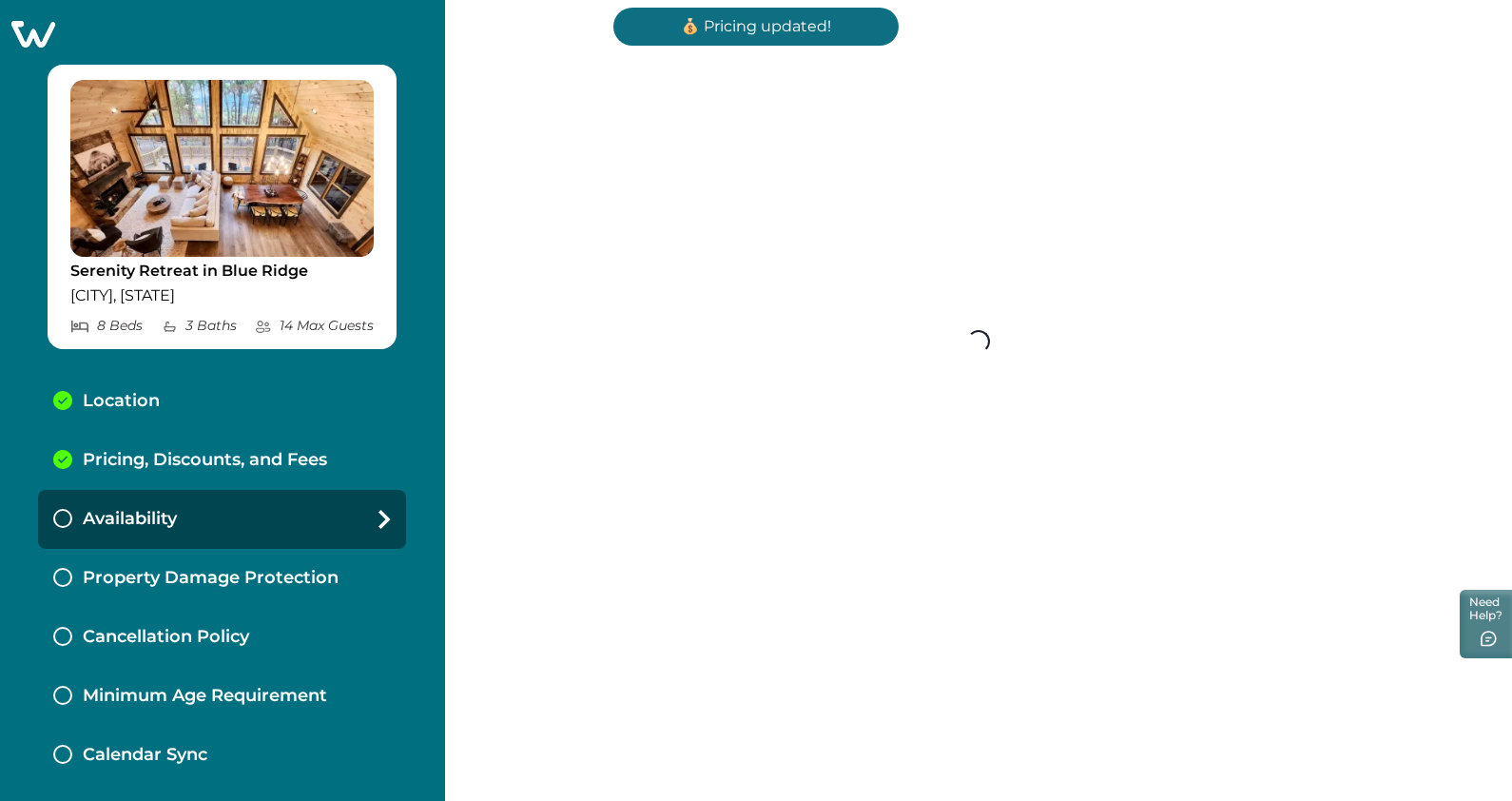 scroll, scrollTop: 0, scrollLeft: 0, axis: both 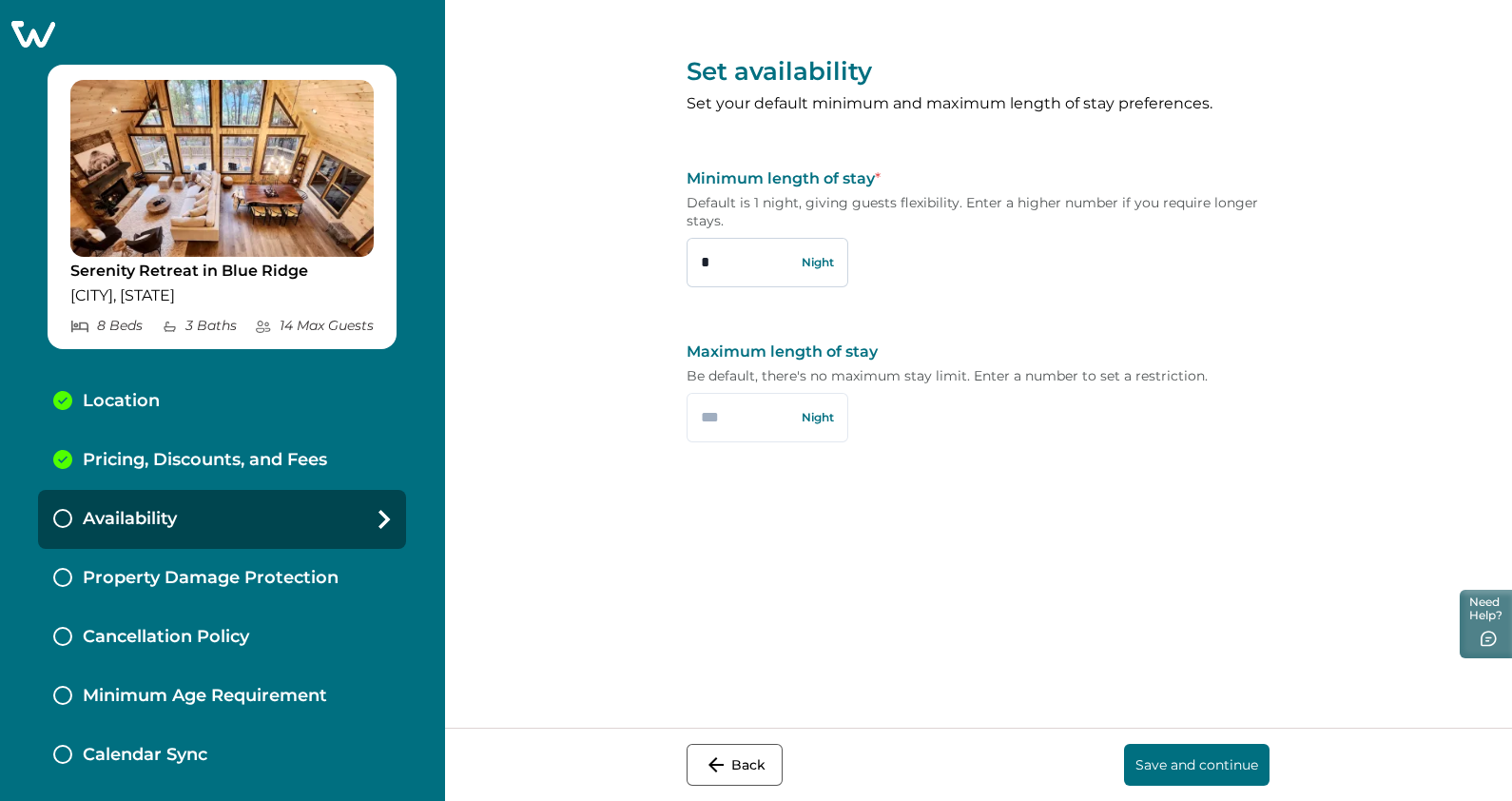 click on "*" at bounding box center [767, 263] 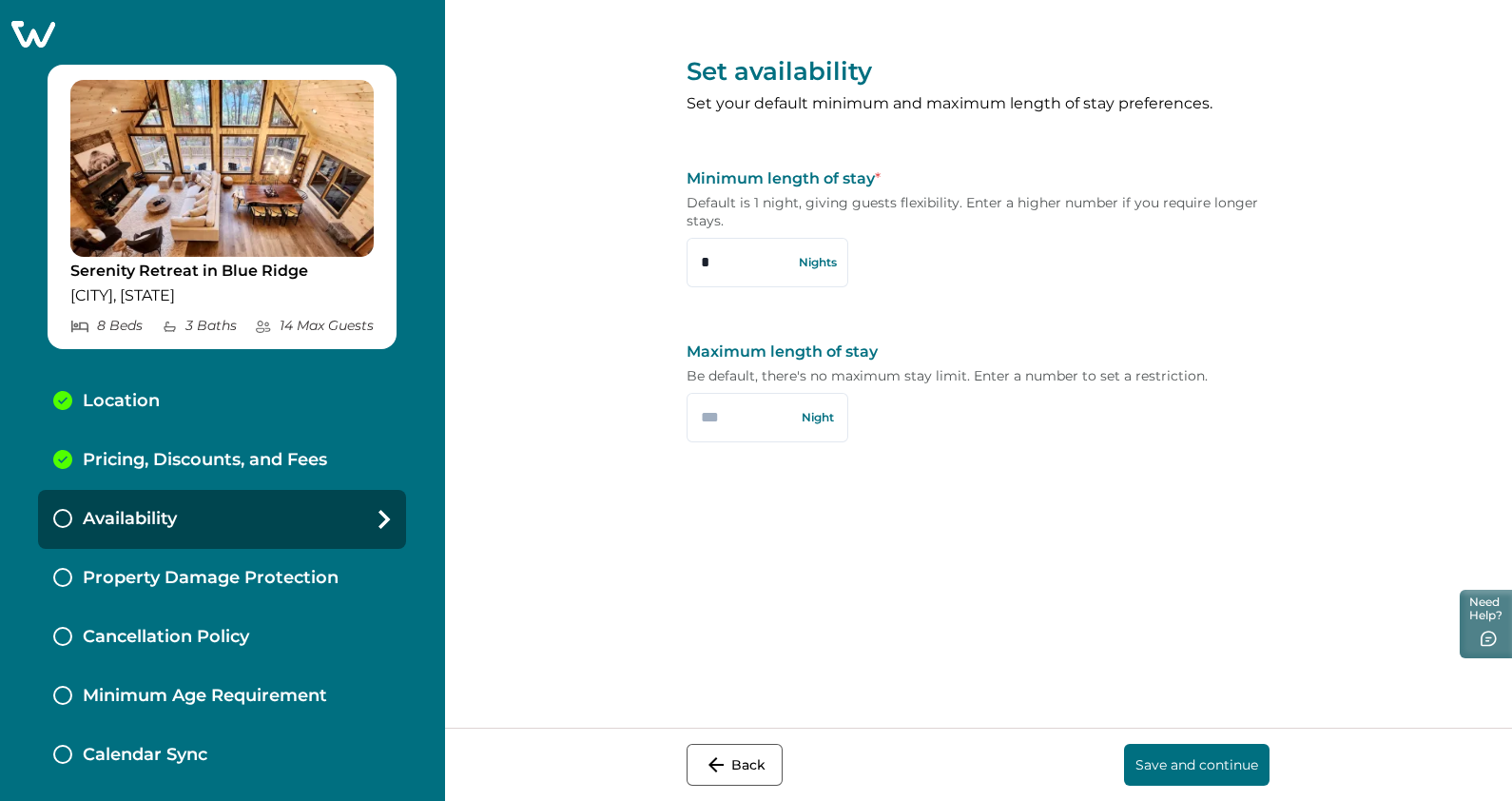type on "*" 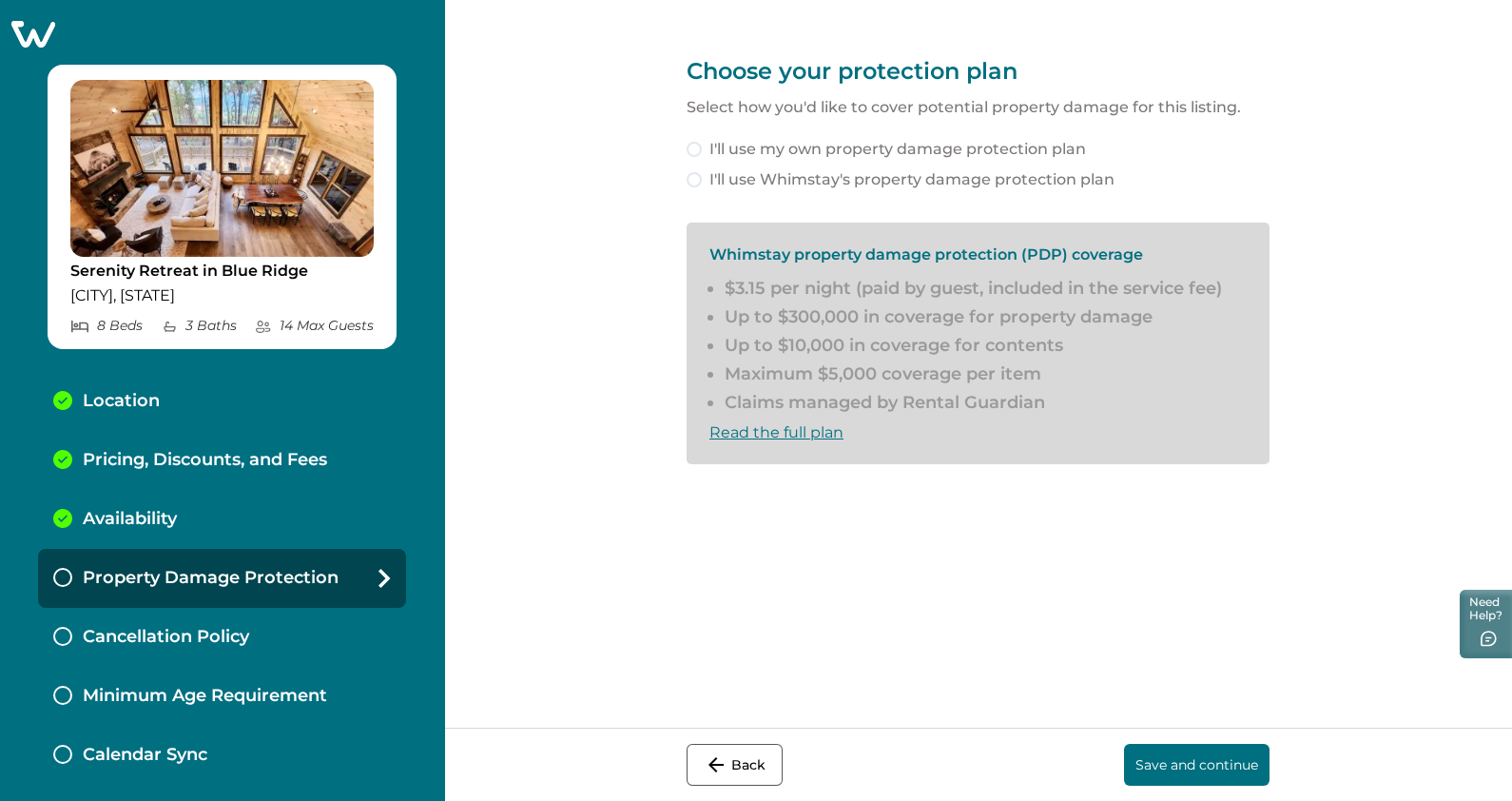 click at bounding box center (694, 180) 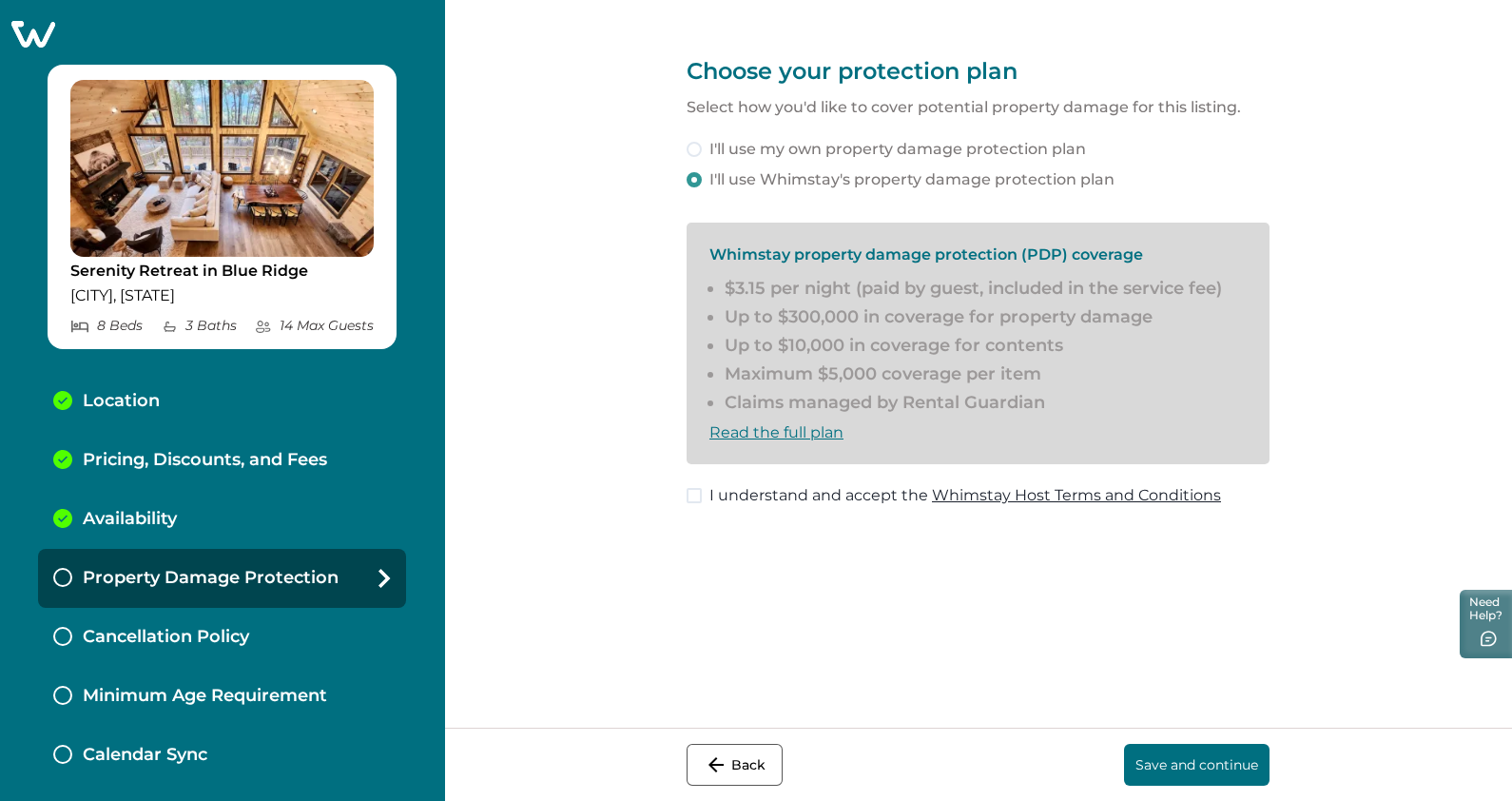 click on "I understand and accept the     Whimstay Host Terms and Conditions" at bounding box center [954, 496] 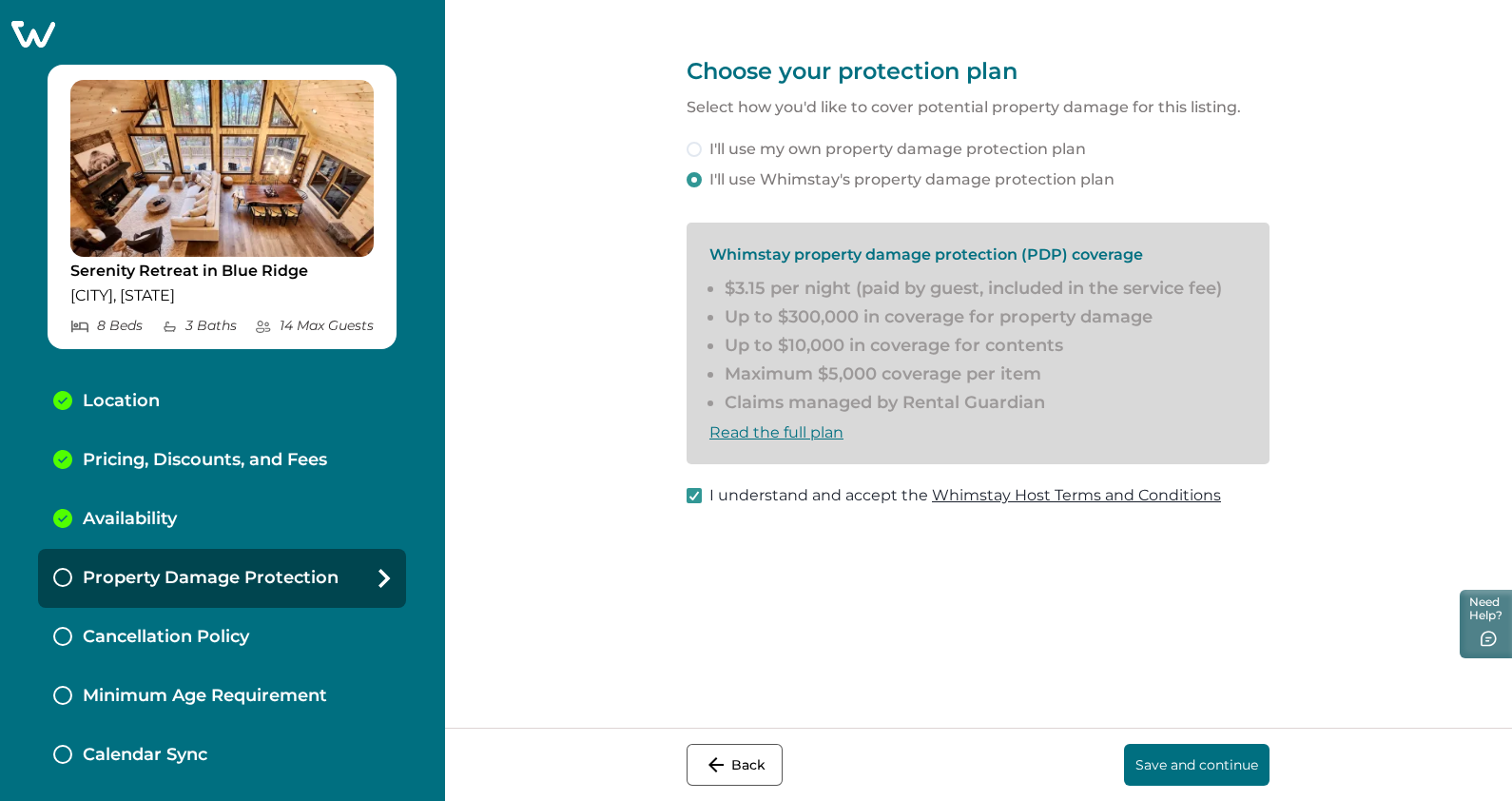 click on "Save and continue" at bounding box center (1196, 765) 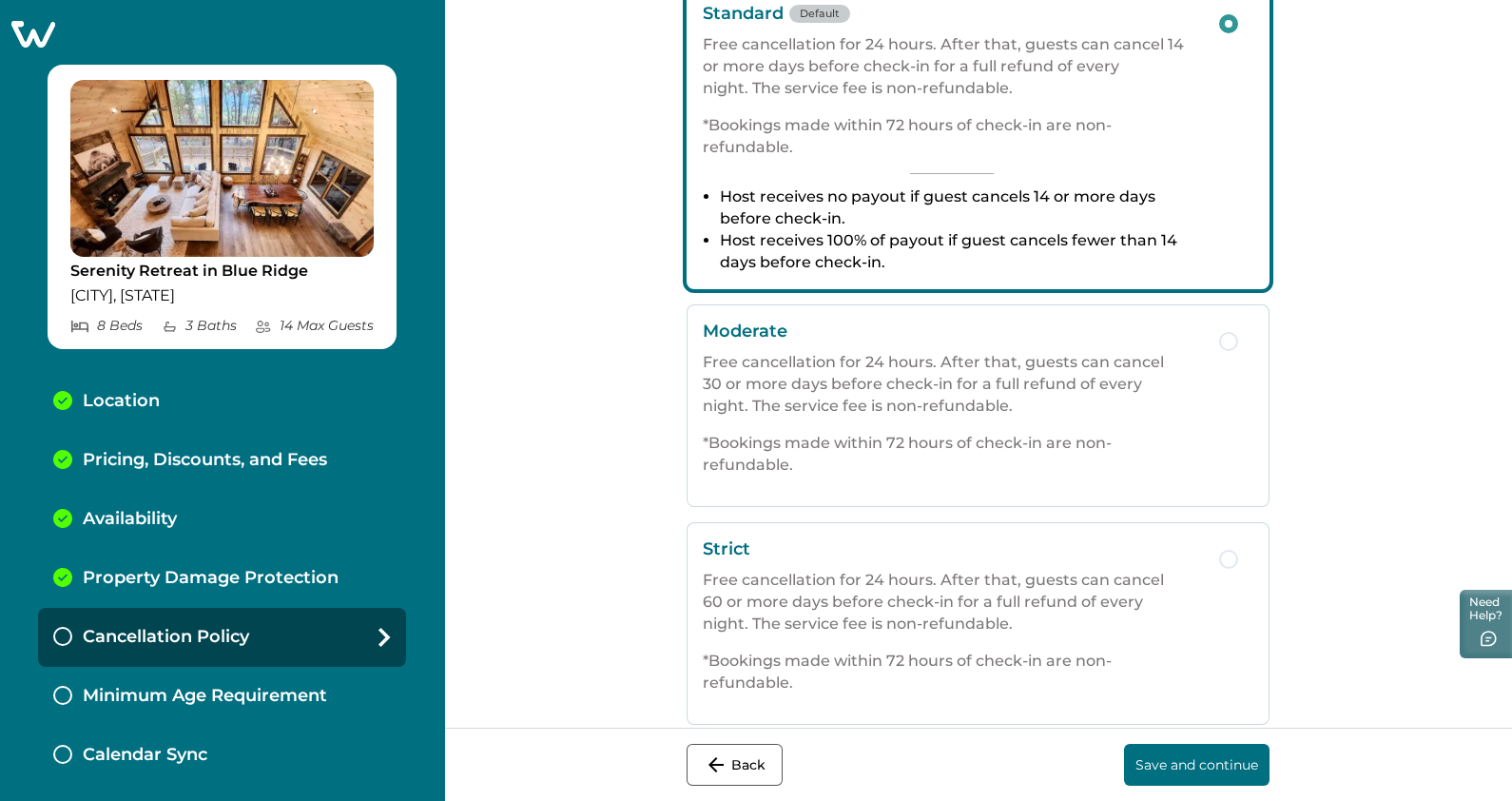 scroll, scrollTop: 398, scrollLeft: 0, axis: vertical 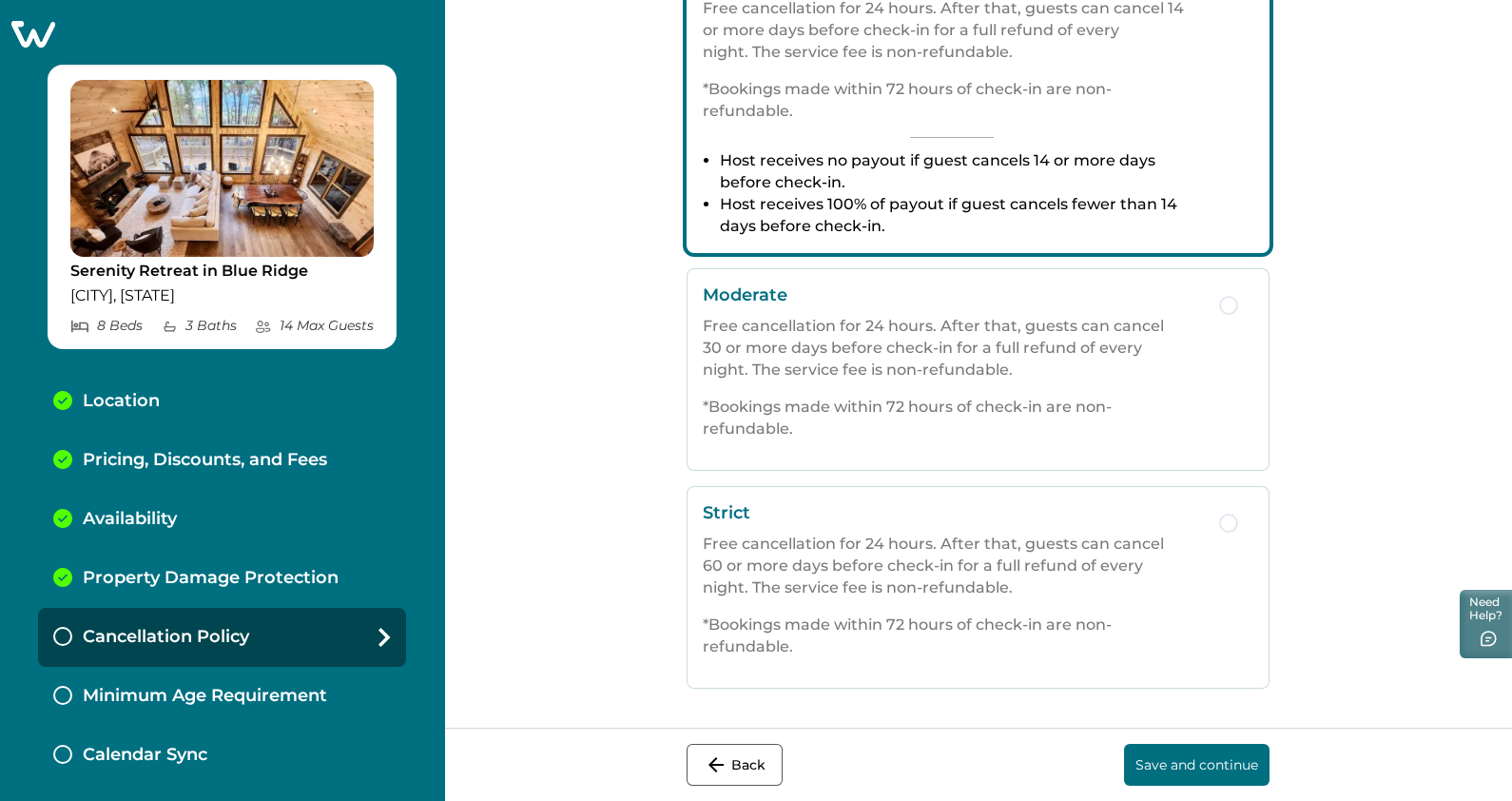 click on "Choose your cancellation policy Partial Free cancellation for 24 hours. After that, guests can cancel 7 or more days before check-in for a 50% refund of every night. The service fee is non-refundable. *Bookings made within 72 hours of check-in are non-refundable. Standard Default Free cancellation for 24 hours. After that, guests can cancel 14 or more days before check-in for a full refund of every night. The service fee is non-refundable. *Bookings made within 72 hours of check-in are non-refundable. Host receives no payout if guest cancels 14 or more days before check-in. Host receives 100% of payout if guest cancels fewer than 14 days before check-in. Moderate Free cancellation for 24 hours. After that, guests can cancel 30 or more days before check-in for a full refund of every night. The service fee is non-refundable. *Bookings made within 72 hours of check-in are non-refundable. Strict *Bookings made within 72 hours of check-in are non-refundable. Back Save and continue" at bounding box center (978, 363) 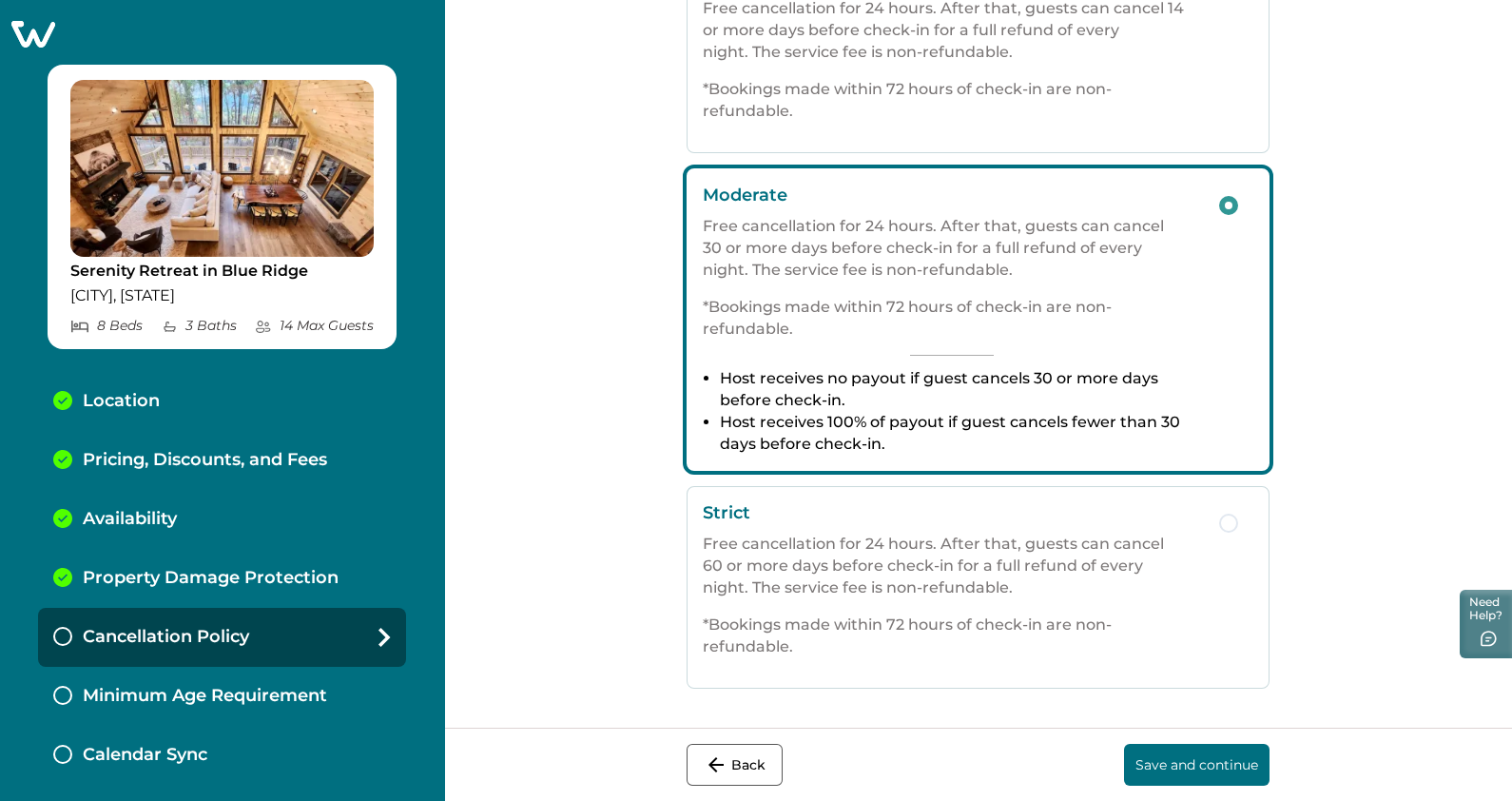 click on "Save and continue" at bounding box center (1196, 765) 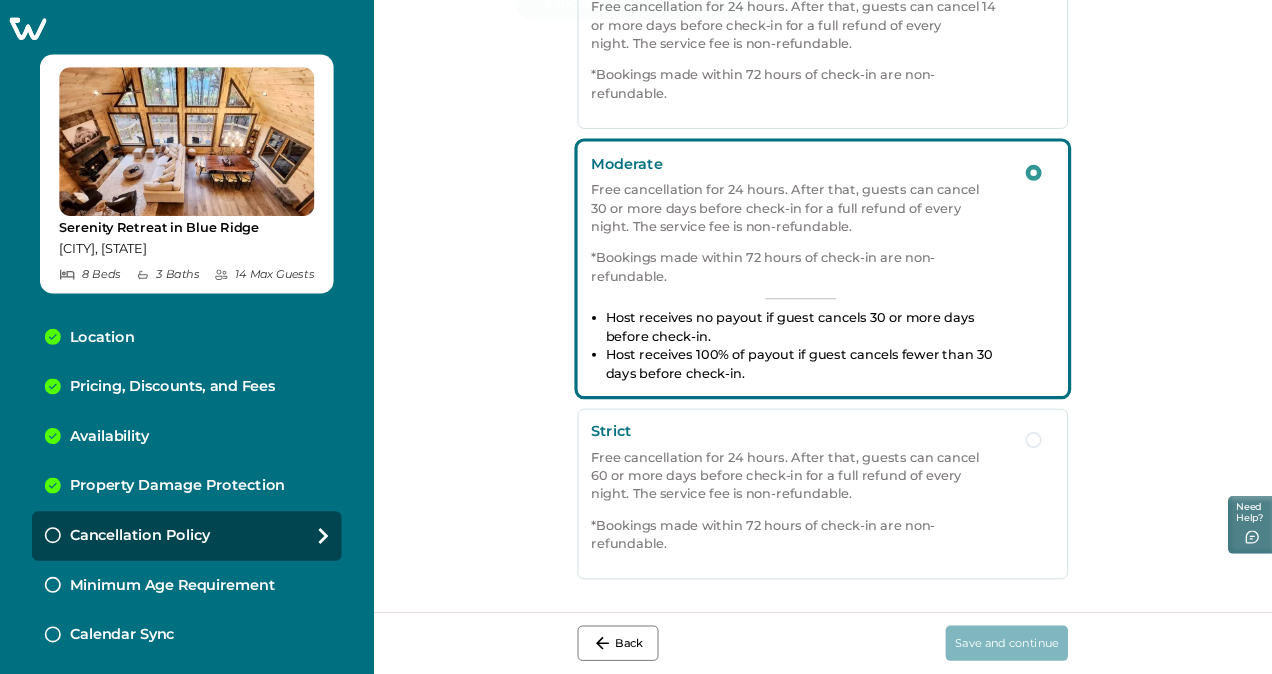 scroll, scrollTop: 0, scrollLeft: 0, axis: both 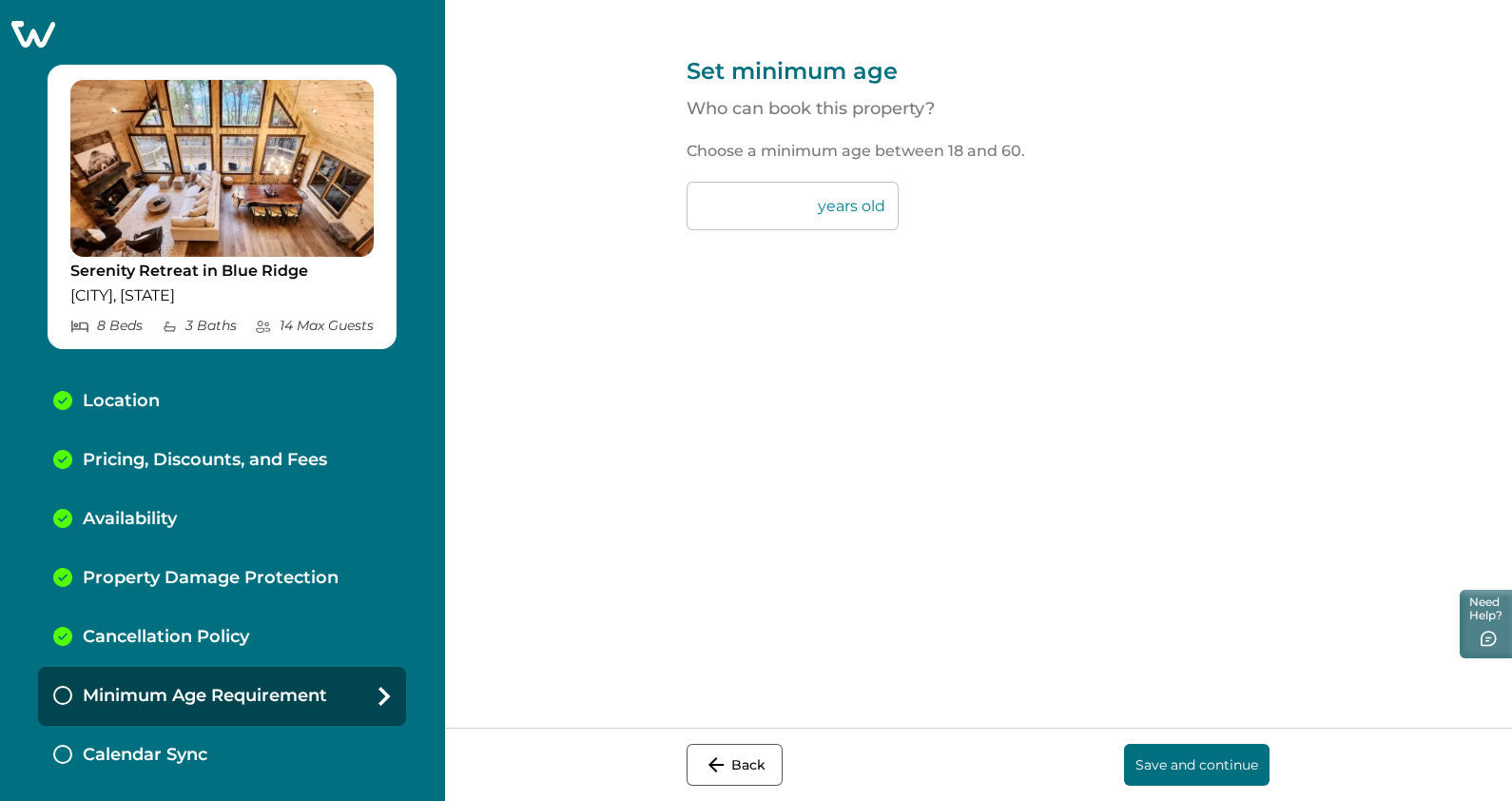 click on "Save and continue" at bounding box center [1196, 765] 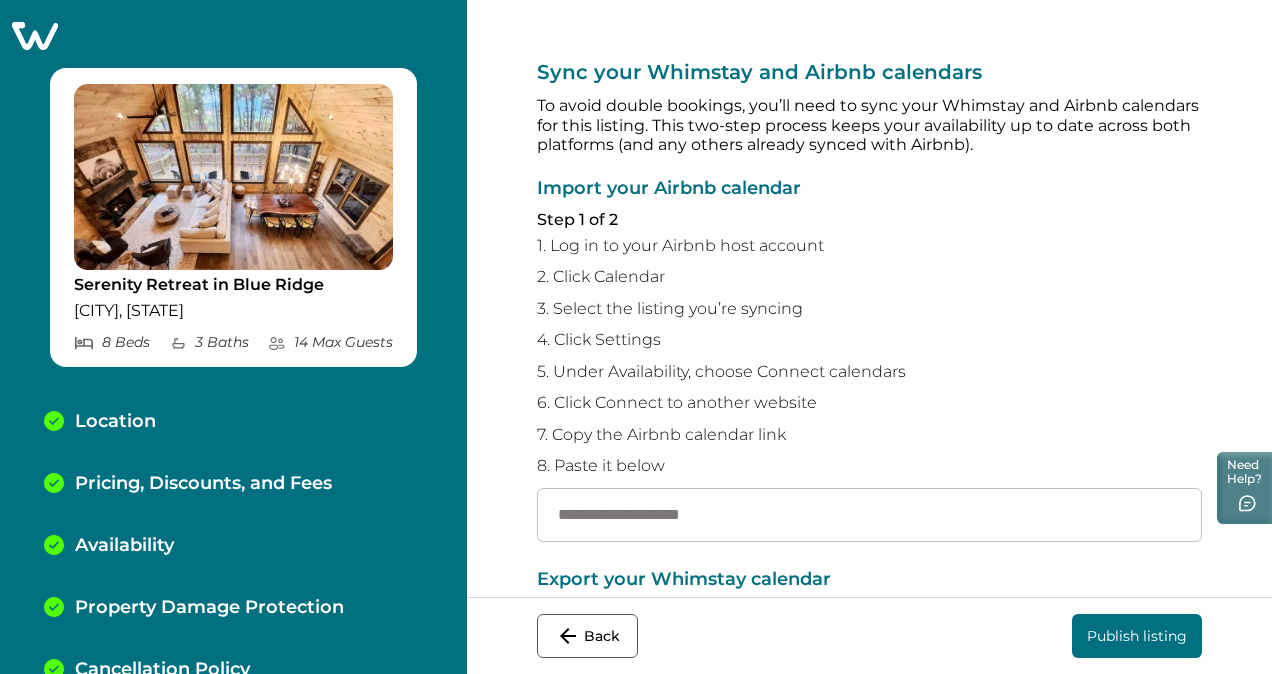 drag, startPoint x: 1515, startPoint y: 6, endPoint x: 476, endPoint y: 147, distance: 1048.5237 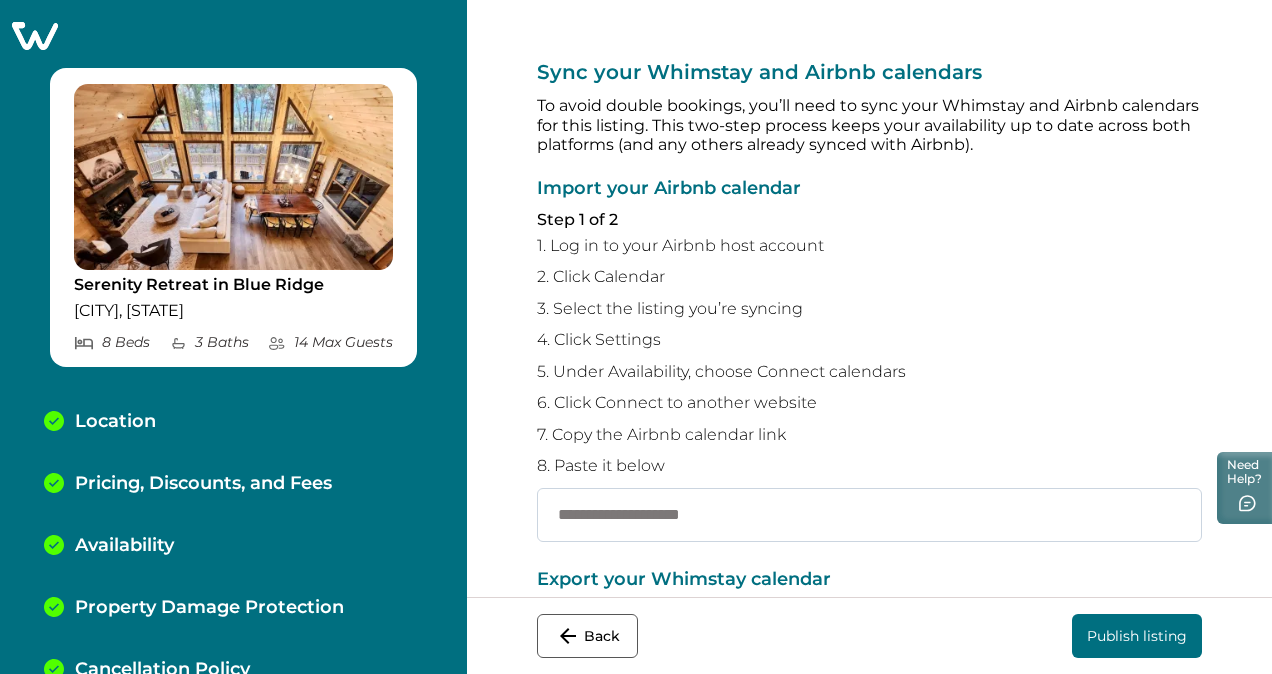 click at bounding box center [869, 515] 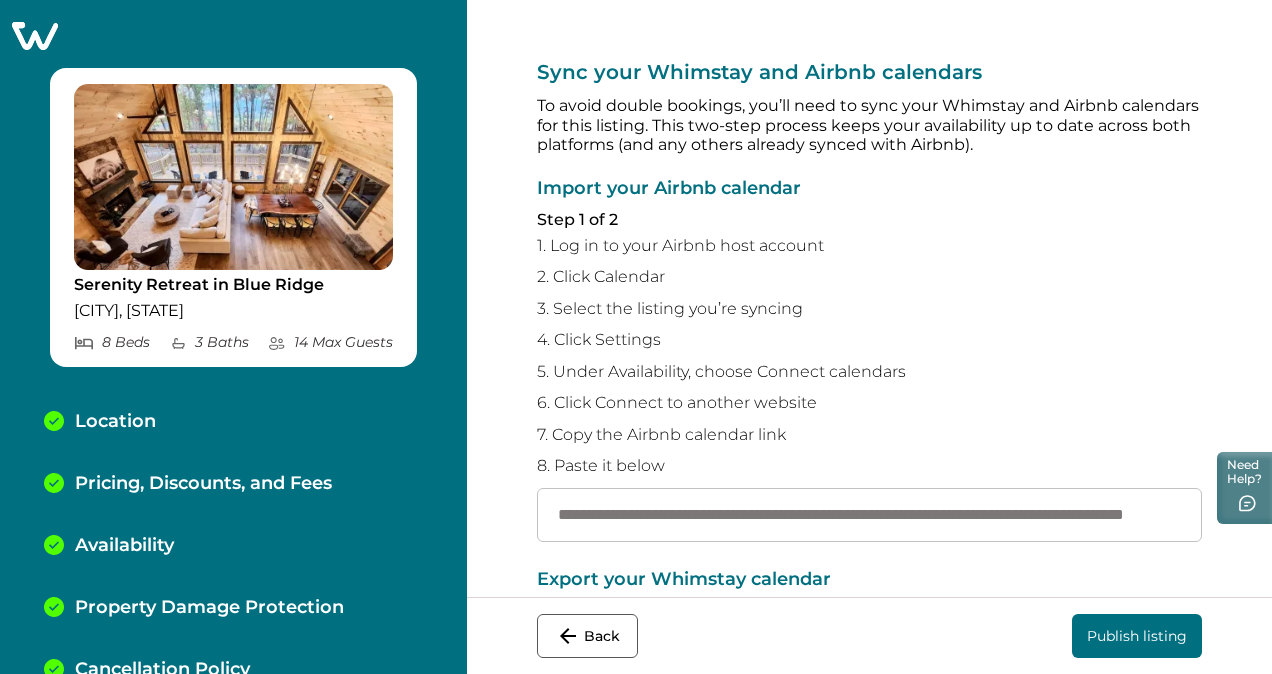 scroll, scrollTop: 0, scrollLeft: 215, axis: horizontal 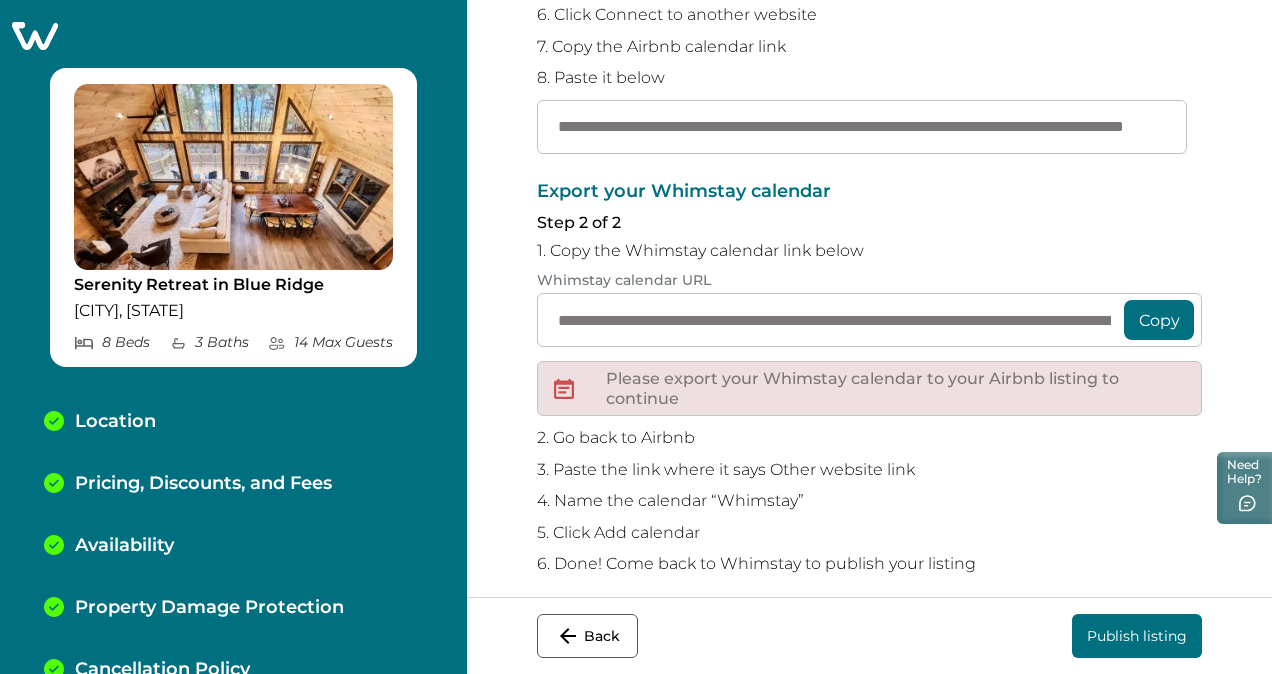 type on "**********" 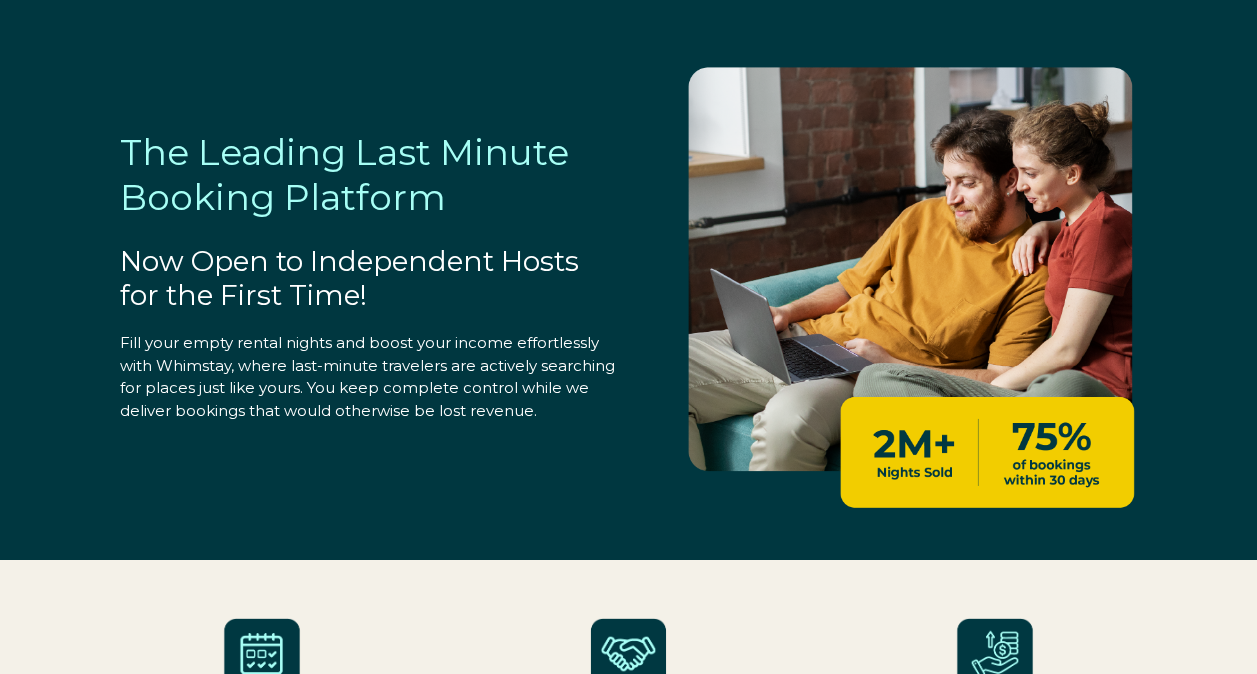 select on "US" 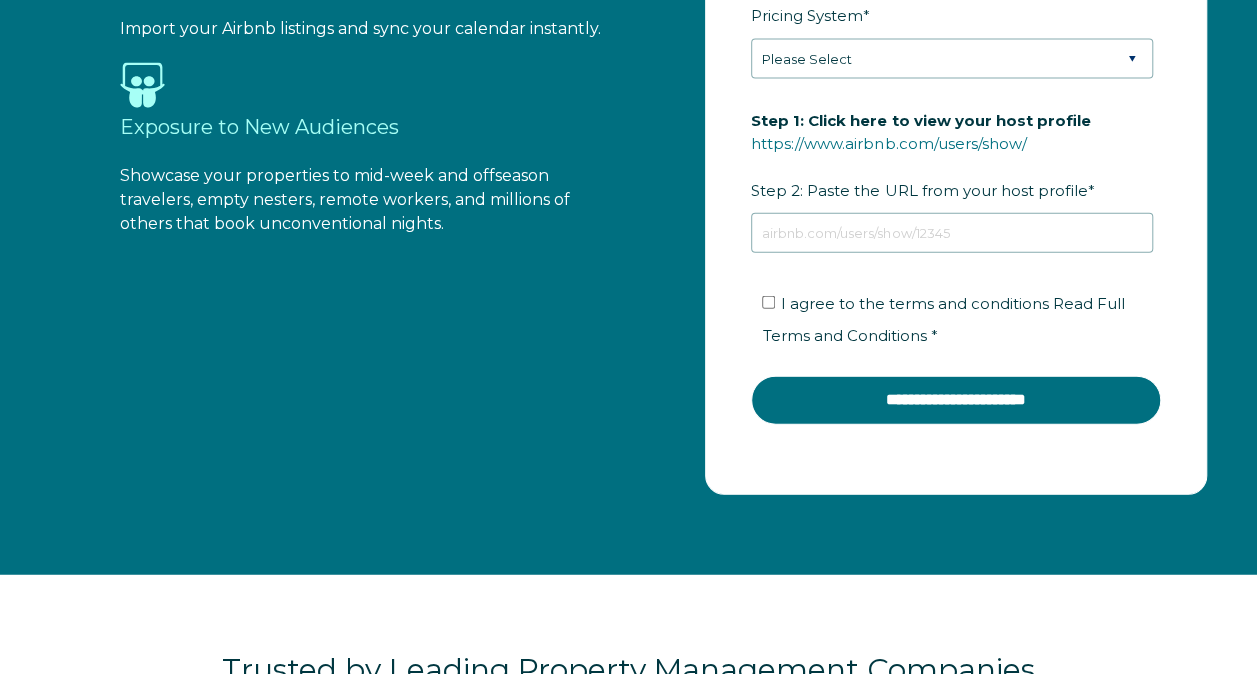 scroll, scrollTop: 2210, scrollLeft: 0, axis: vertical 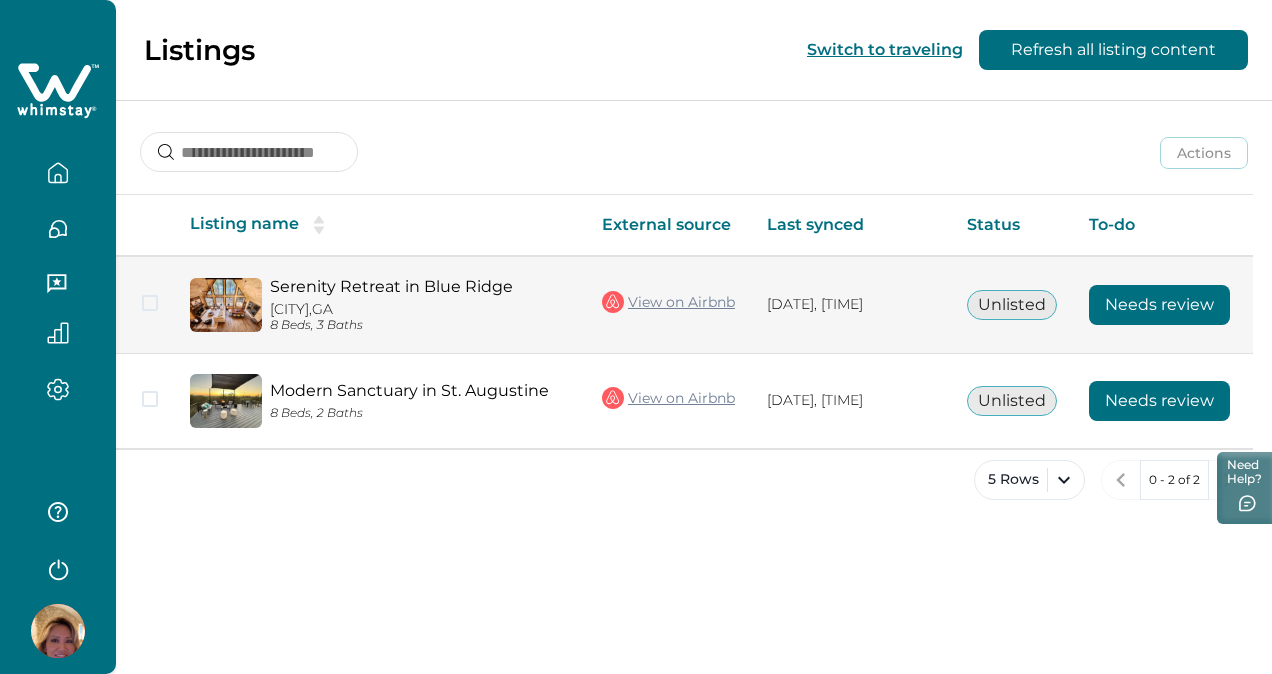 click on "Needs review" at bounding box center [1159, 305] 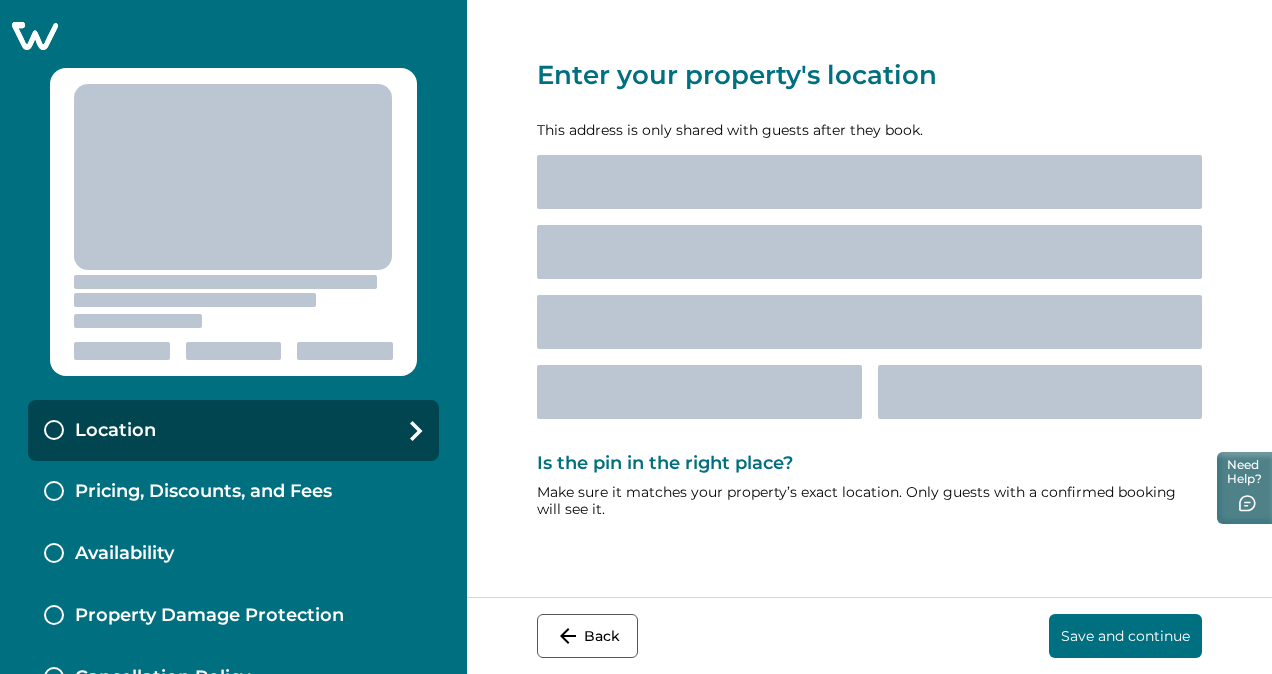 select on "**" 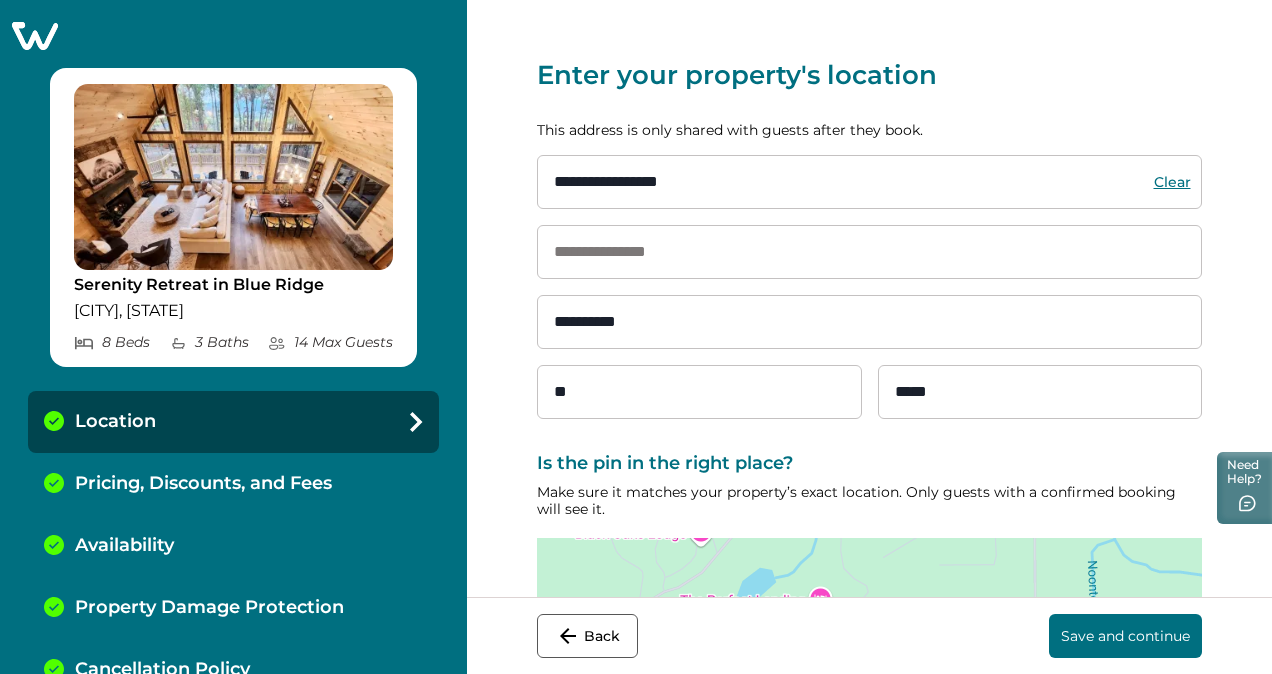 scroll, scrollTop: 161, scrollLeft: 0, axis: vertical 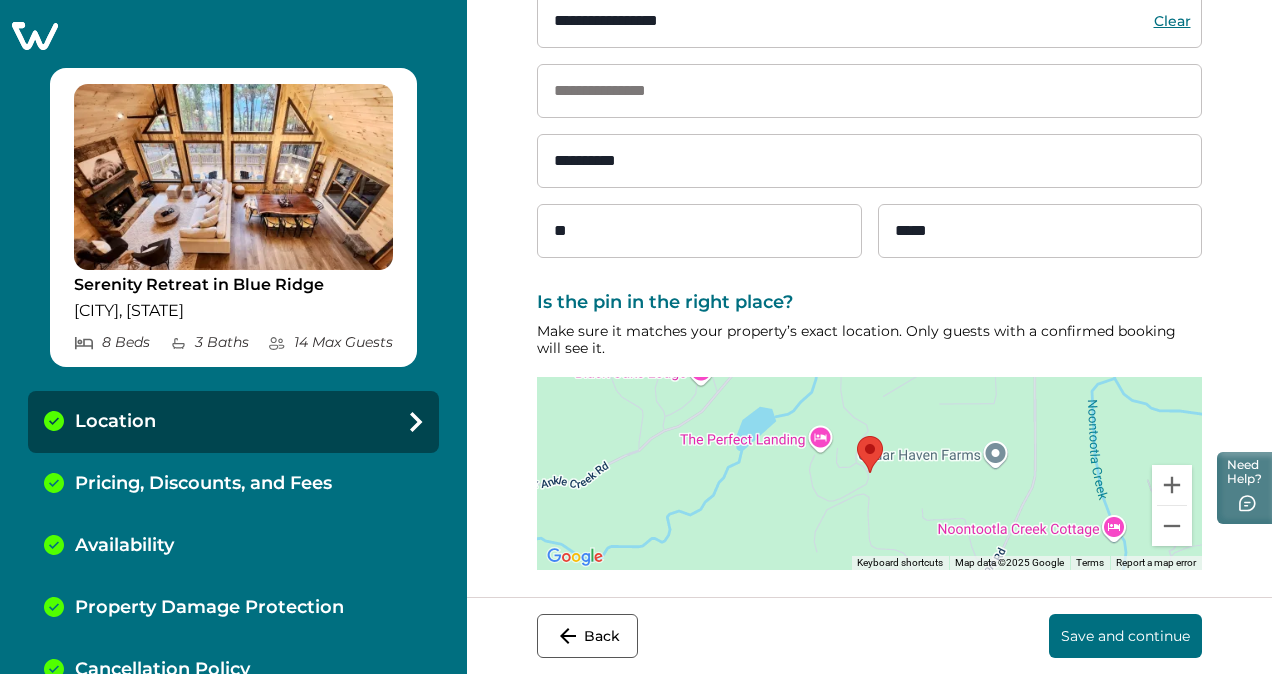 click on "Save and continue" at bounding box center [1125, 636] 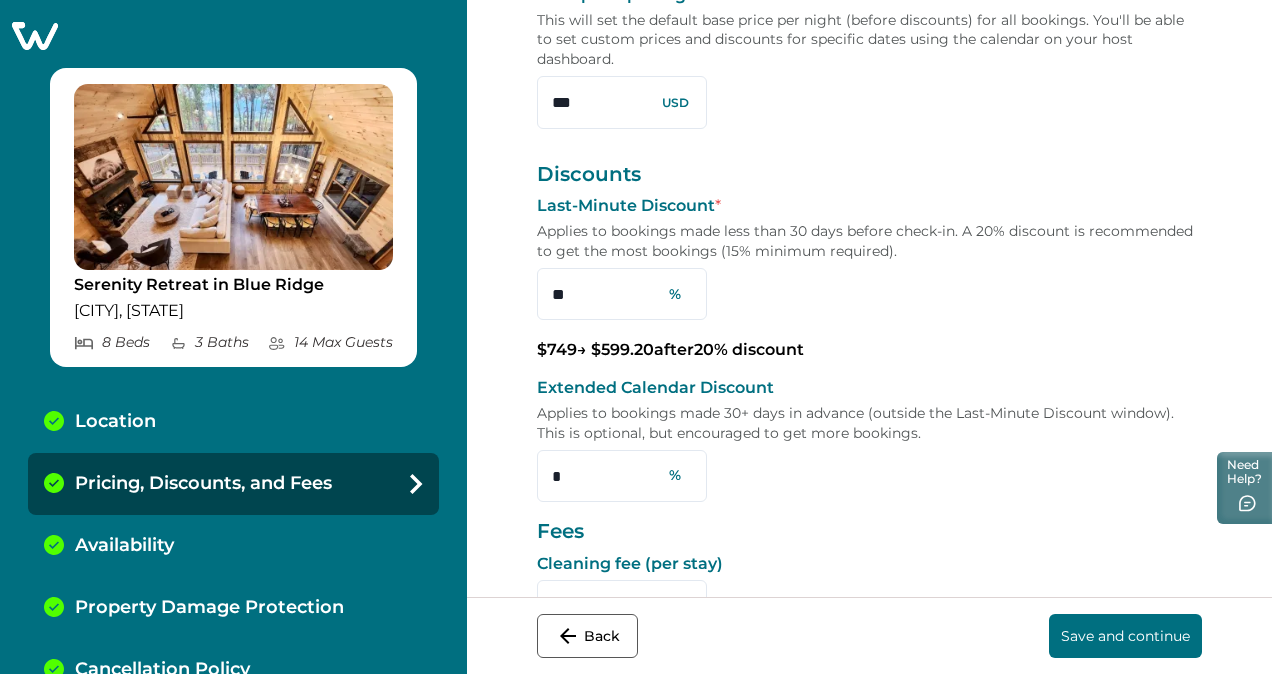 click on "Save and continue" at bounding box center (1125, 636) 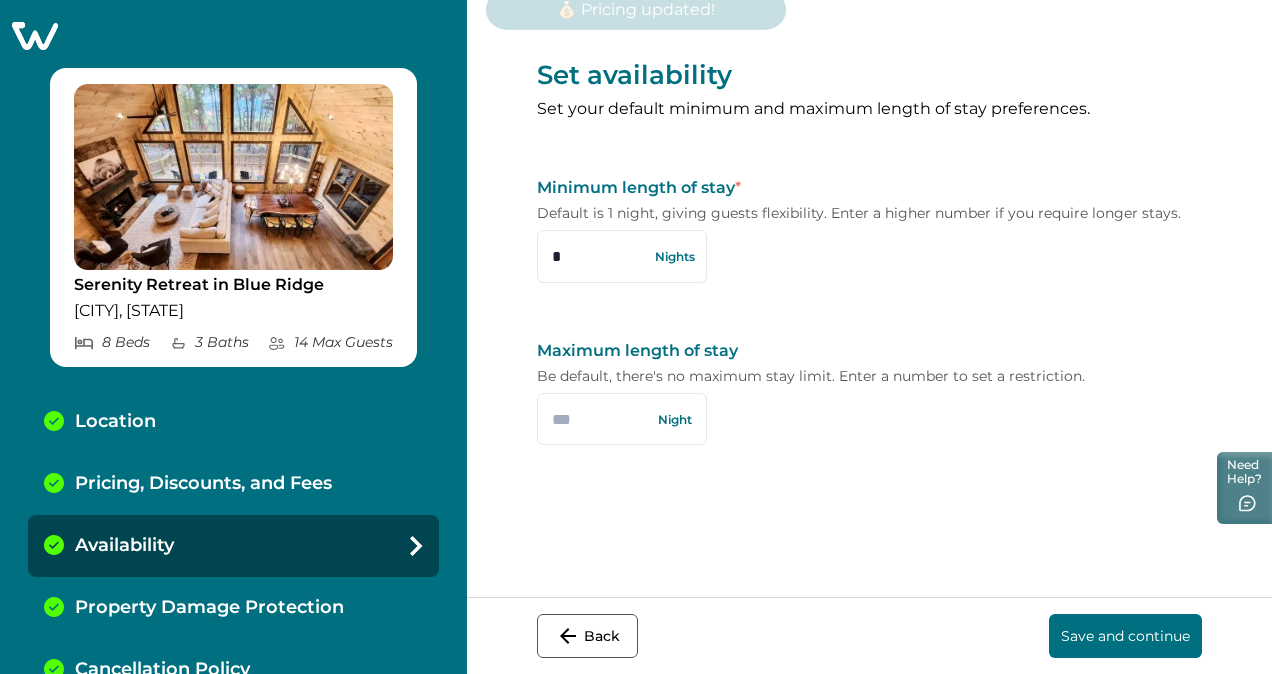 scroll, scrollTop: 0, scrollLeft: 0, axis: both 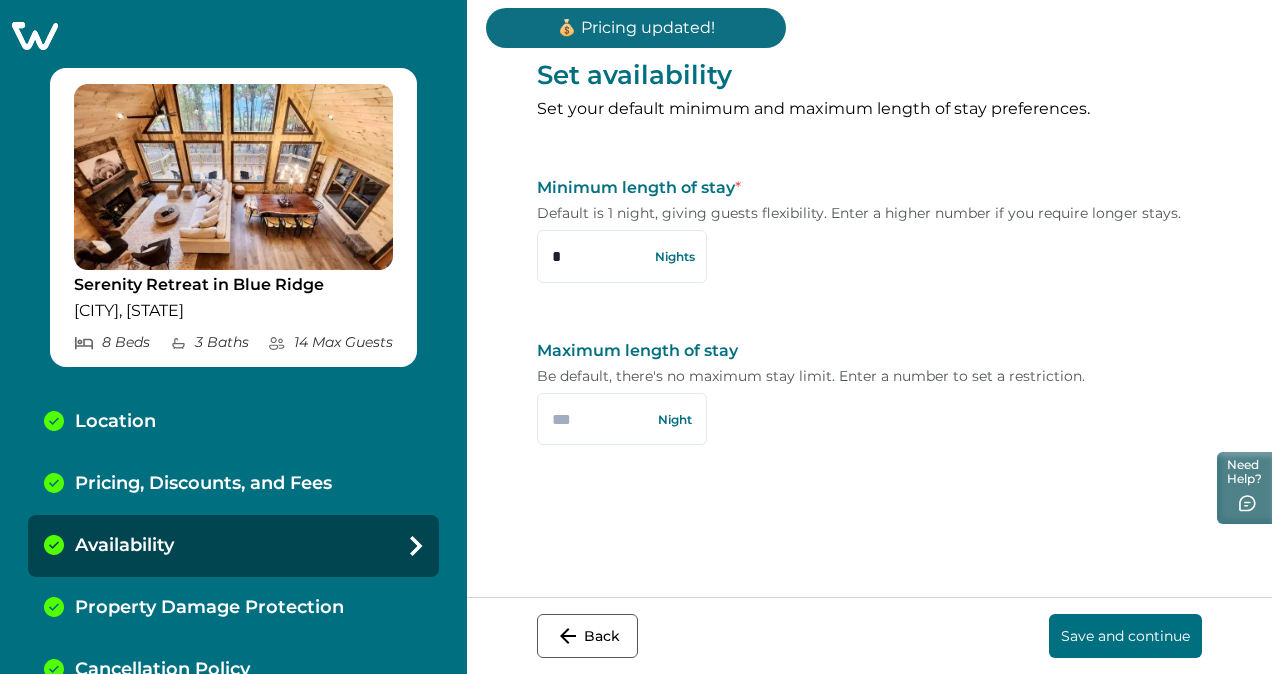 click on "Save and continue" at bounding box center [1125, 636] 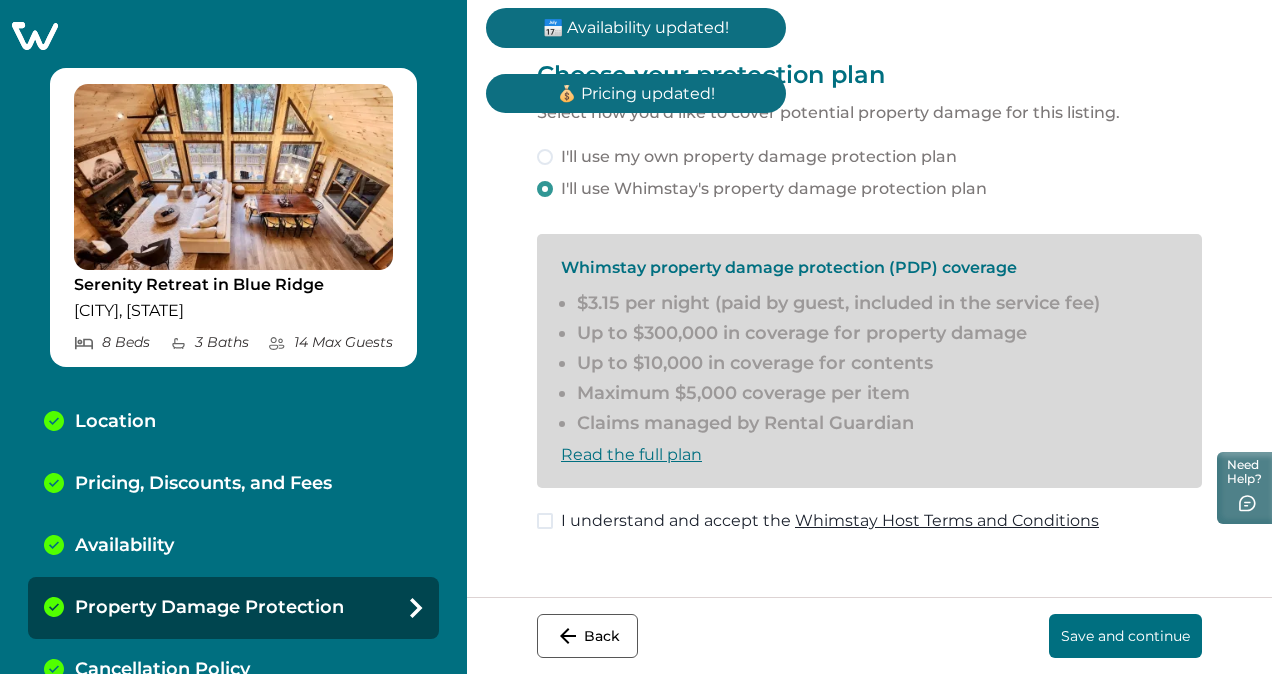 click on "Save and continue" at bounding box center [1125, 636] 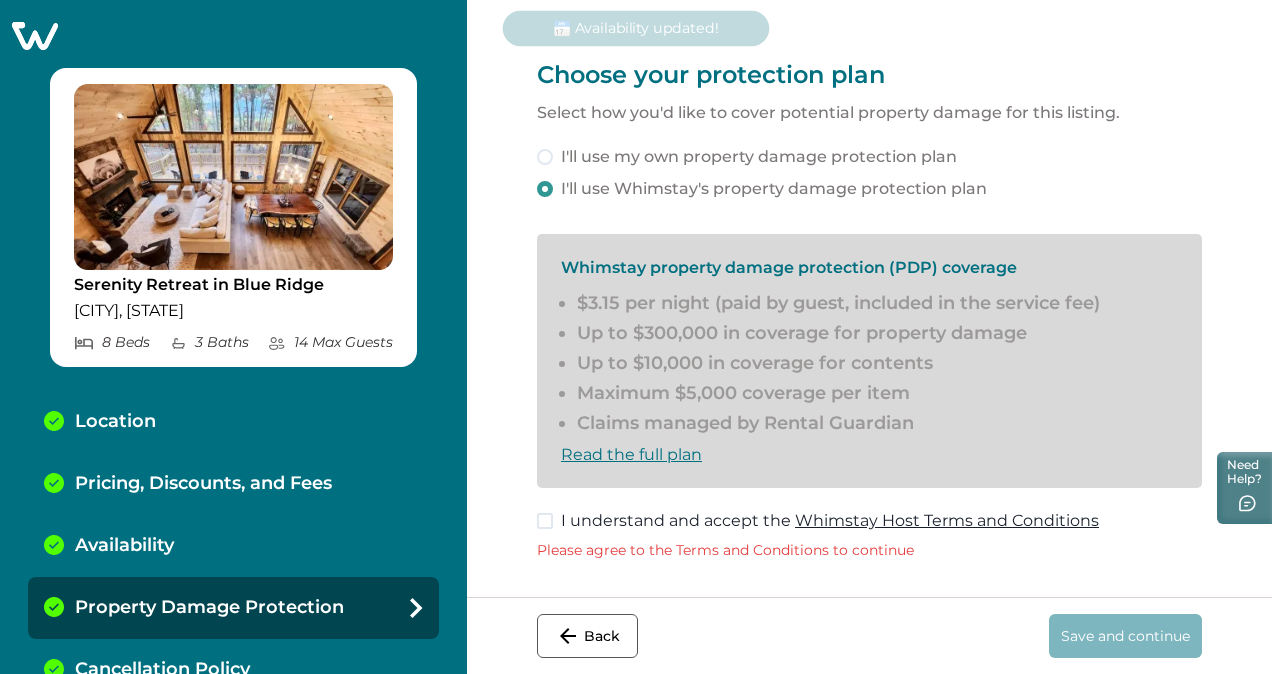 click at bounding box center [545, 521] 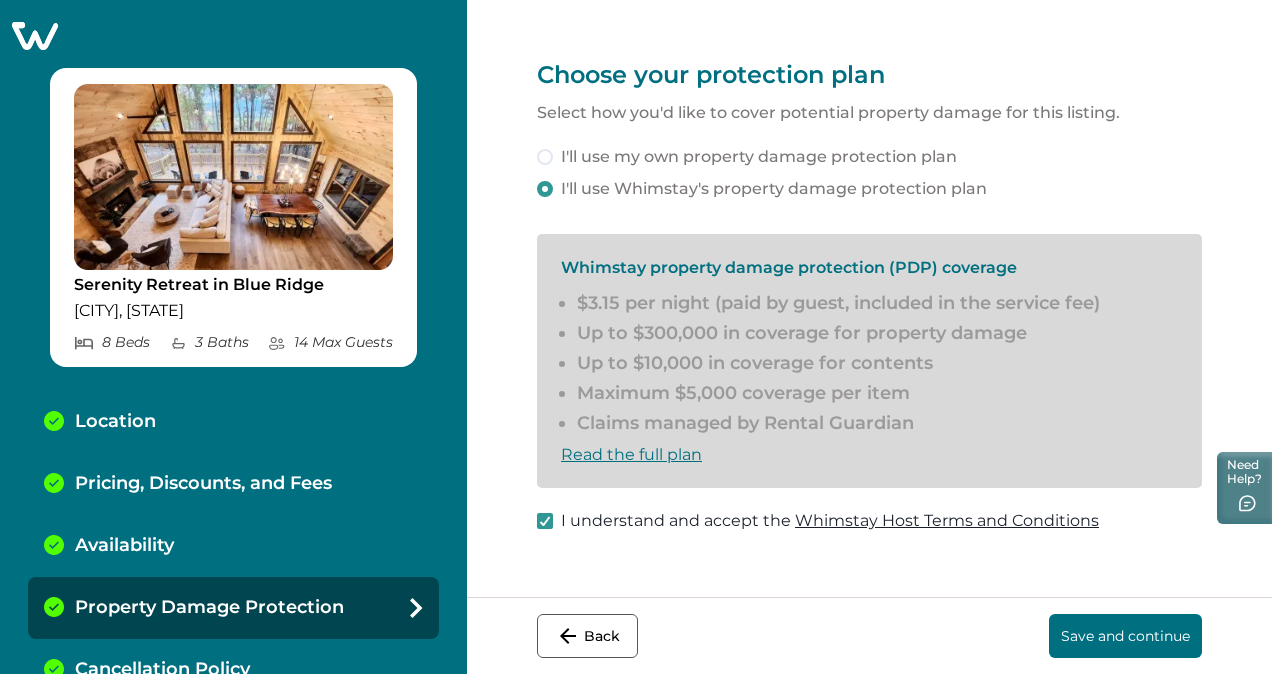 click on "Save and continue" at bounding box center (1125, 636) 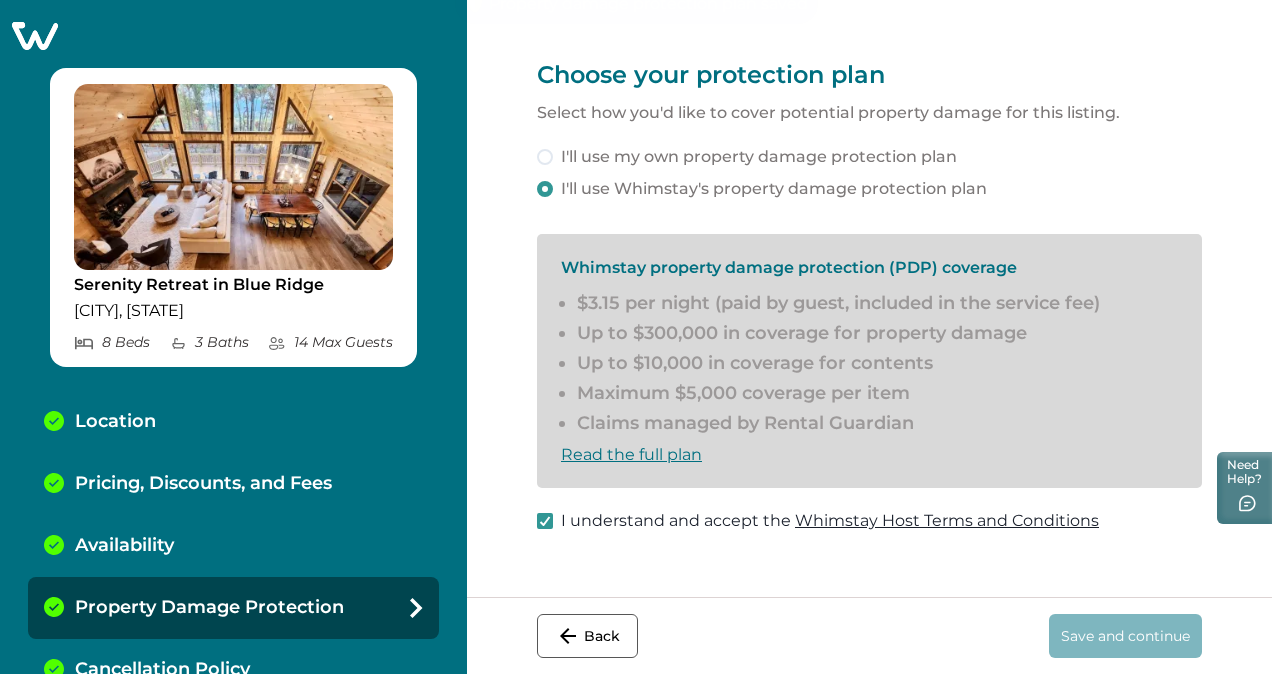 scroll, scrollTop: 27, scrollLeft: 0, axis: vertical 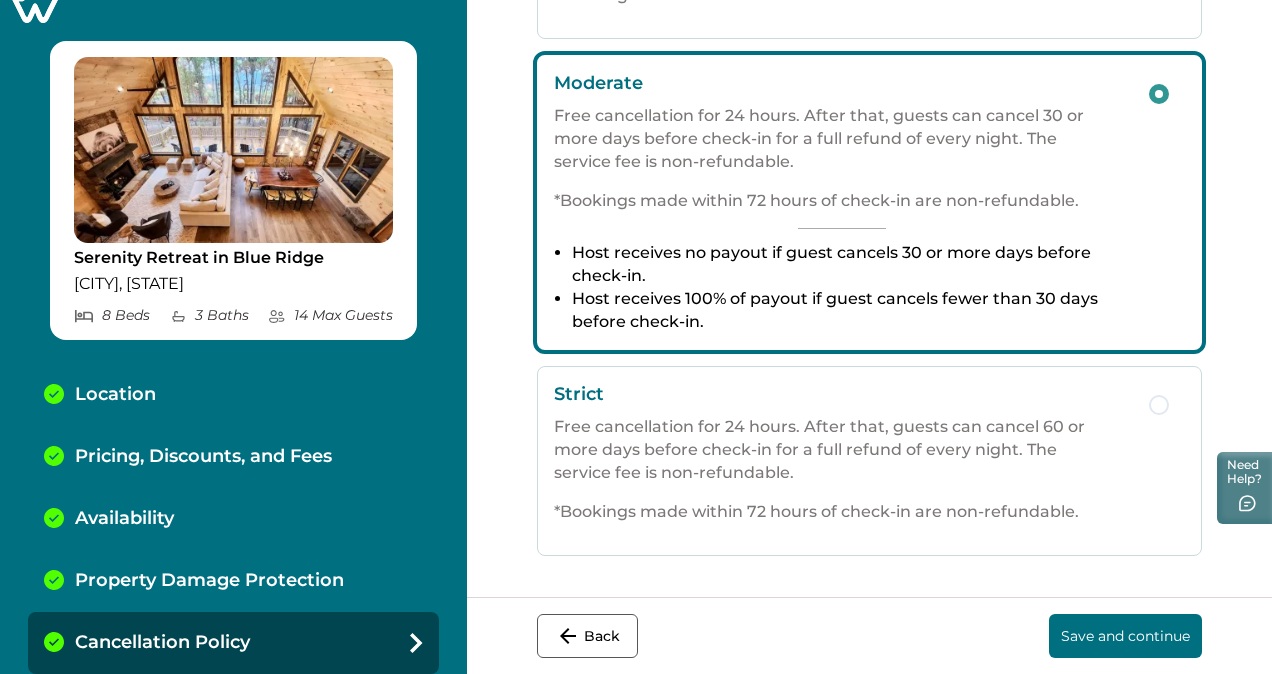 click on "Save and continue" at bounding box center (1125, 636) 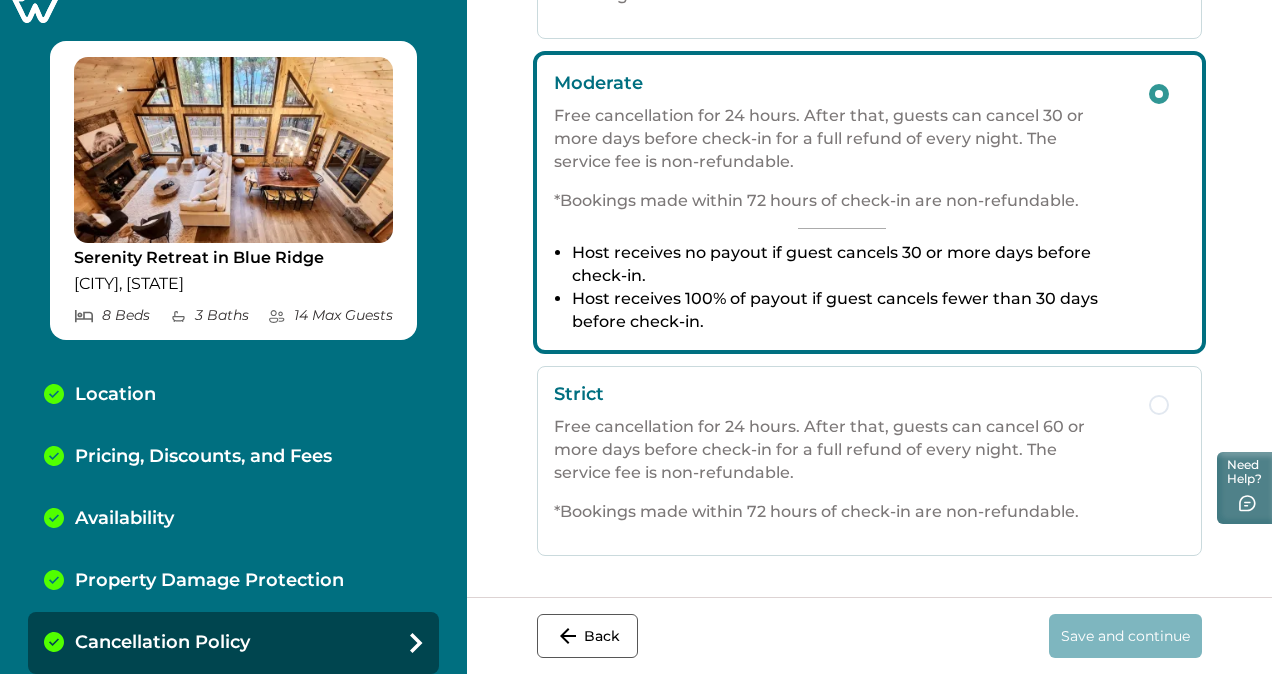 scroll, scrollTop: 0, scrollLeft: 0, axis: both 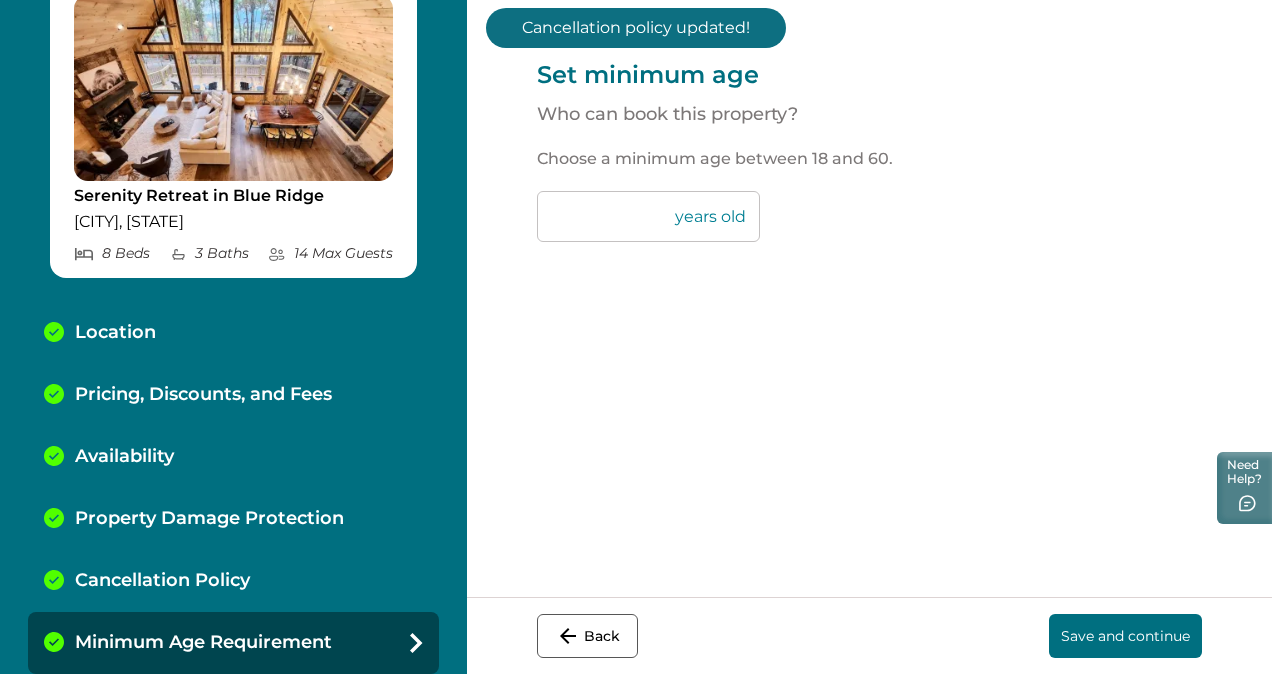 click on "Save and continue" at bounding box center (1125, 636) 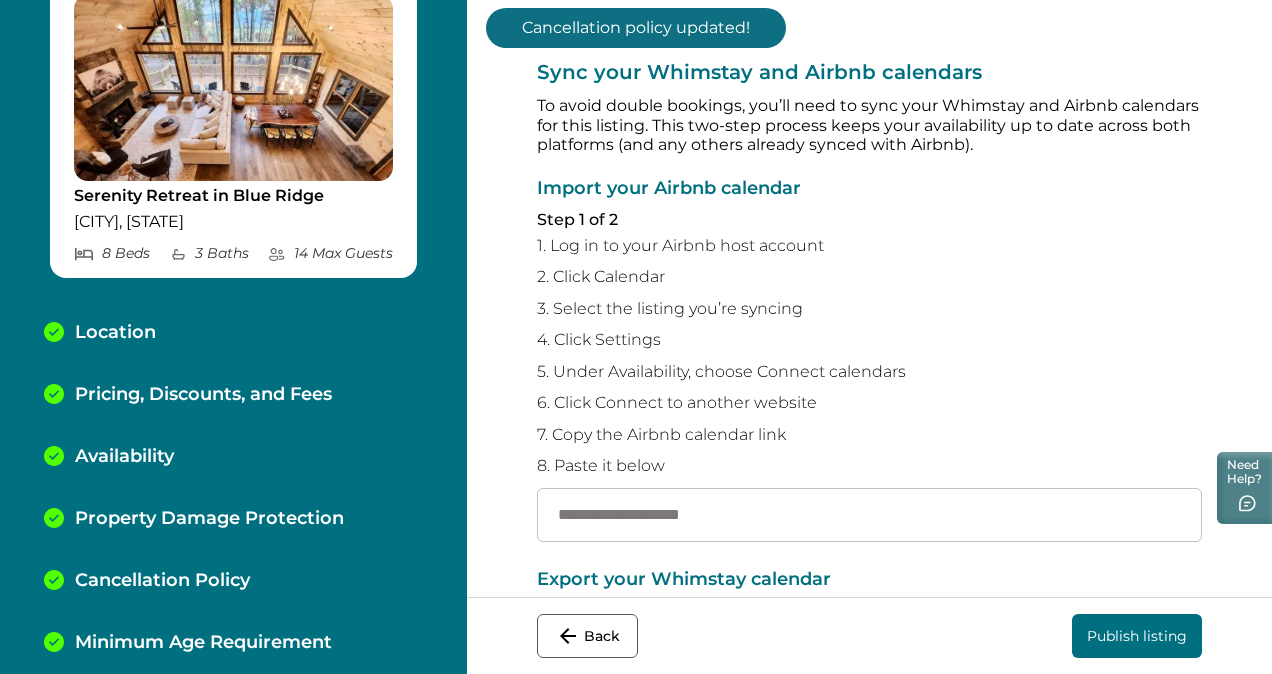 scroll, scrollTop: 150, scrollLeft: 0, axis: vertical 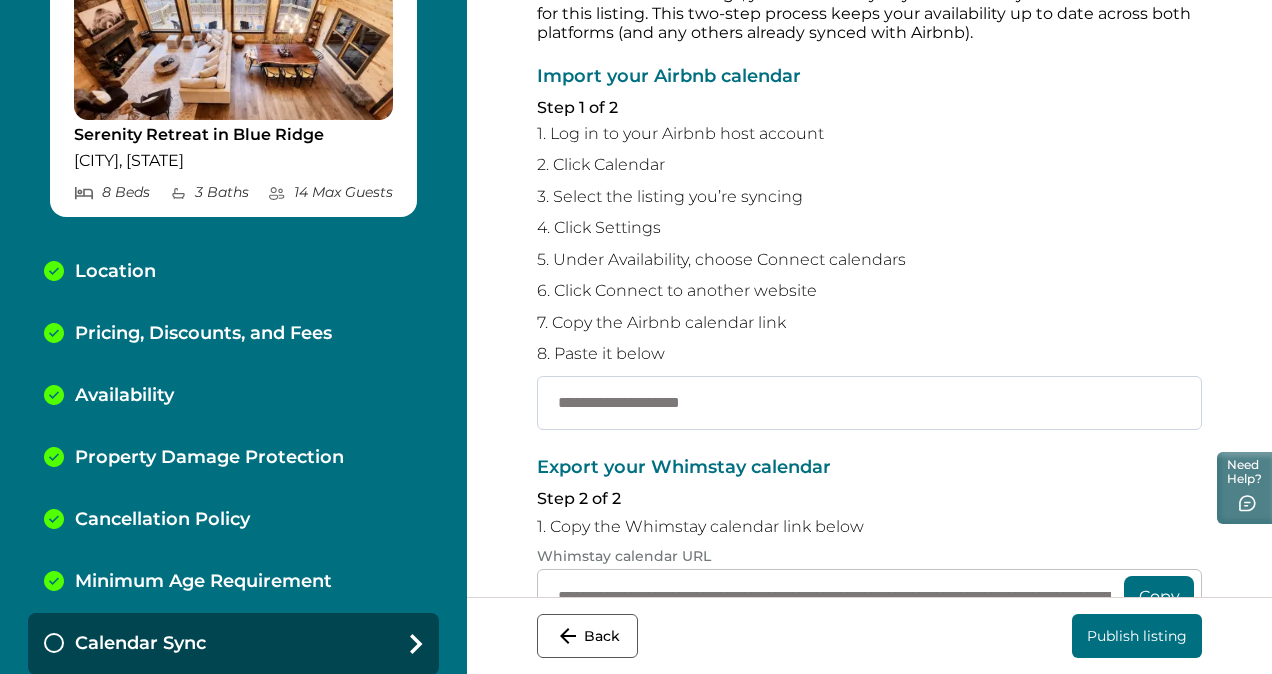 click at bounding box center [869, 403] 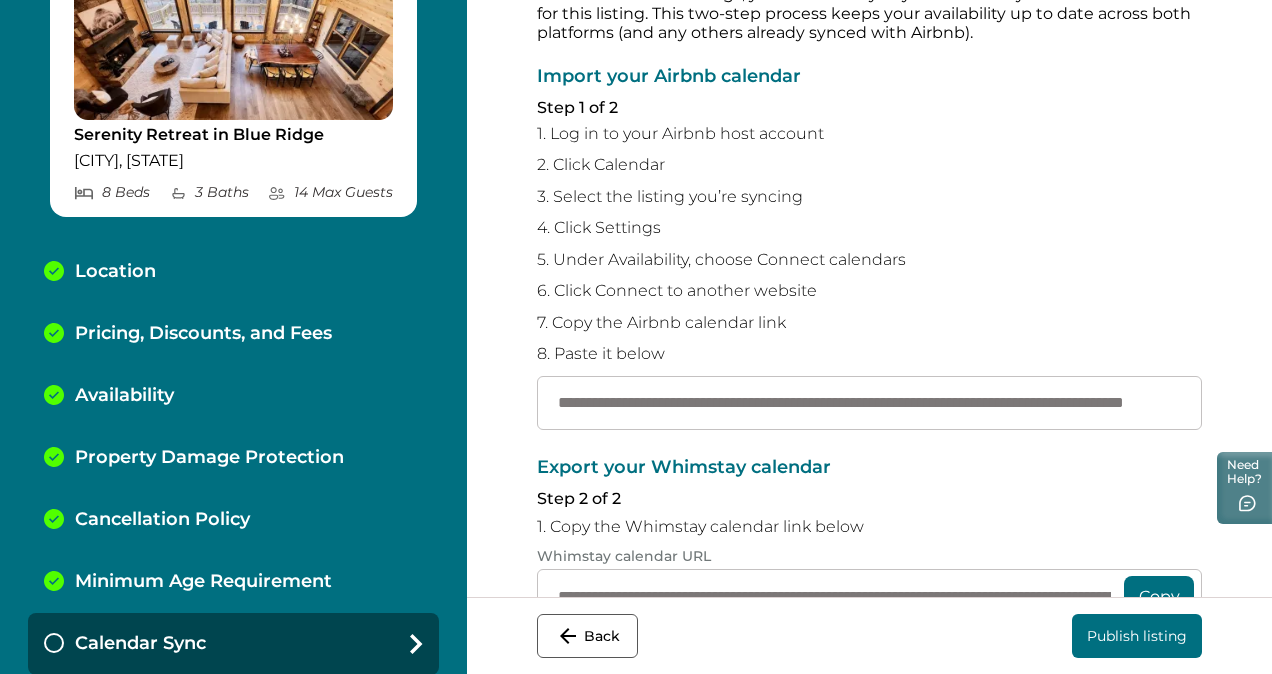 scroll, scrollTop: 0, scrollLeft: 215, axis: horizontal 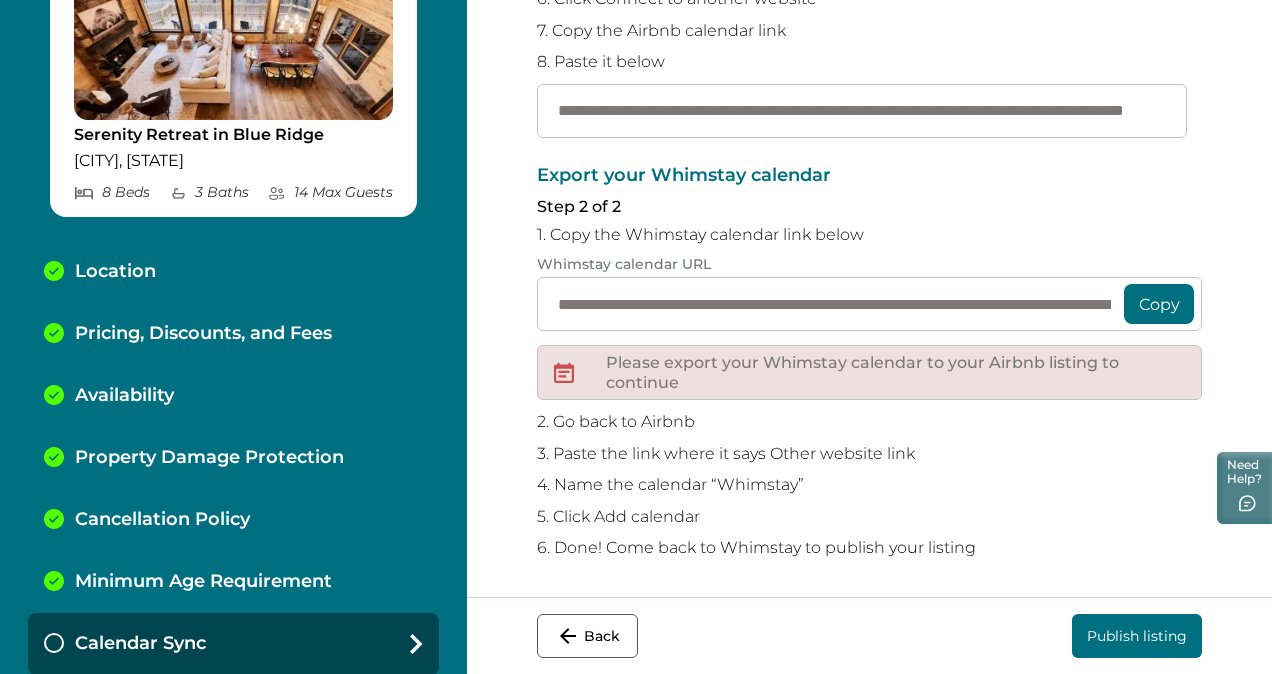 type on "**********" 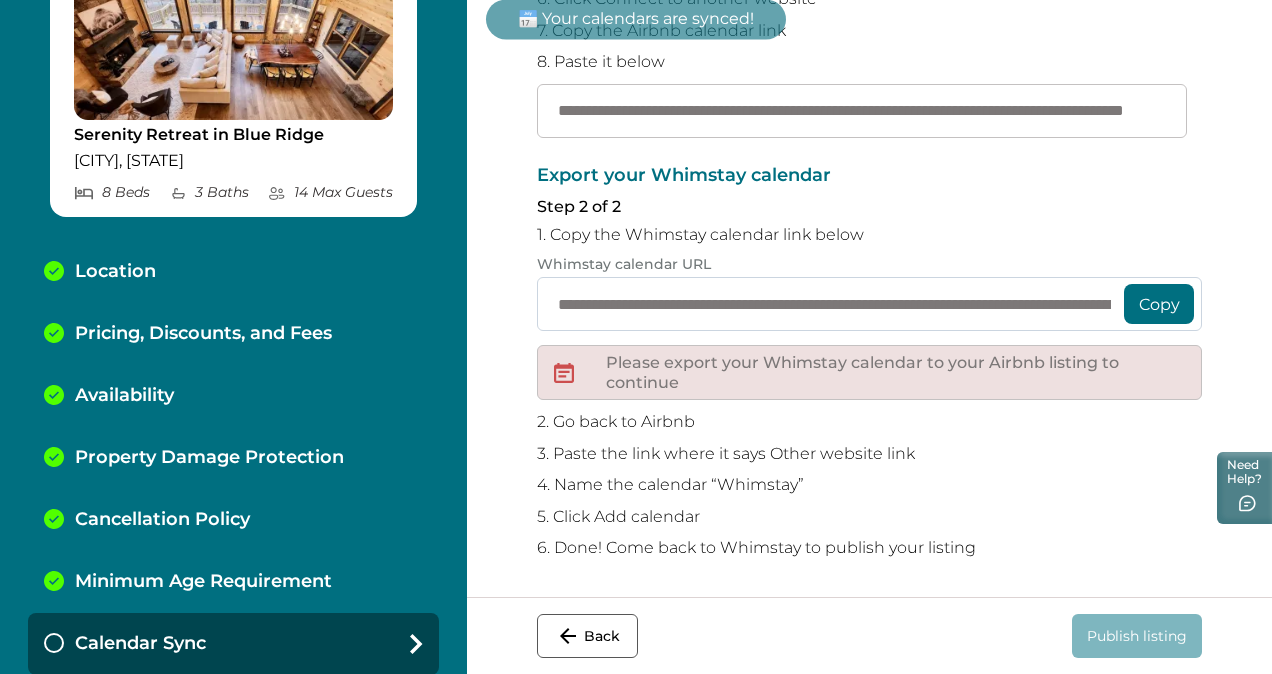 scroll, scrollTop: 0, scrollLeft: 0, axis: both 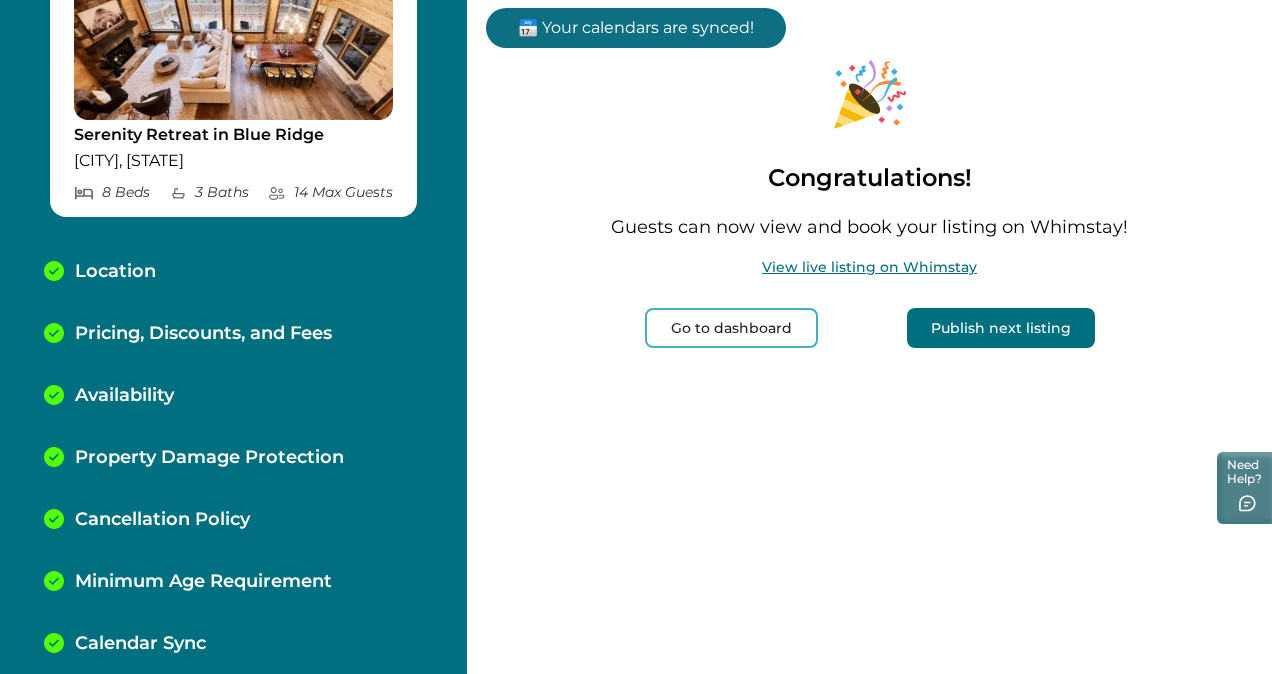 click on "Publish next listing" at bounding box center (1001, 328) 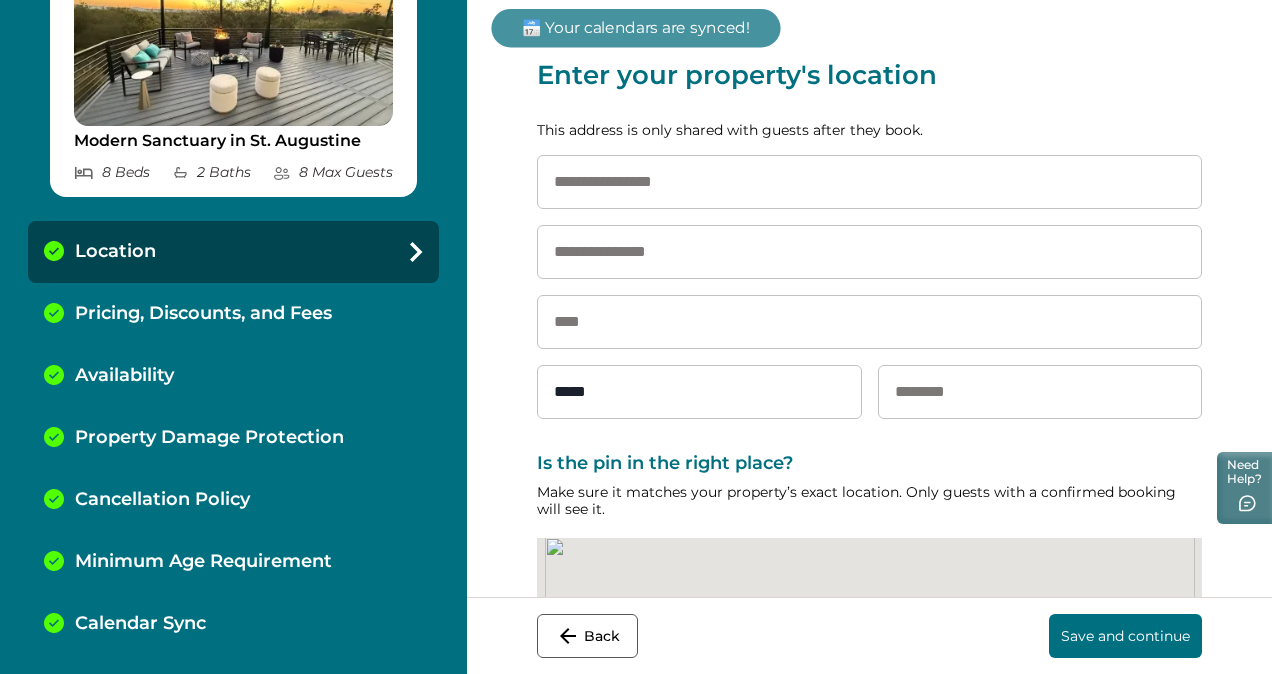 scroll, scrollTop: 0, scrollLeft: 0, axis: both 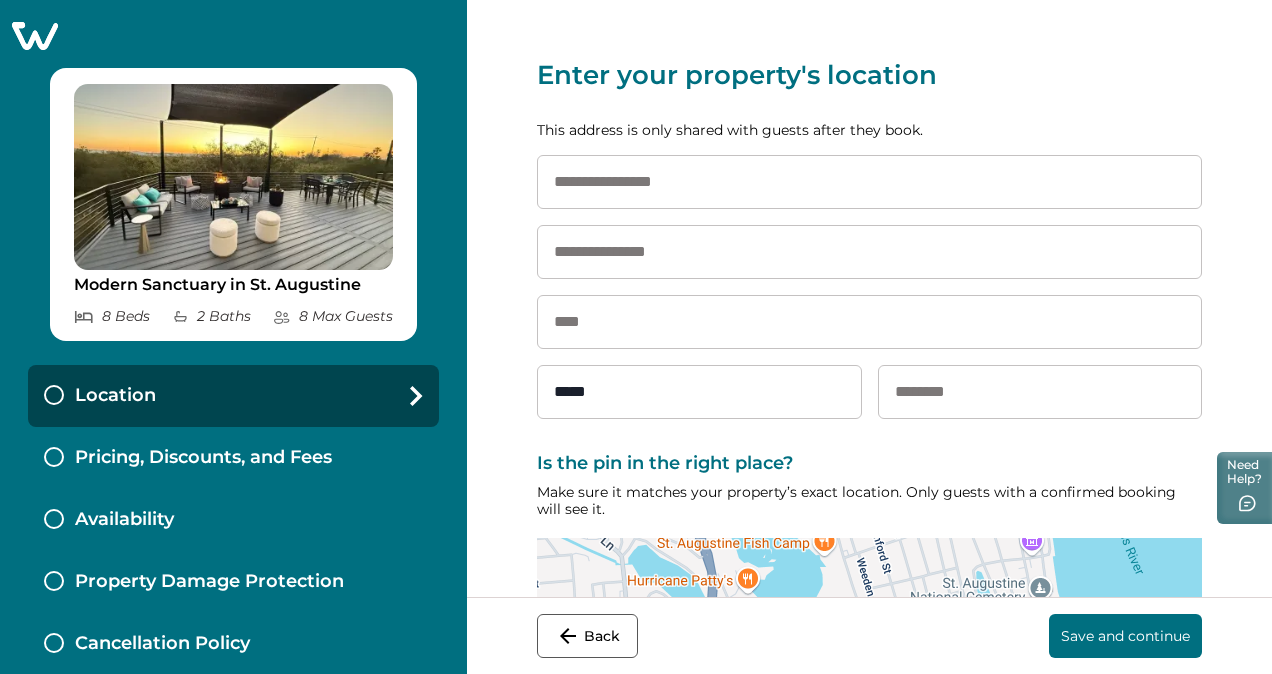 click at bounding box center [869, 182] 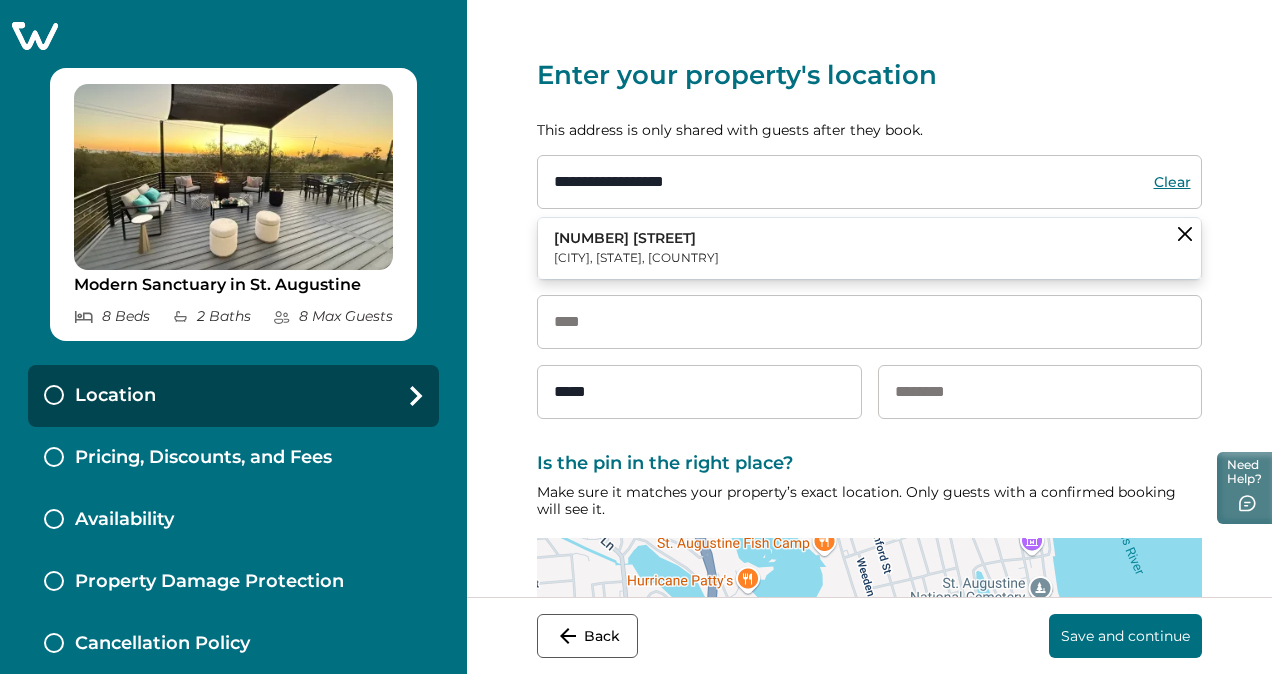click on "190 Riberia Street St. Augustine, FL, USA" at bounding box center [869, 248] 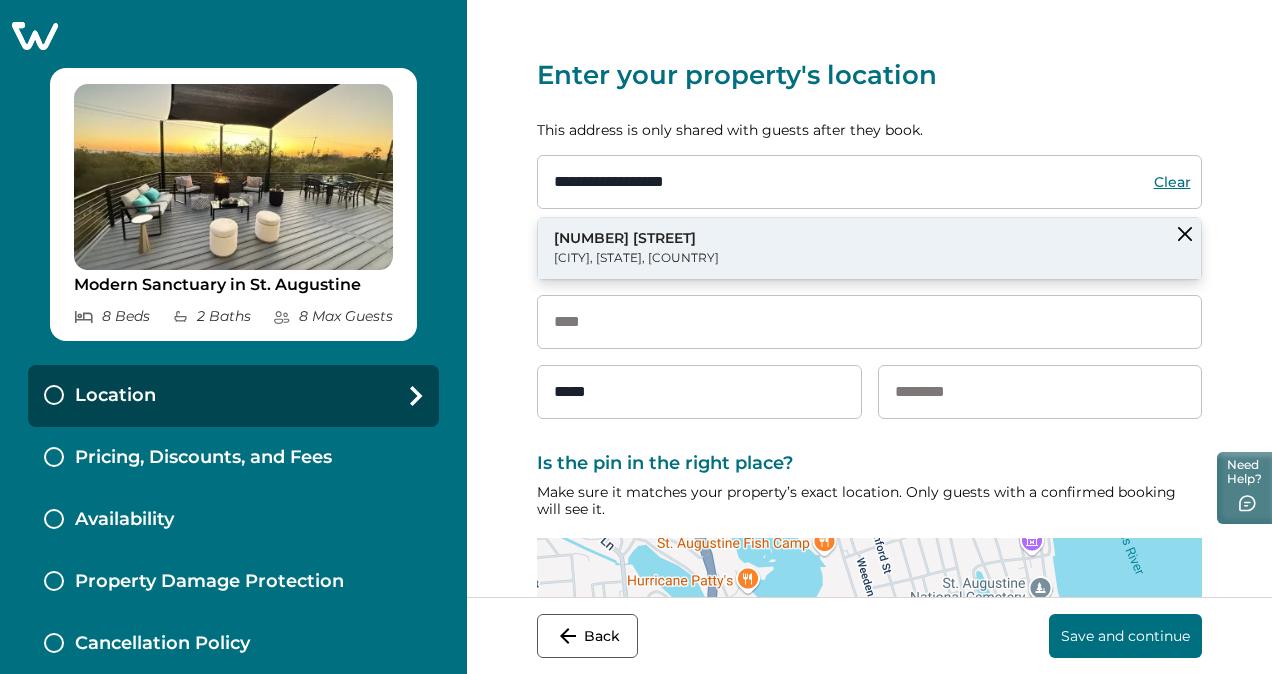 type on "**********" 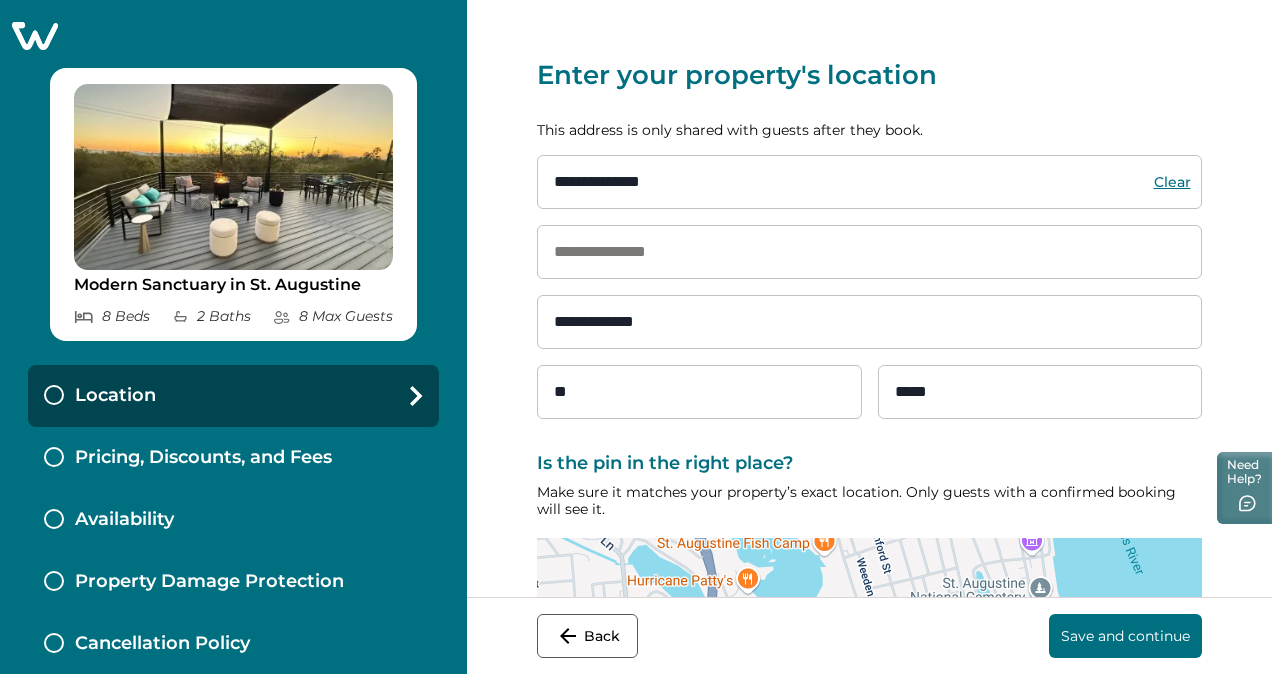 click on "Save and continue" at bounding box center [1125, 636] 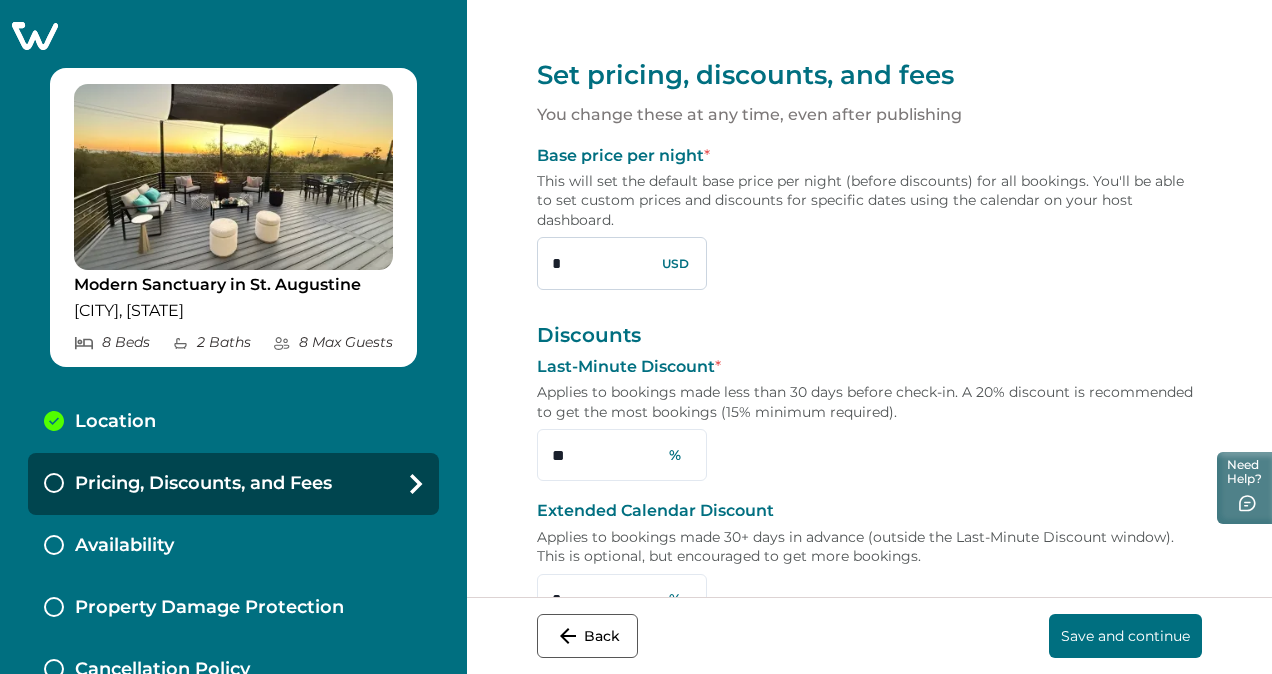 click on "*" at bounding box center (622, 263) 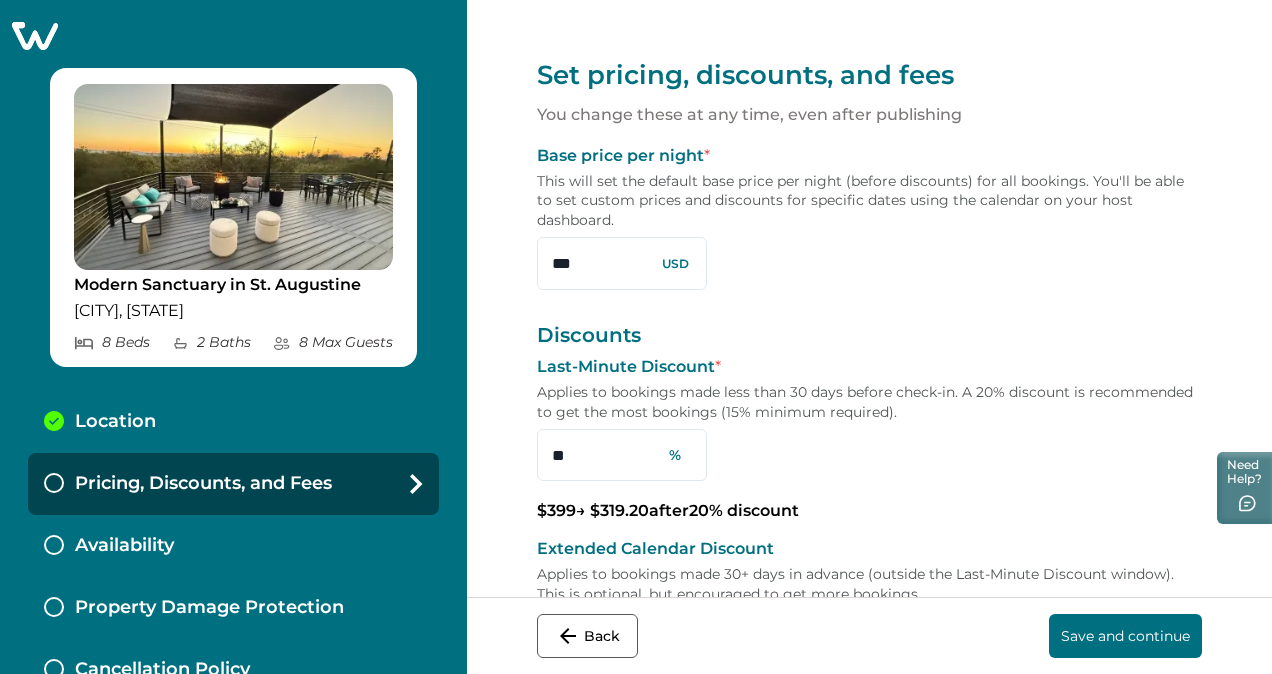 type on "***" 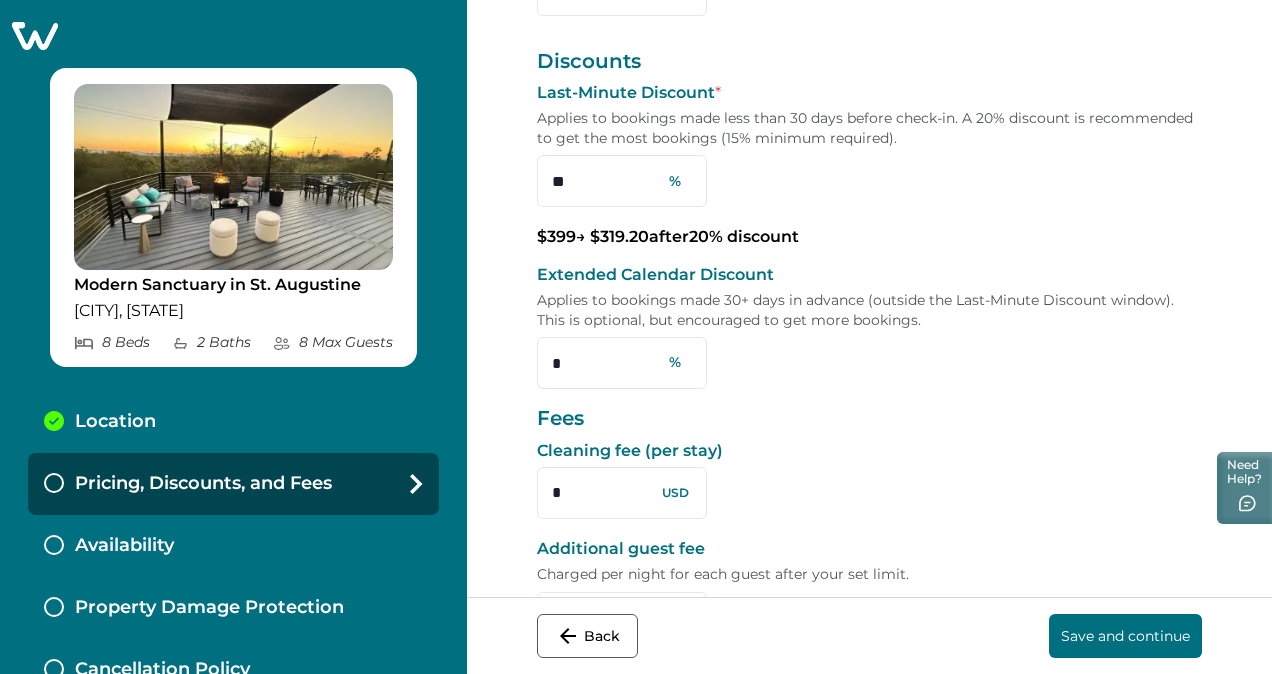 scroll, scrollTop: 272, scrollLeft: 0, axis: vertical 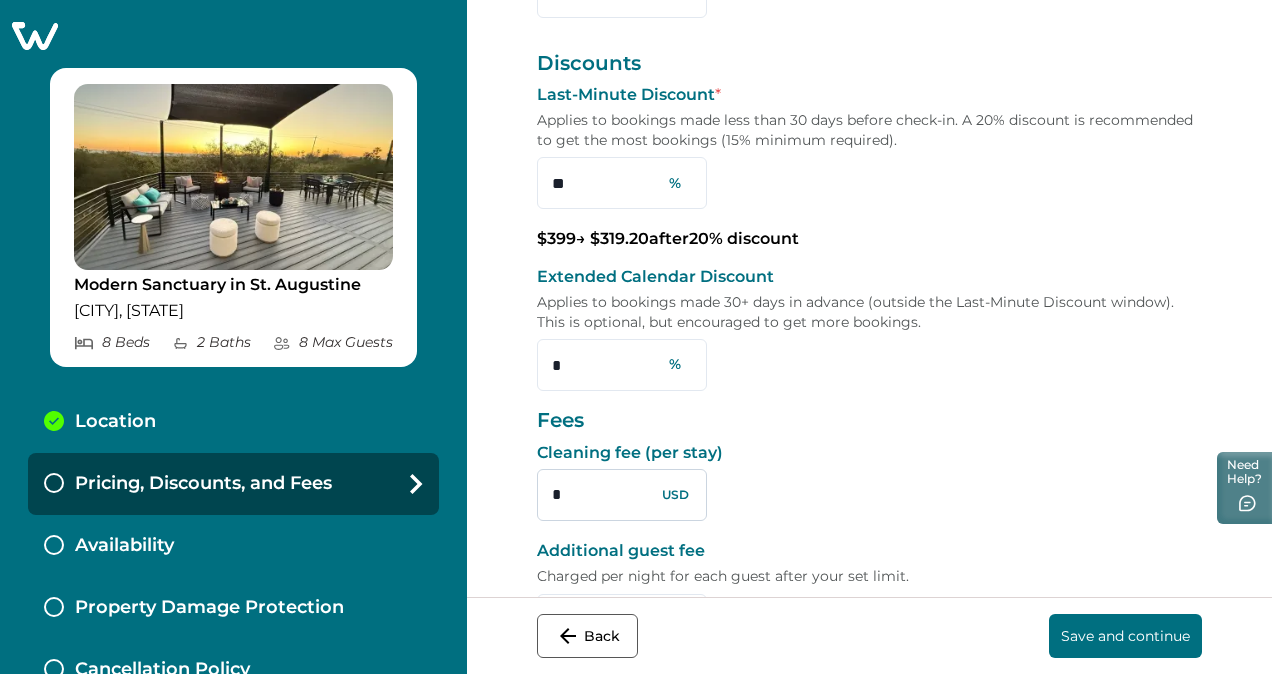 click on "*" at bounding box center [622, 495] 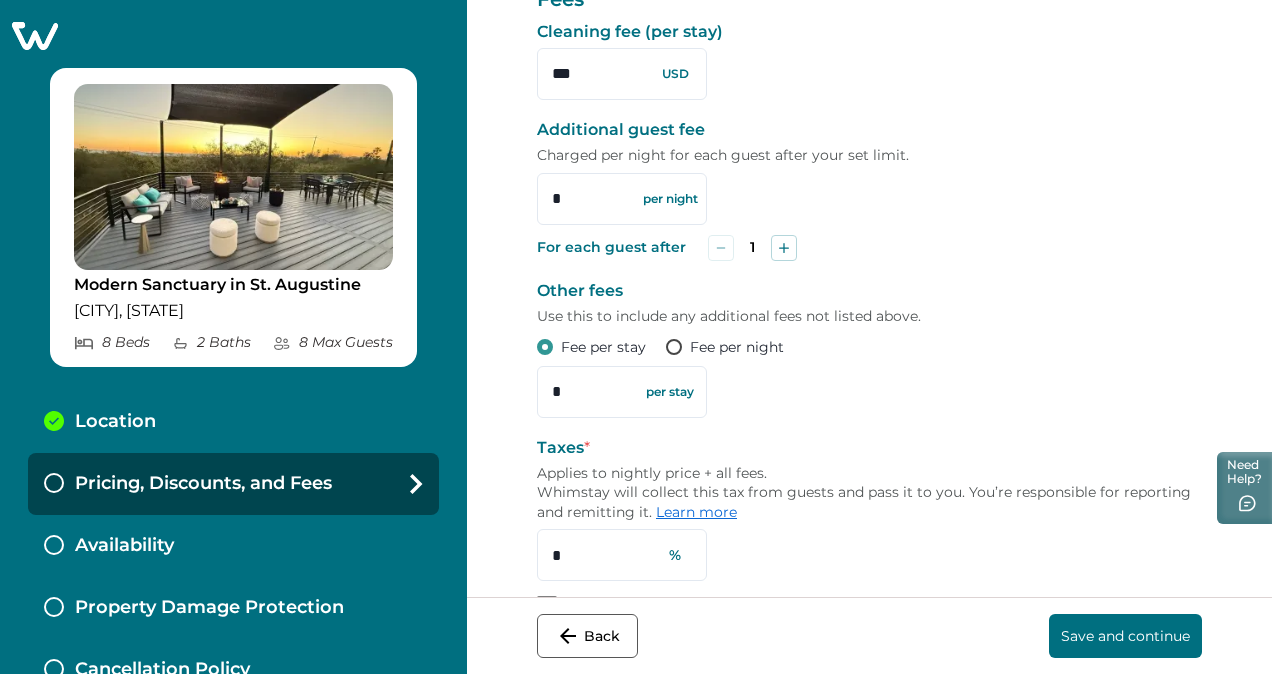 scroll, scrollTop: 744, scrollLeft: 0, axis: vertical 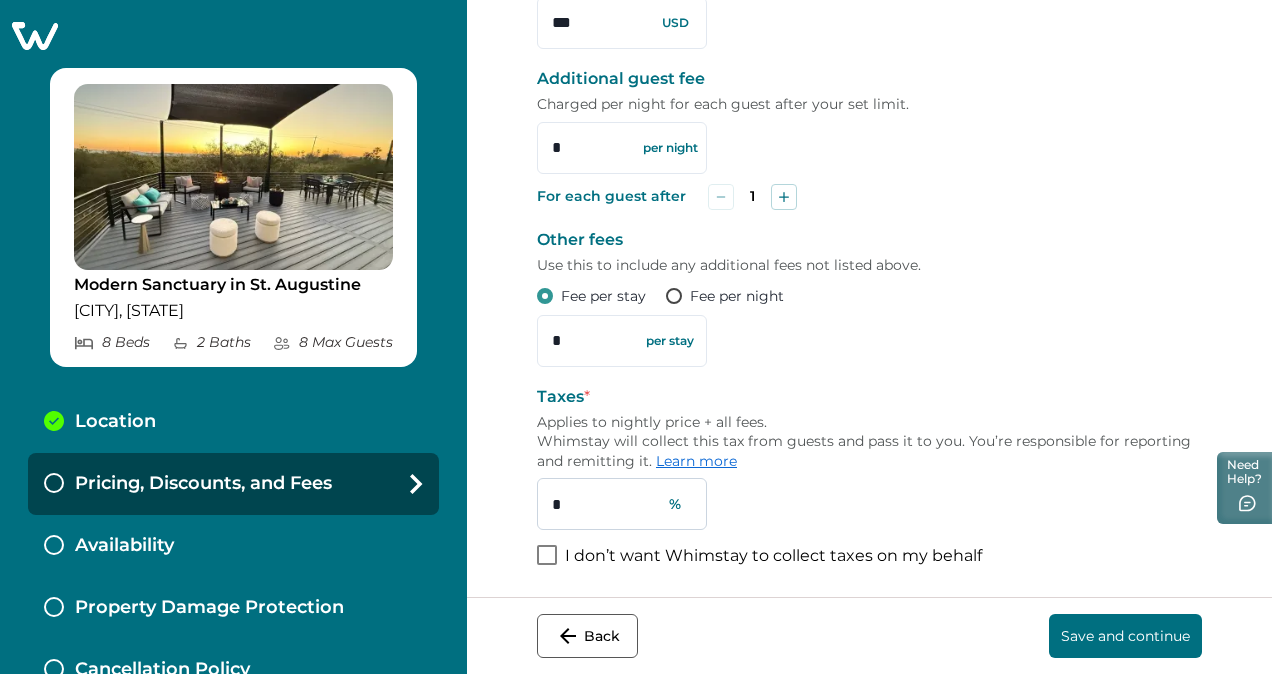 type on "***" 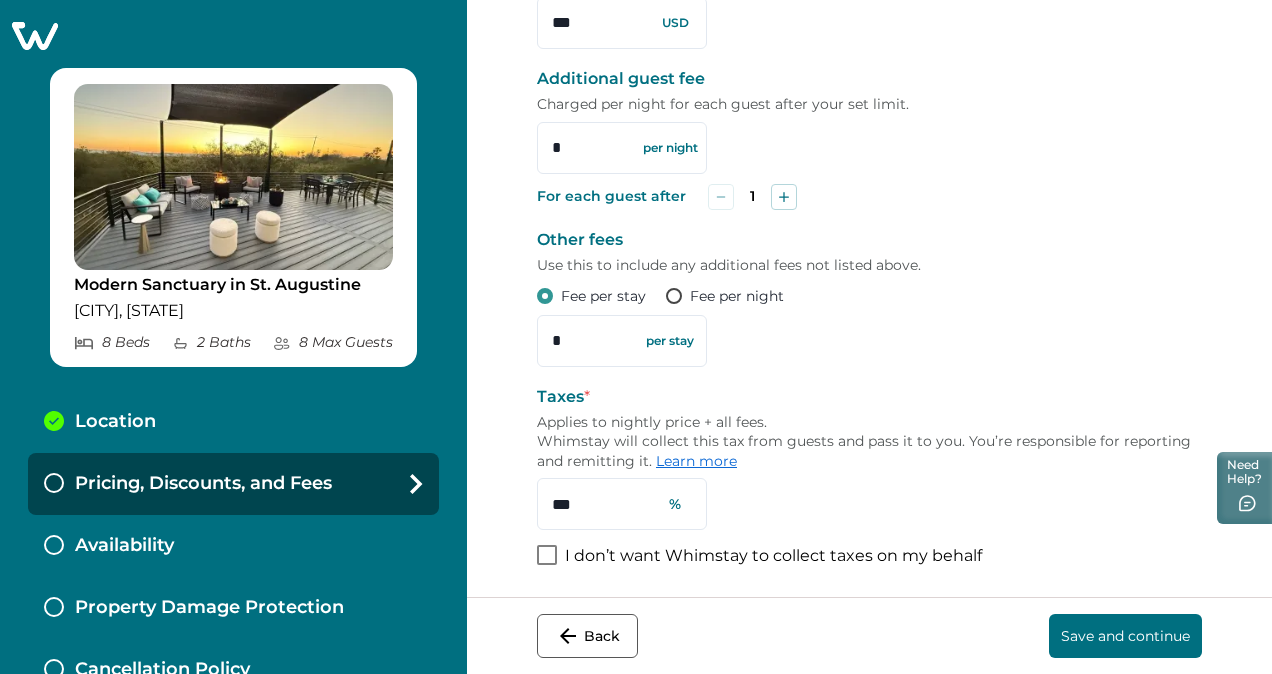 type on "***" 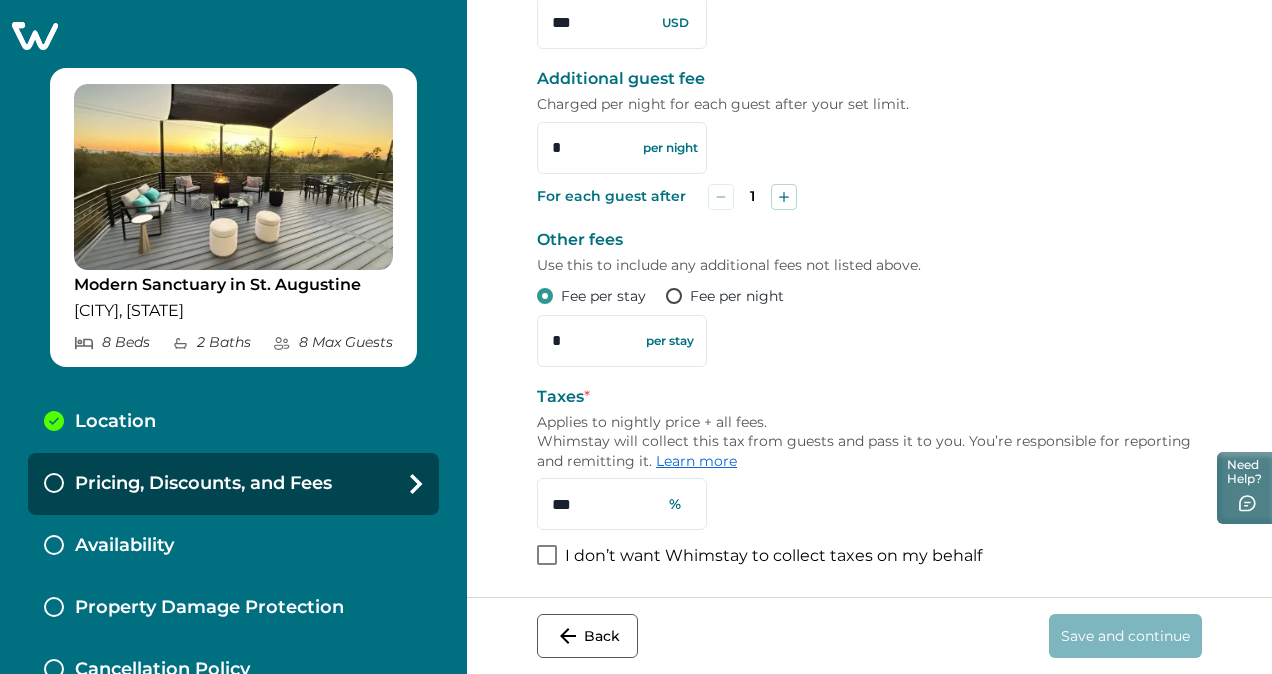 scroll, scrollTop: 0, scrollLeft: 0, axis: both 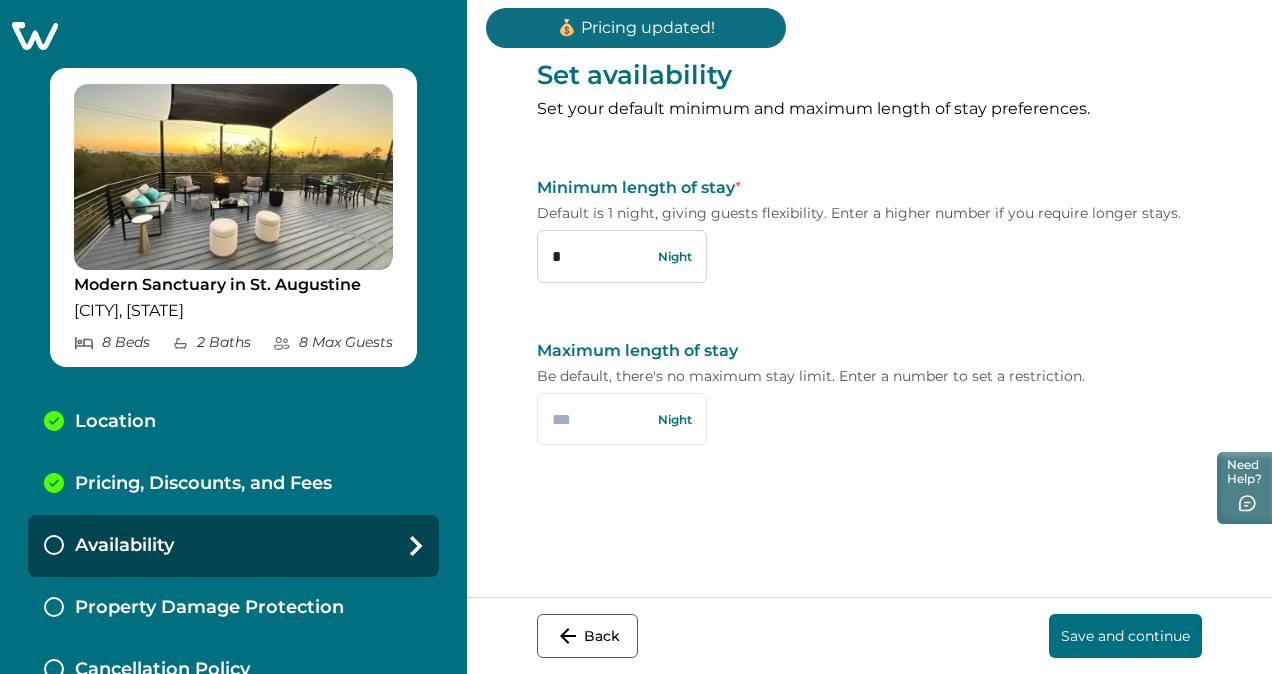 click on "*" at bounding box center [622, 256] 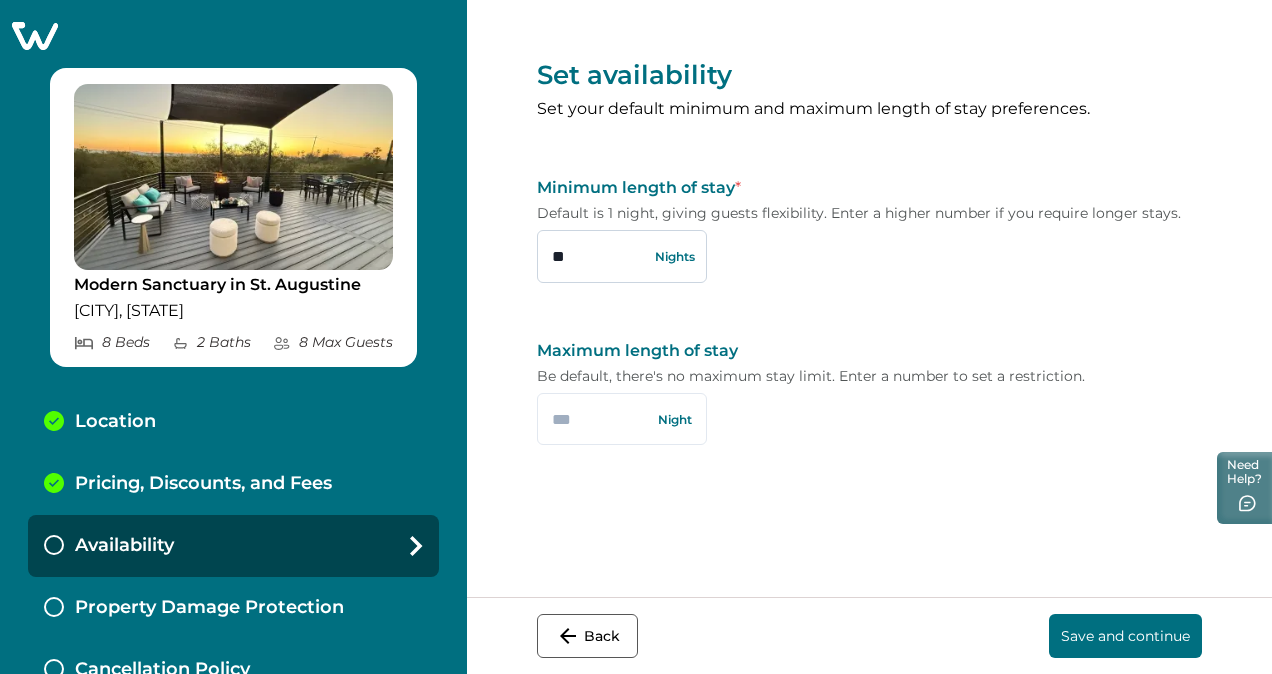 type on "*" 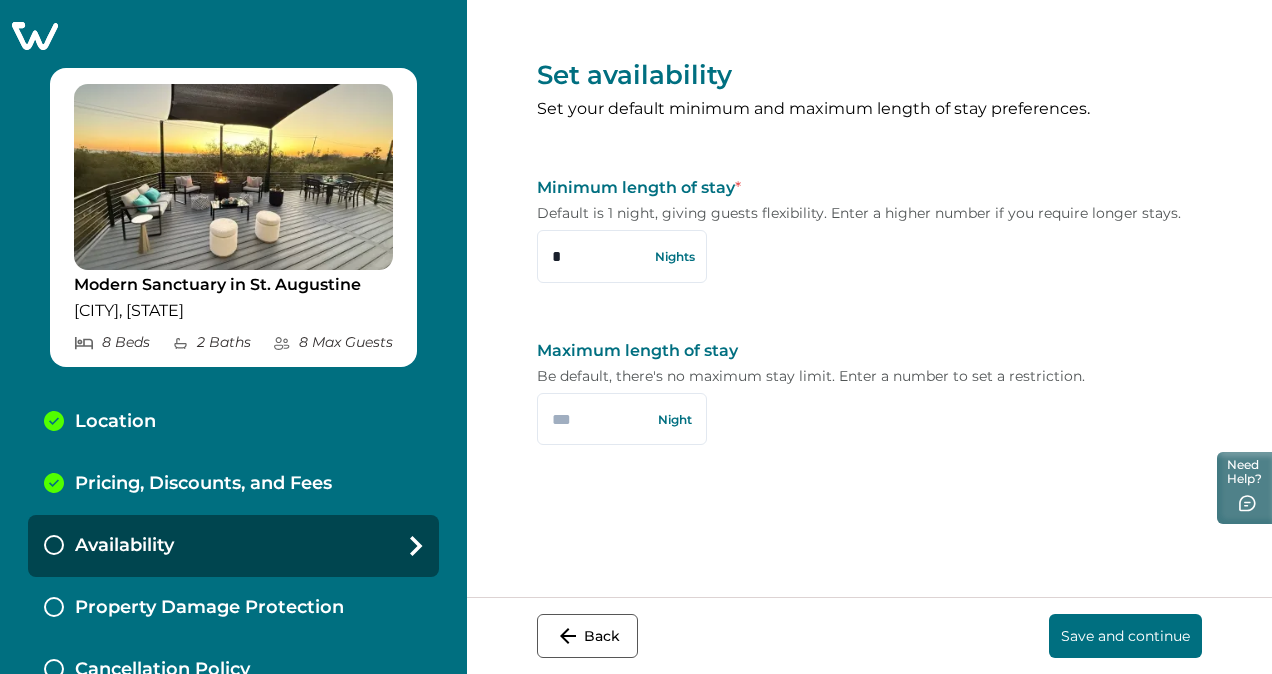 type on "*" 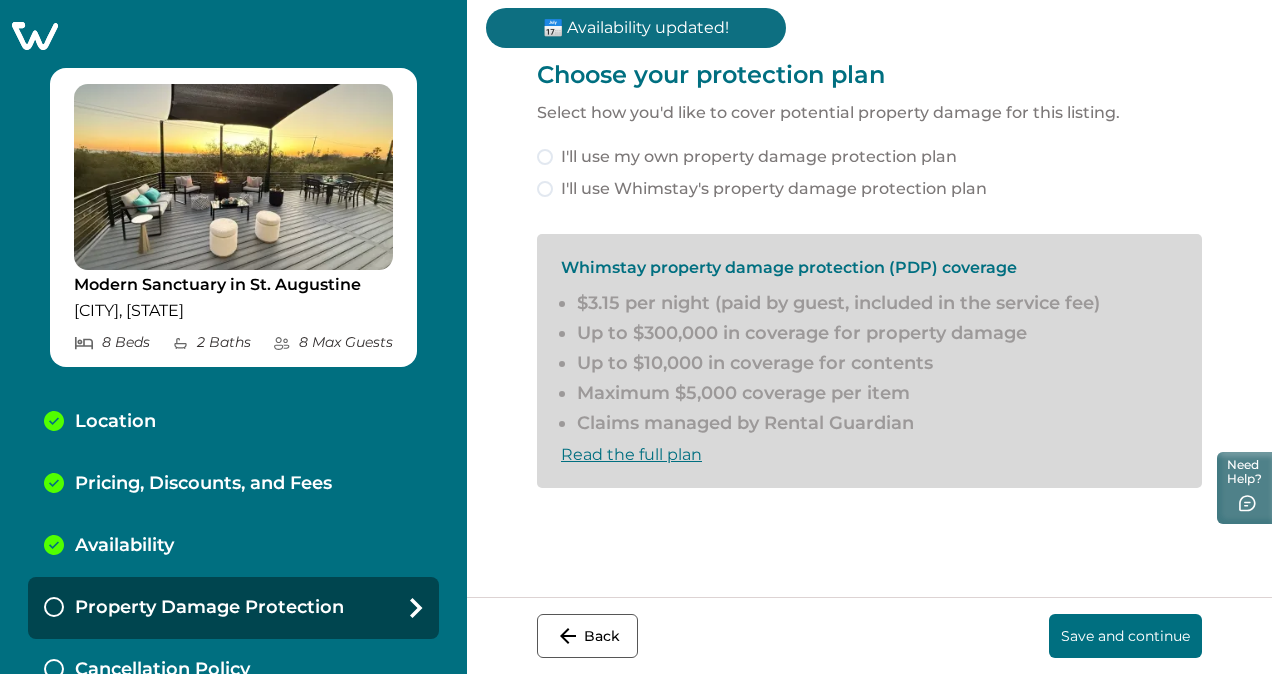 click on "I'll use Whimstay's property damage protection plan" at bounding box center [869, 189] 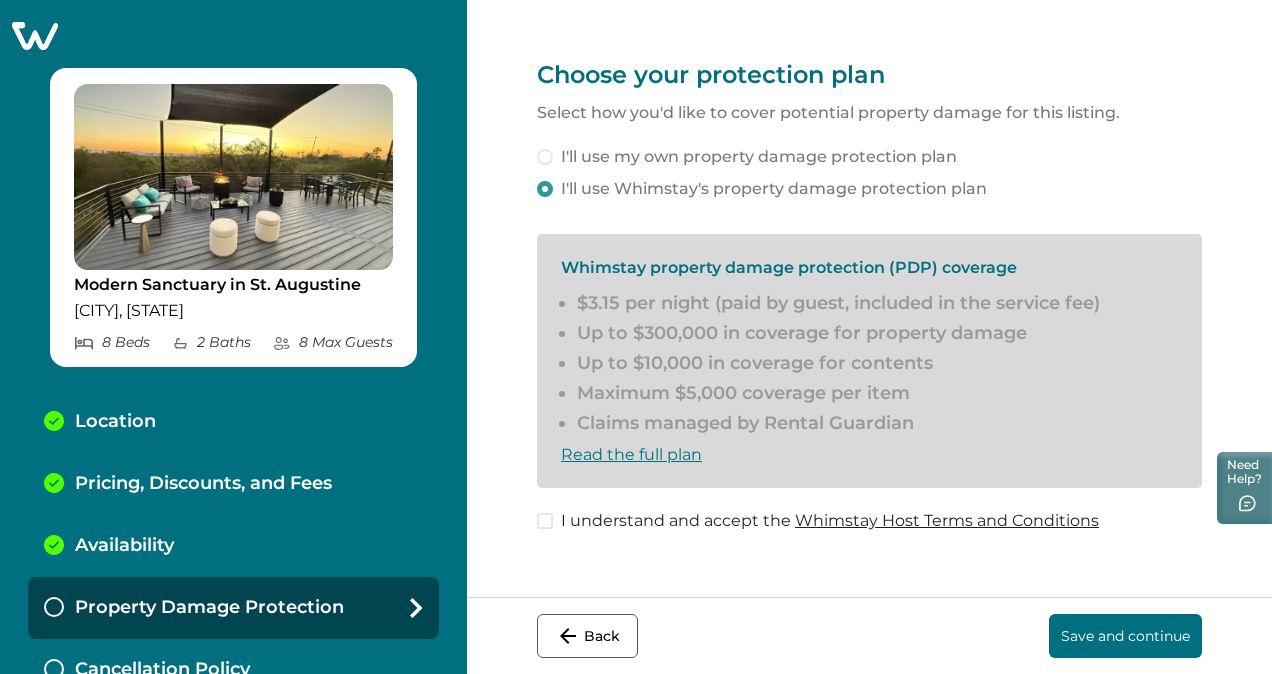 click at bounding box center (545, 521) 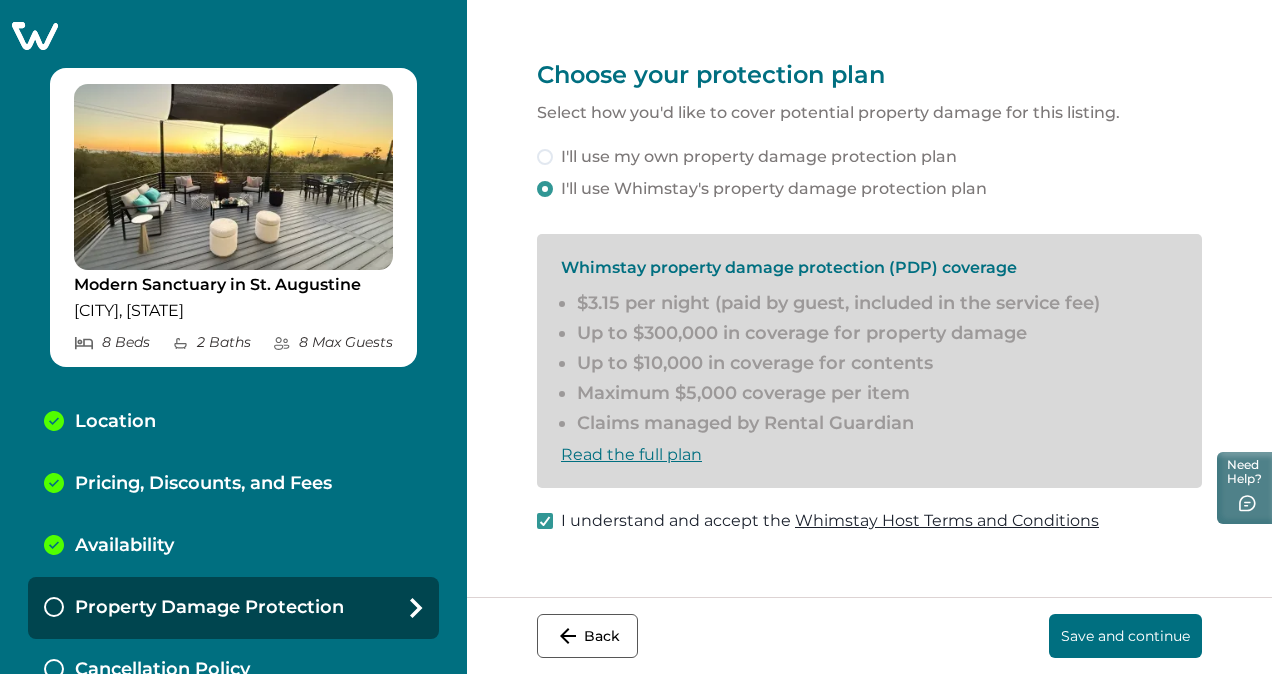click on "Save and continue" at bounding box center (1125, 636) 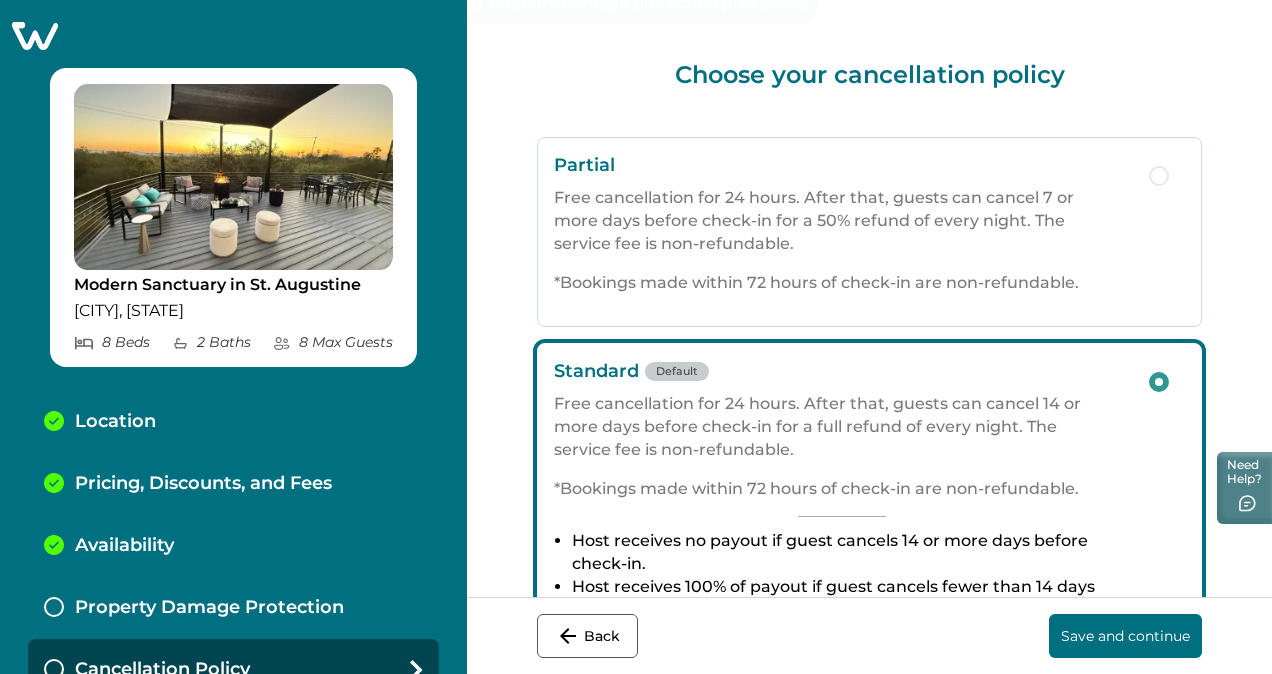 scroll, scrollTop: 27, scrollLeft: 0, axis: vertical 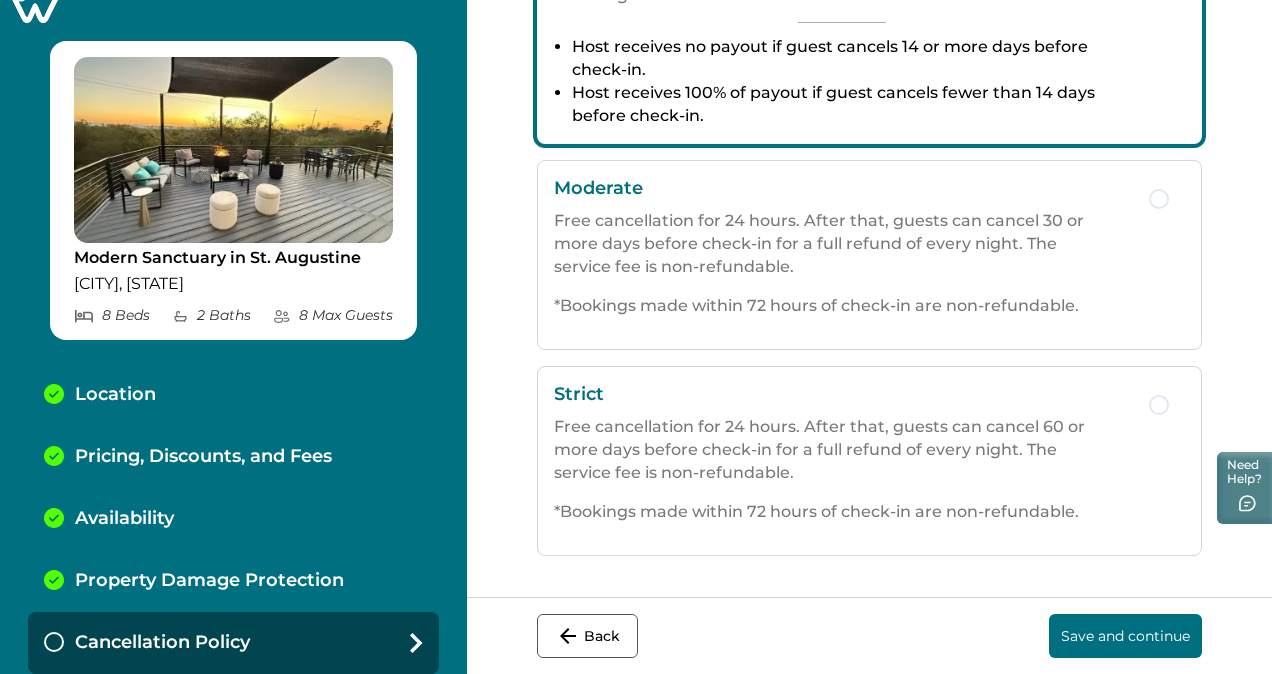 click at bounding box center [1159, 199] 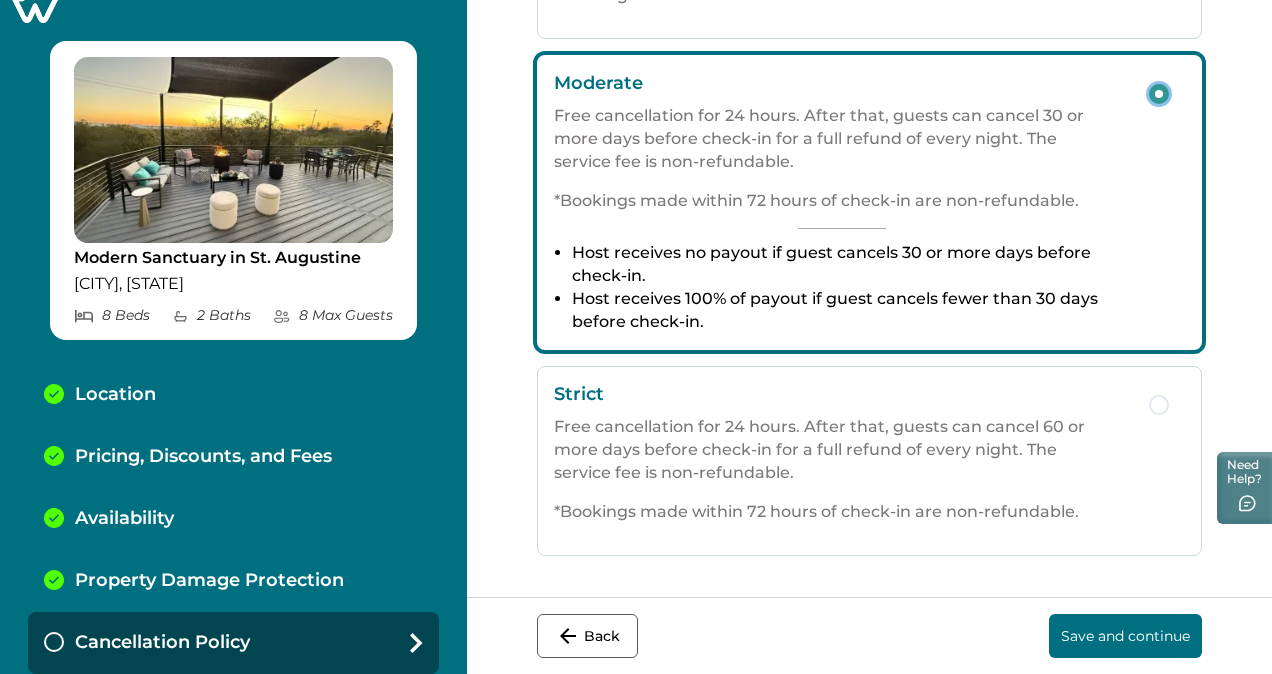 click on "Save and continue" at bounding box center (1125, 636) 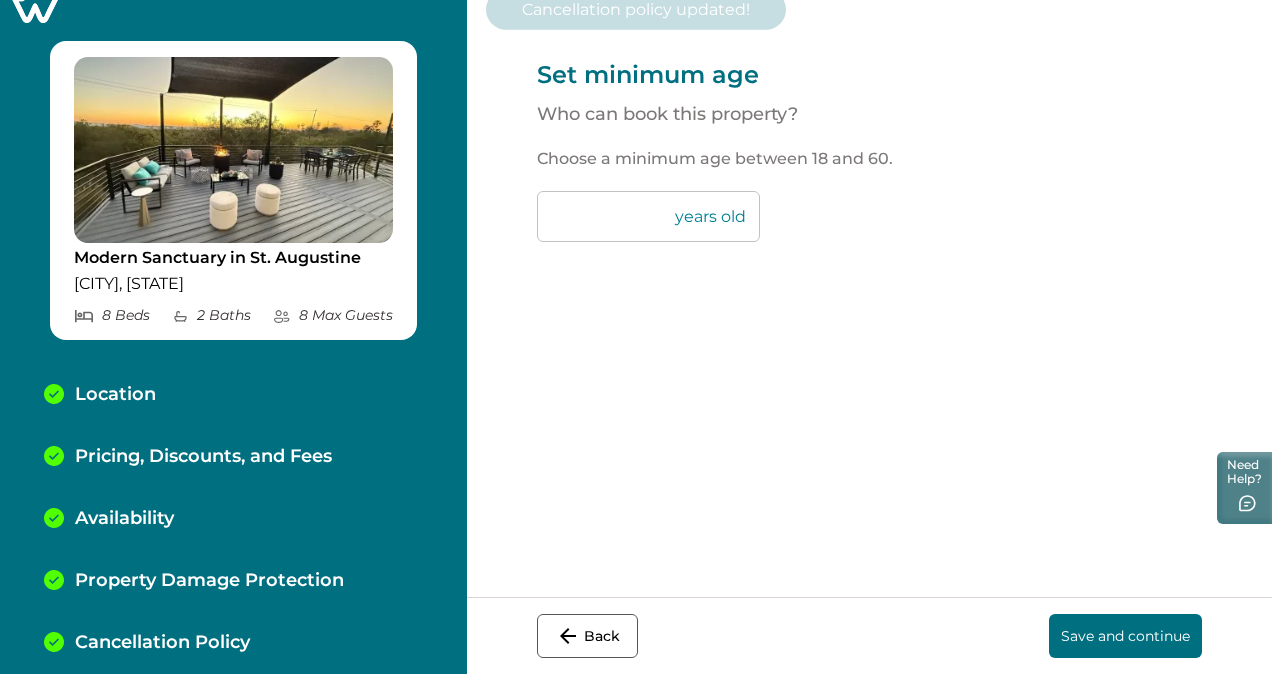scroll, scrollTop: 0, scrollLeft: 0, axis: both 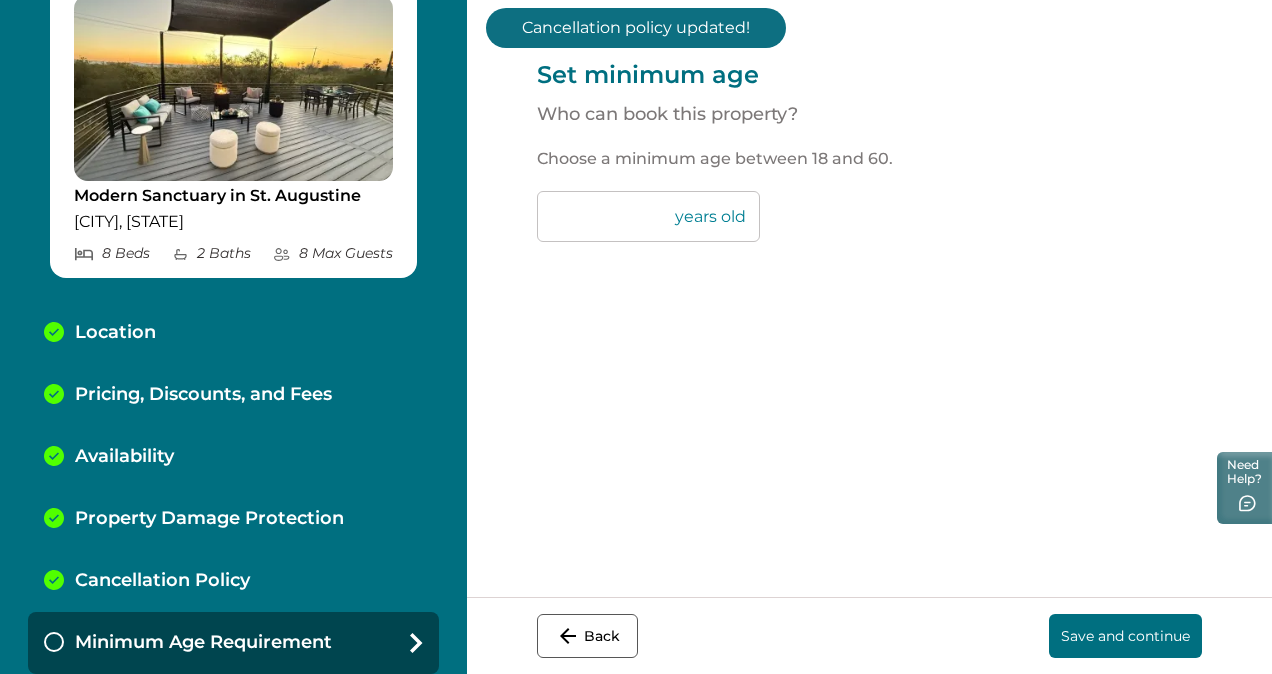 click on "Save and continue" at bounding box center [1125, 636] 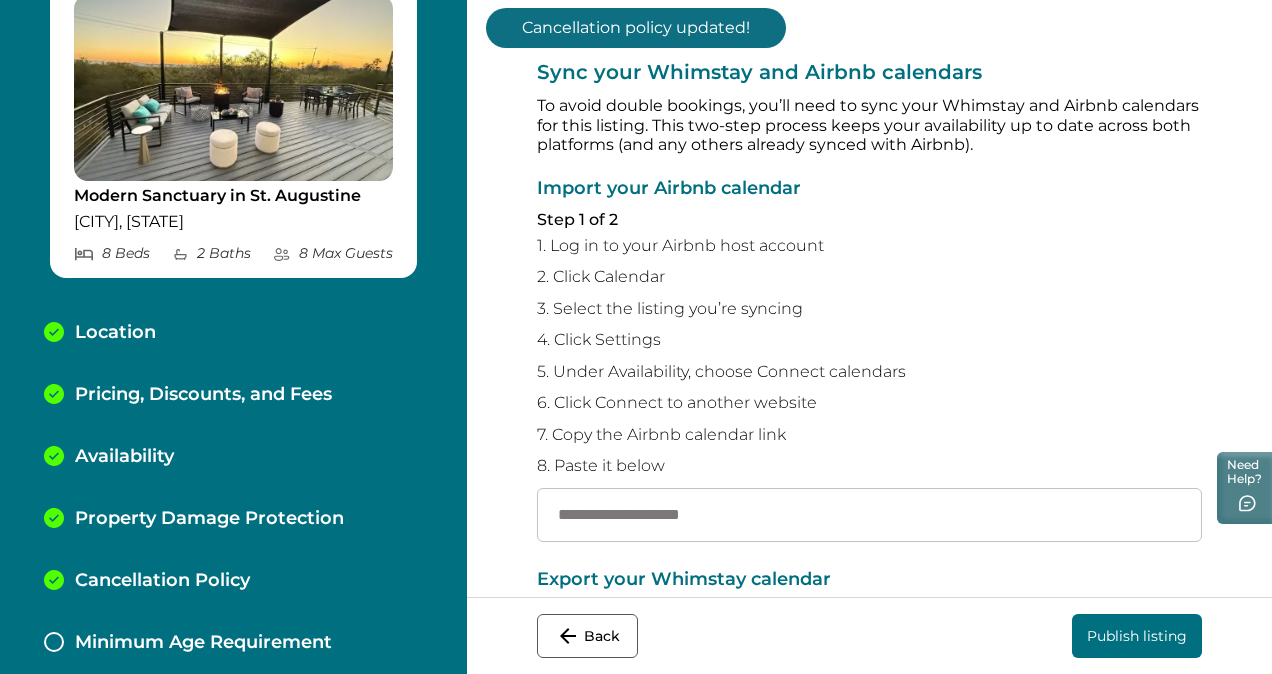scroll, scrollTop: 150, scrollLeft: 0, axis: vertical 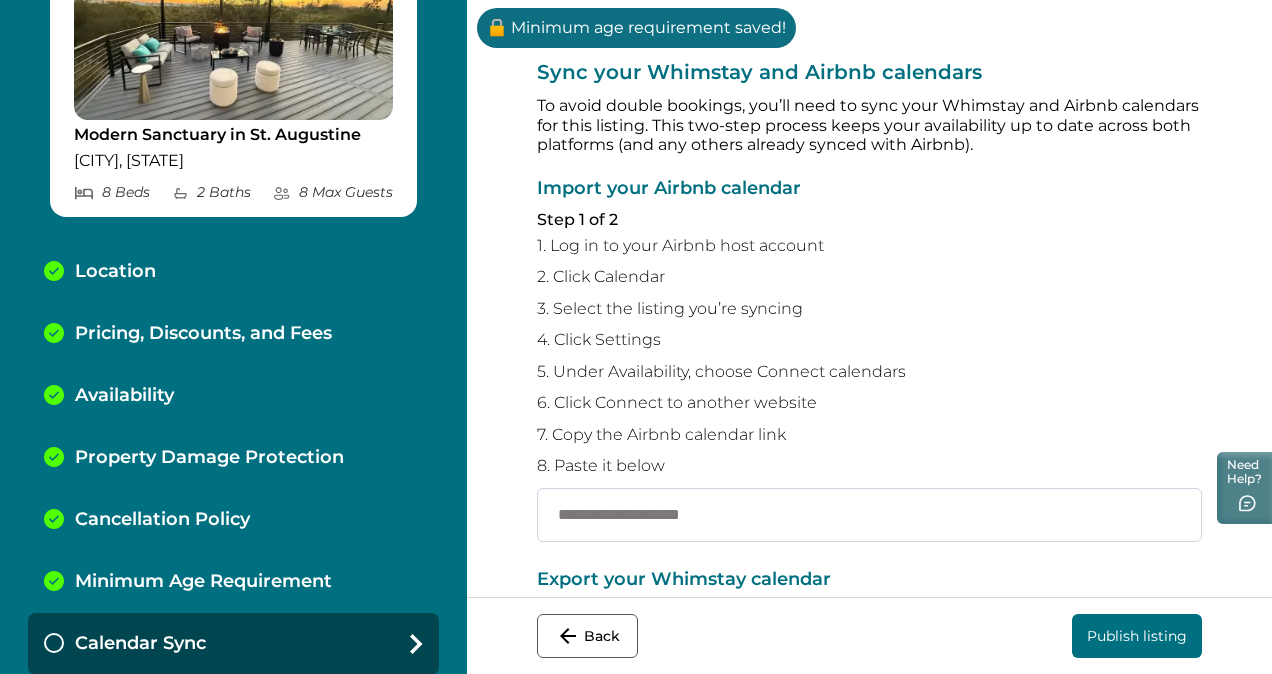 click at bounding box center [869, 515] 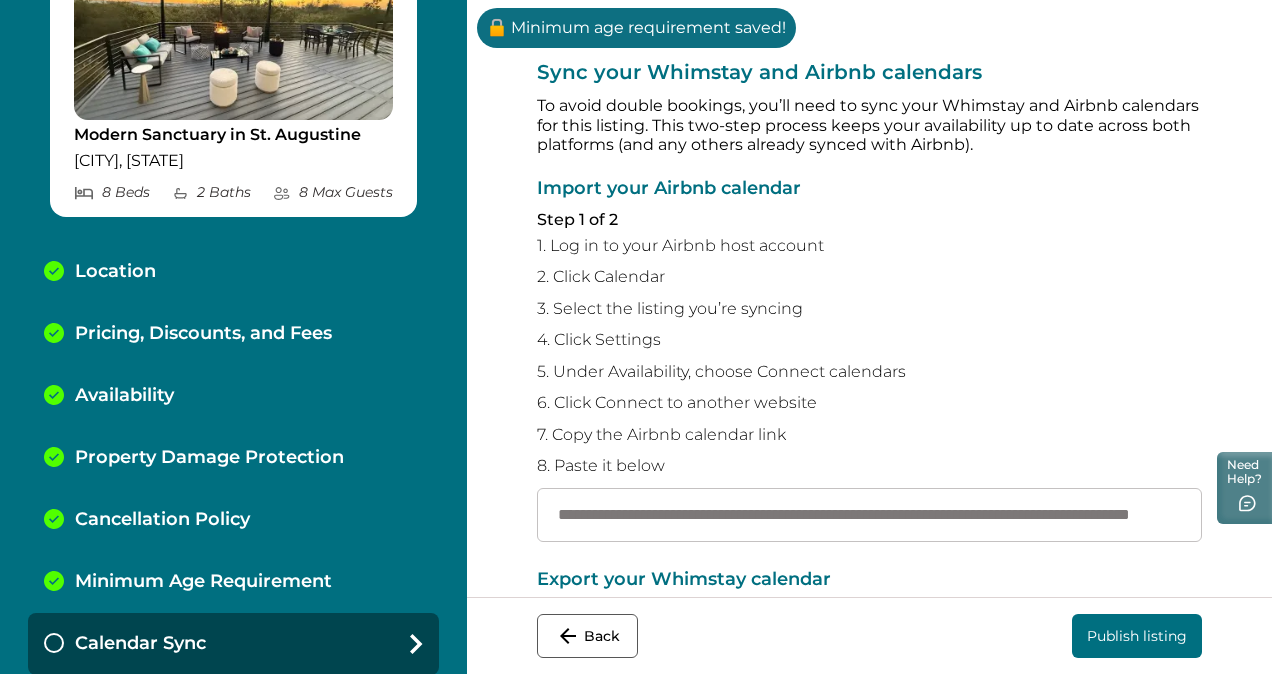 scroll, scrollTop: 0, scrollLeft: 217, axis: horizontal 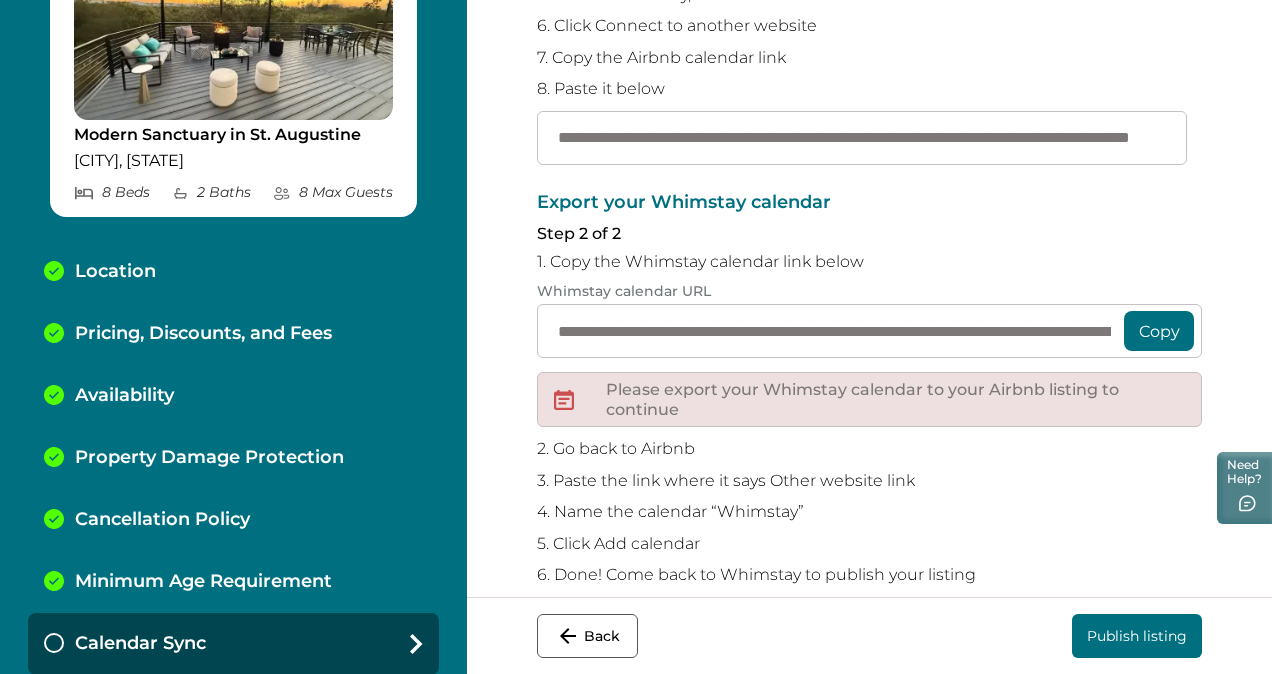 type on "**********" 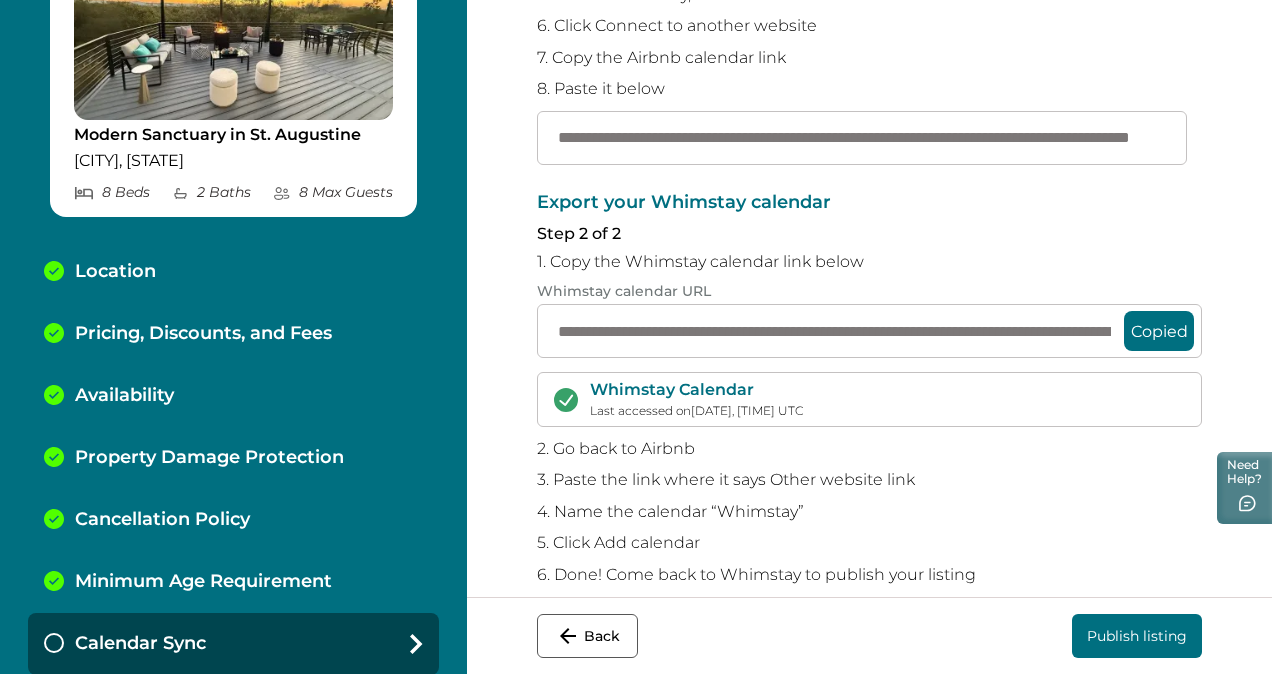 scroll, scrollTop: 403, scrollLeft: 0, axis: vertical 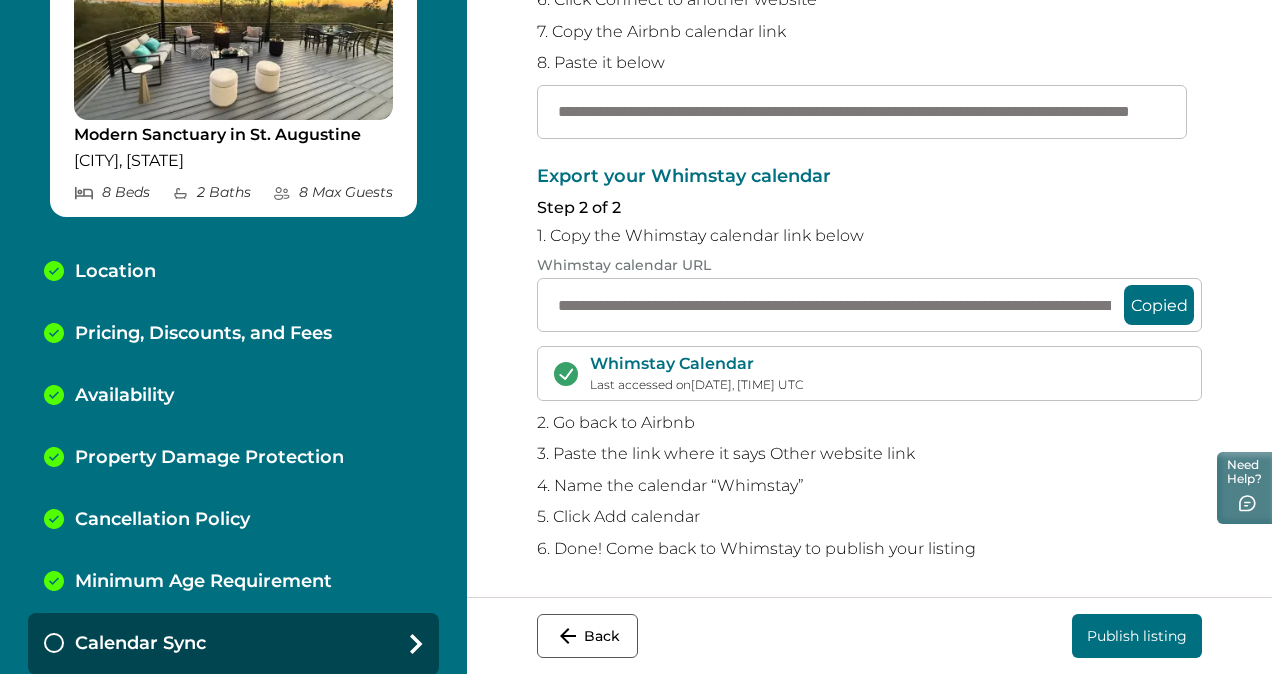 click on "Publish listing" at bounding box center [1137, 636] 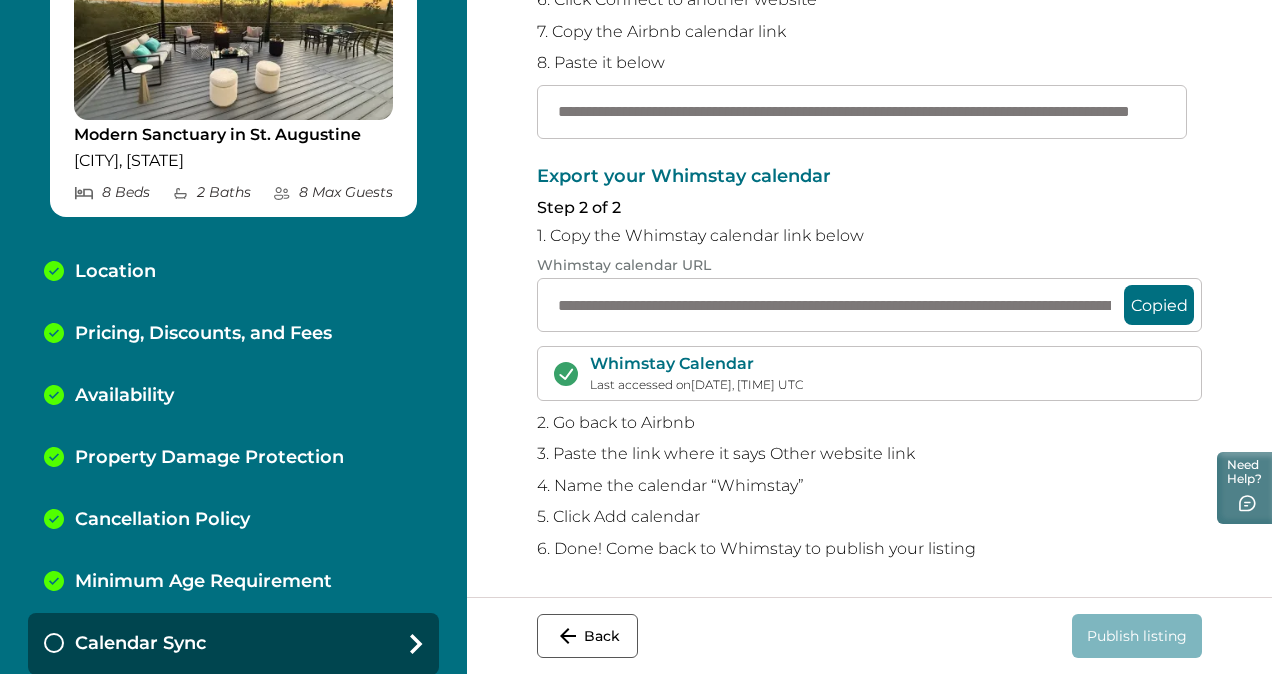 scroll, scrollTop: 0, scrollLeft: 0, axis: both 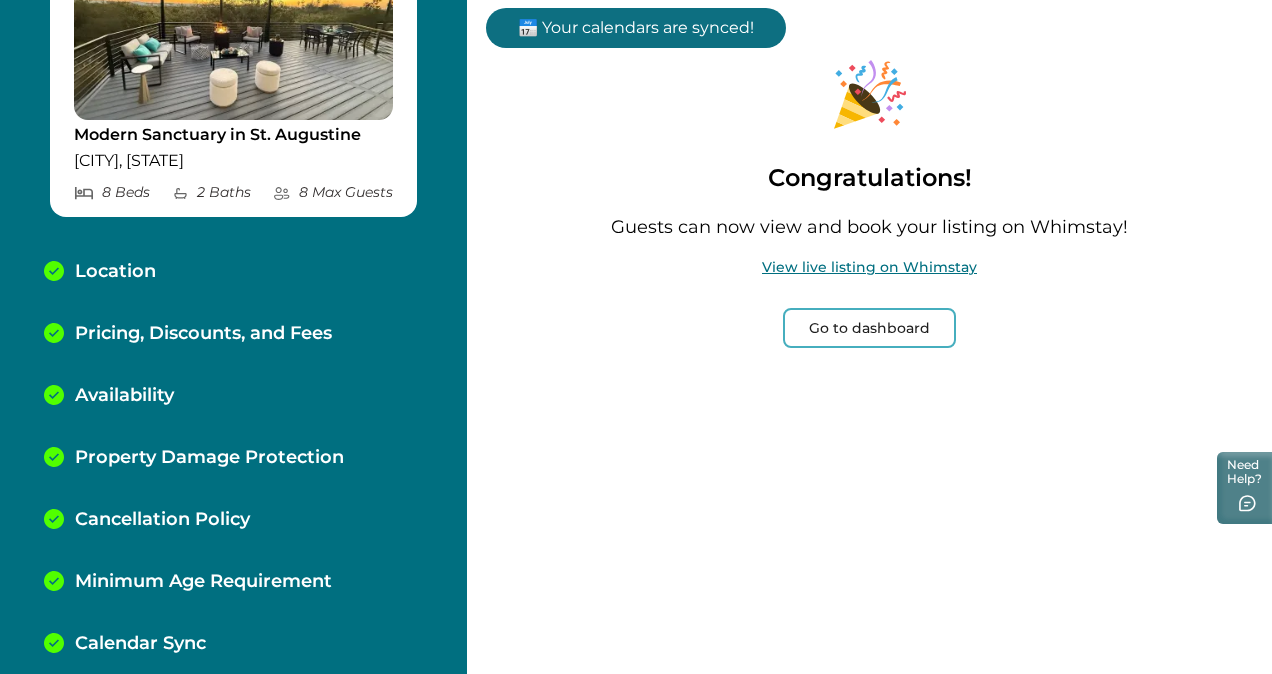 drag, startPoint x: 1260, startPoint y: 402, endPoint x: 1260, endPoint y: 346, distance: 56 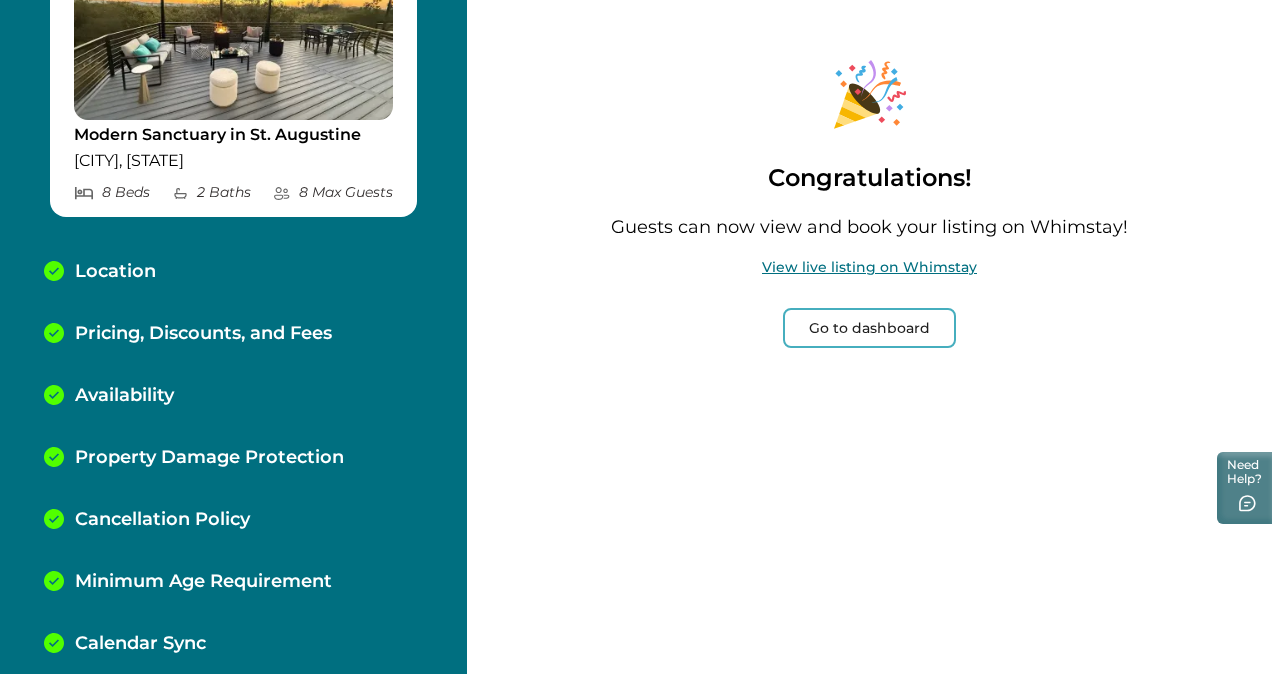 click on "View live listing on Whimstay" at bounding box center (869, 267) 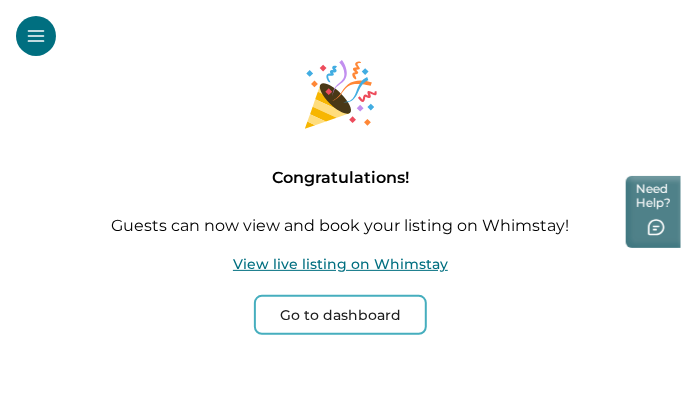 click on "Go to dashboard" at bounding box center [340, 315] 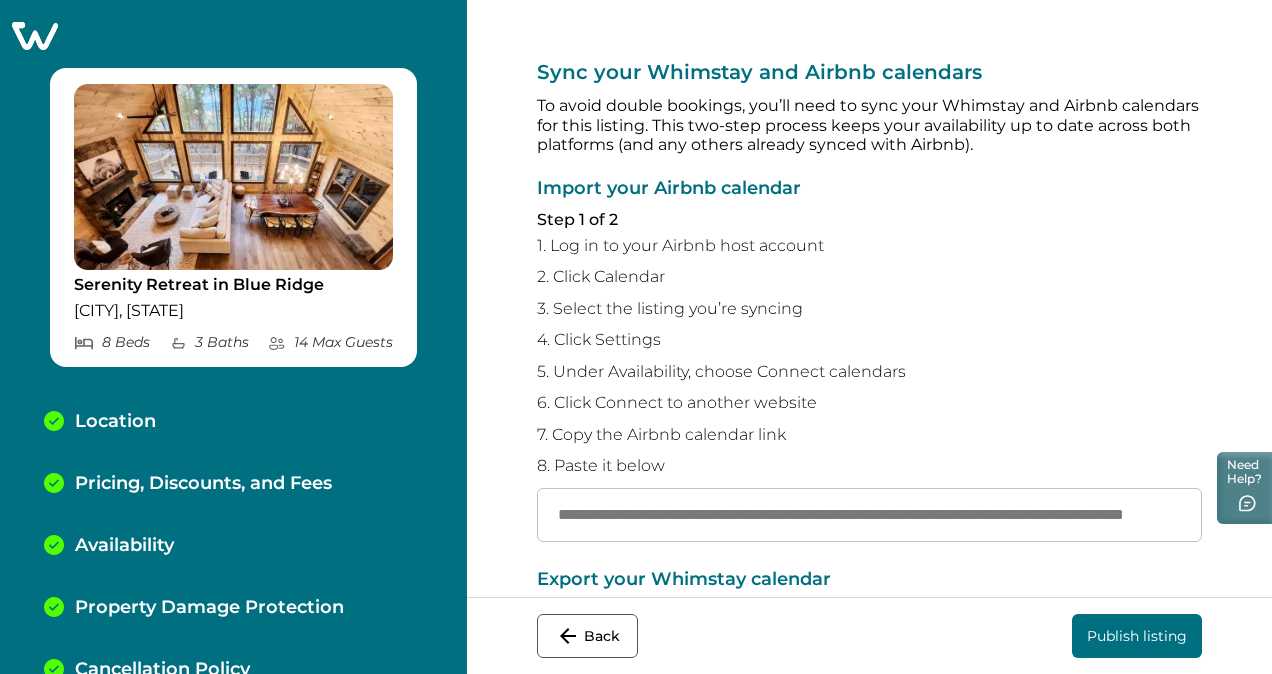 scroll, scrollTop: 0, scrollLeft: 0, axis: both 